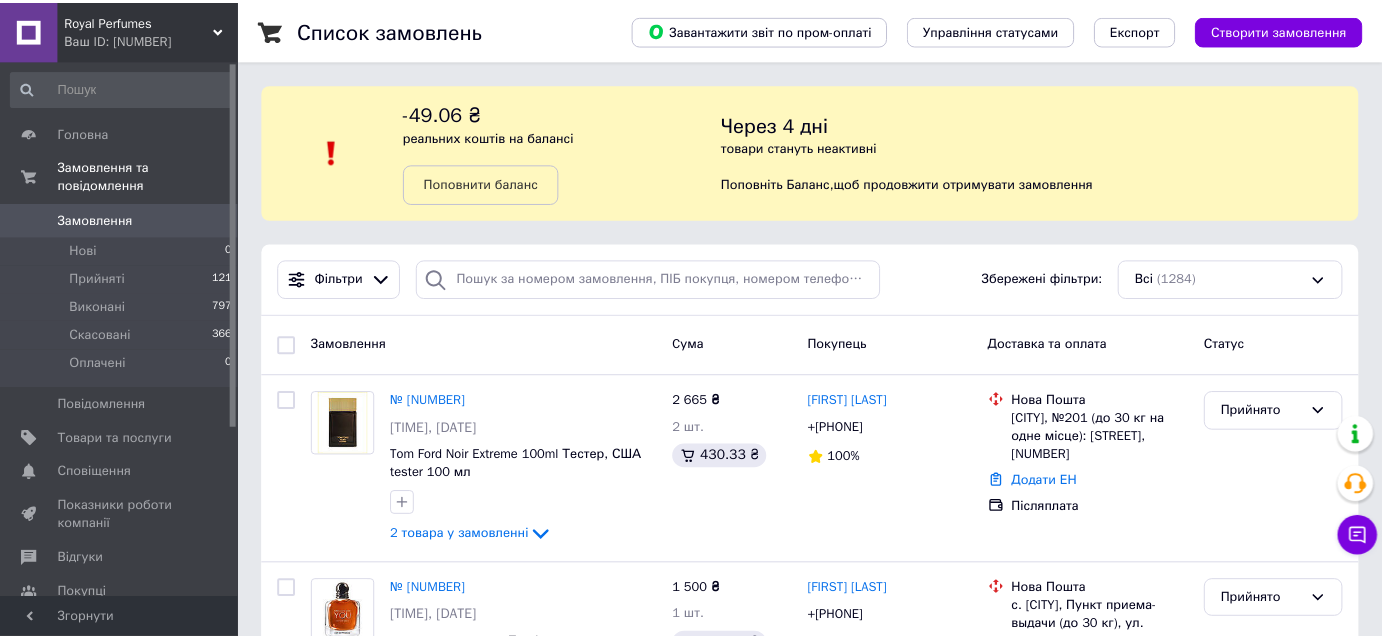 scroll, scrollTop: 200, scrollLeft: 0, axis: vertical 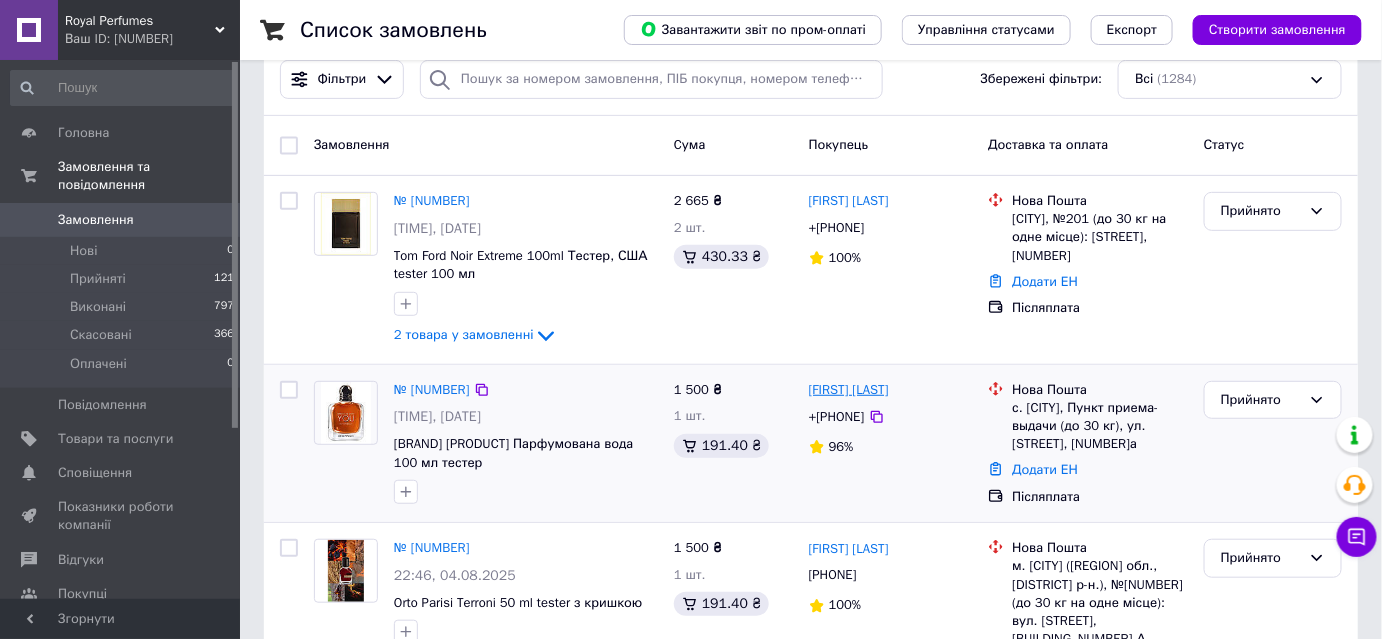click on "[FIRST] [LAST]" at bounding box center [849, 390] 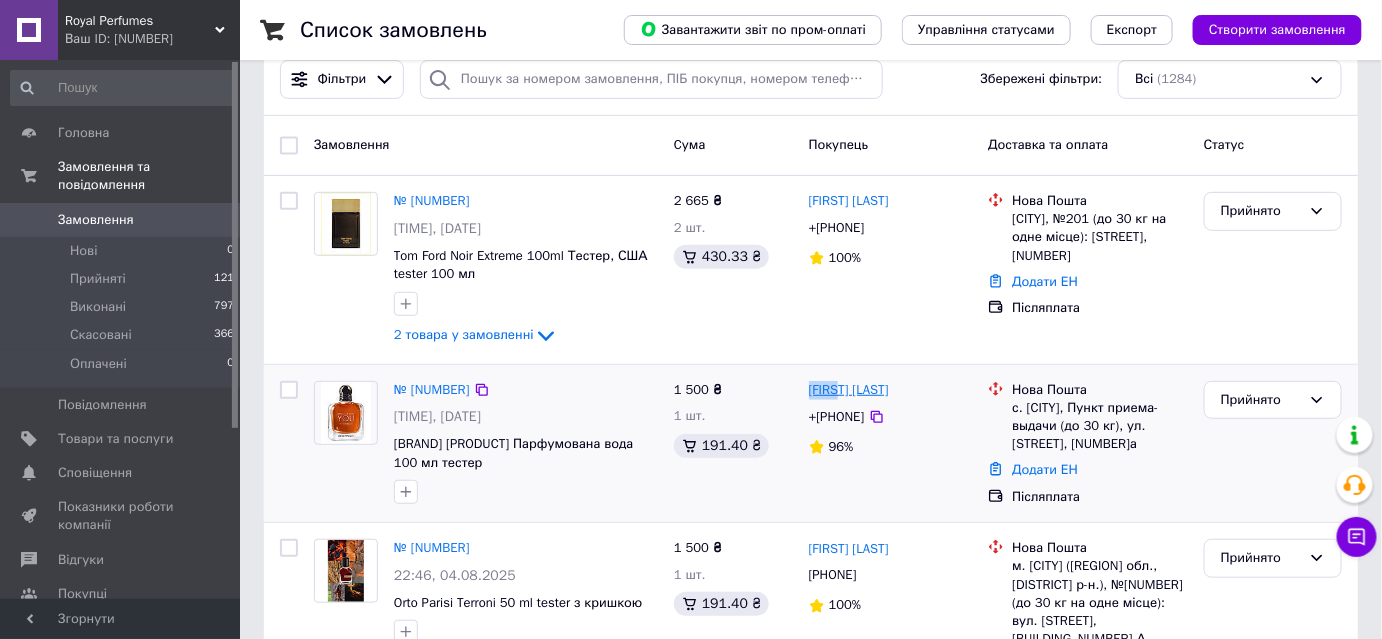 click on "[FIRST] [LAST]" at bounding box center (849, 390) 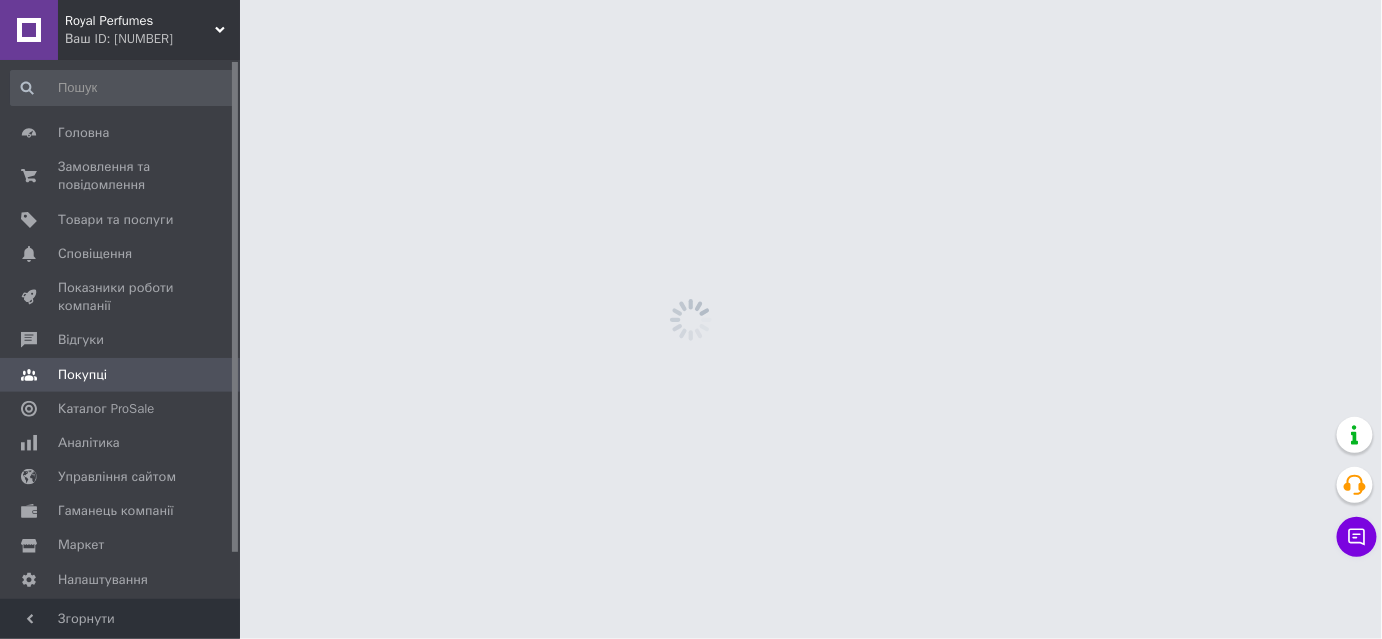scroll, scrollTop: 0, scrollLeft: 0, axis: both 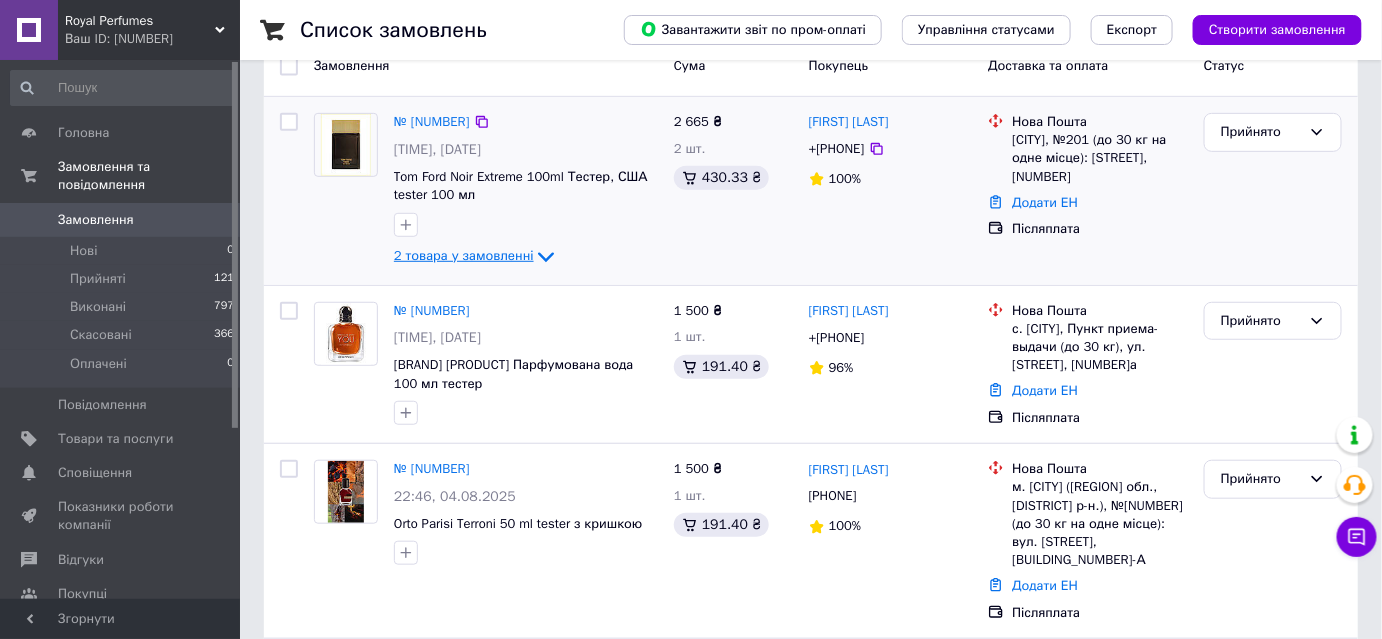 click on "2 товара у замовленні" at bounding box center [464, 255] 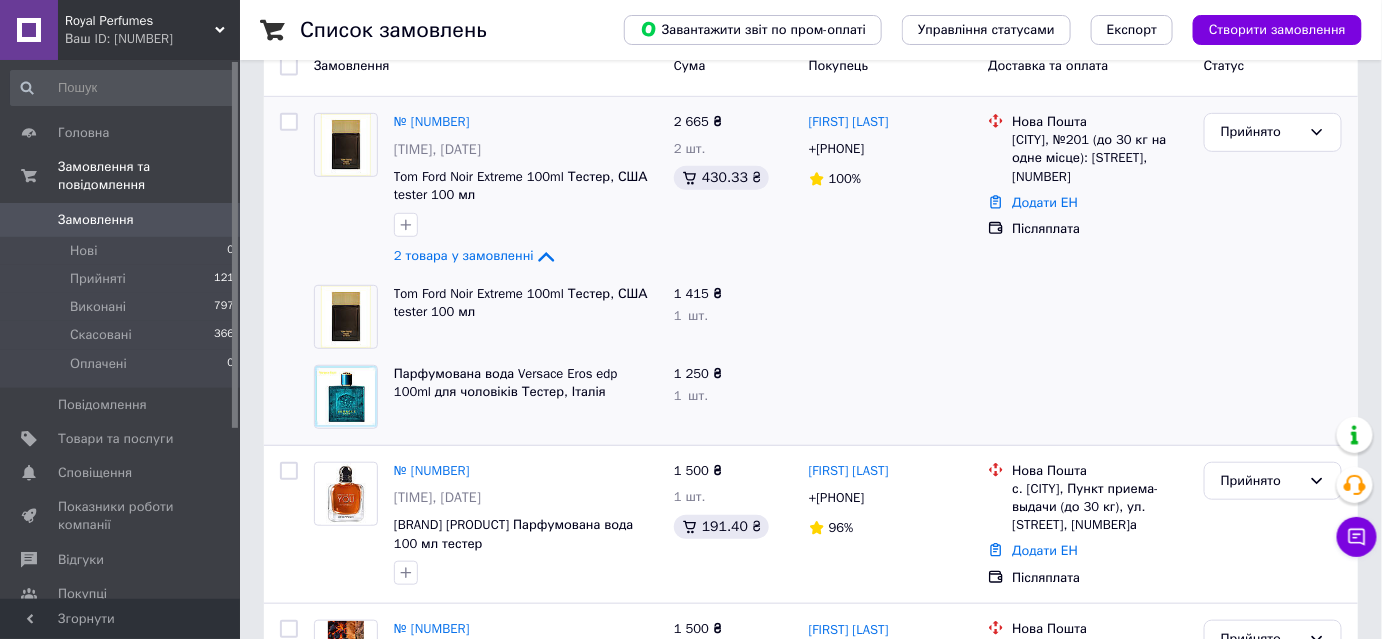 click at bounding box center [891, 317] 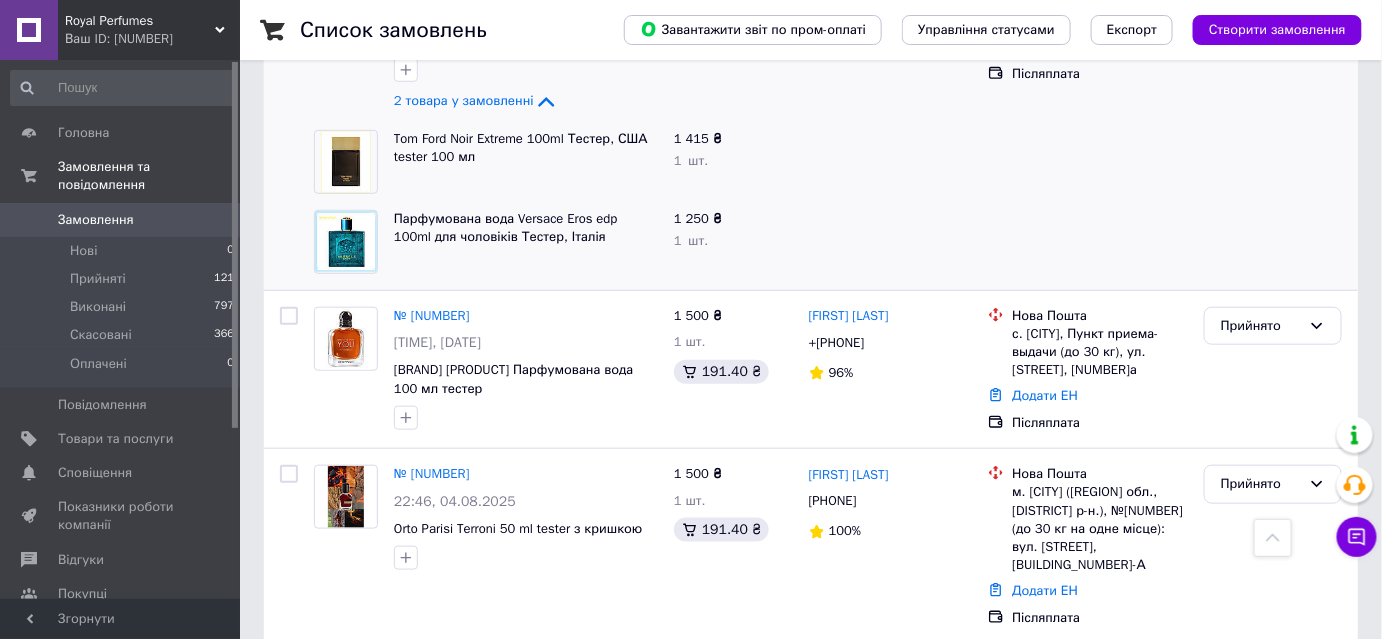 scroll, scrollTop: 453, scrollLeft: 0, axis: vertical 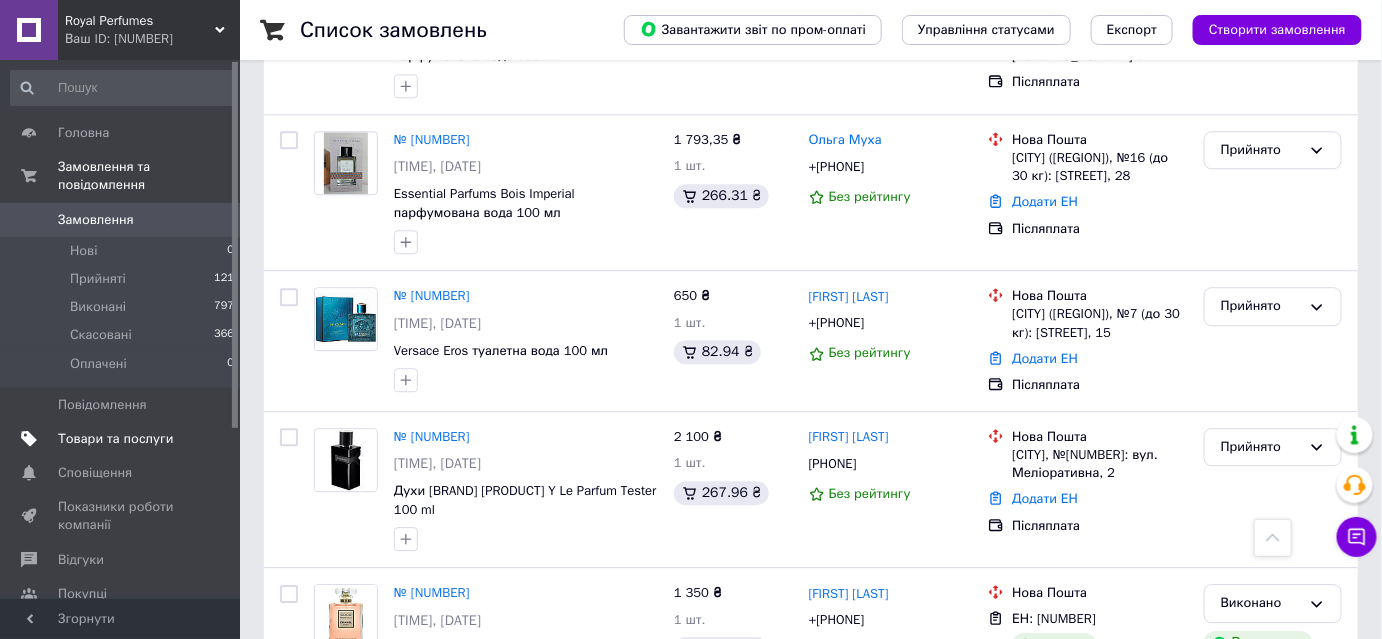 click on "Товари та послуги" at bounding box center (115, 439) 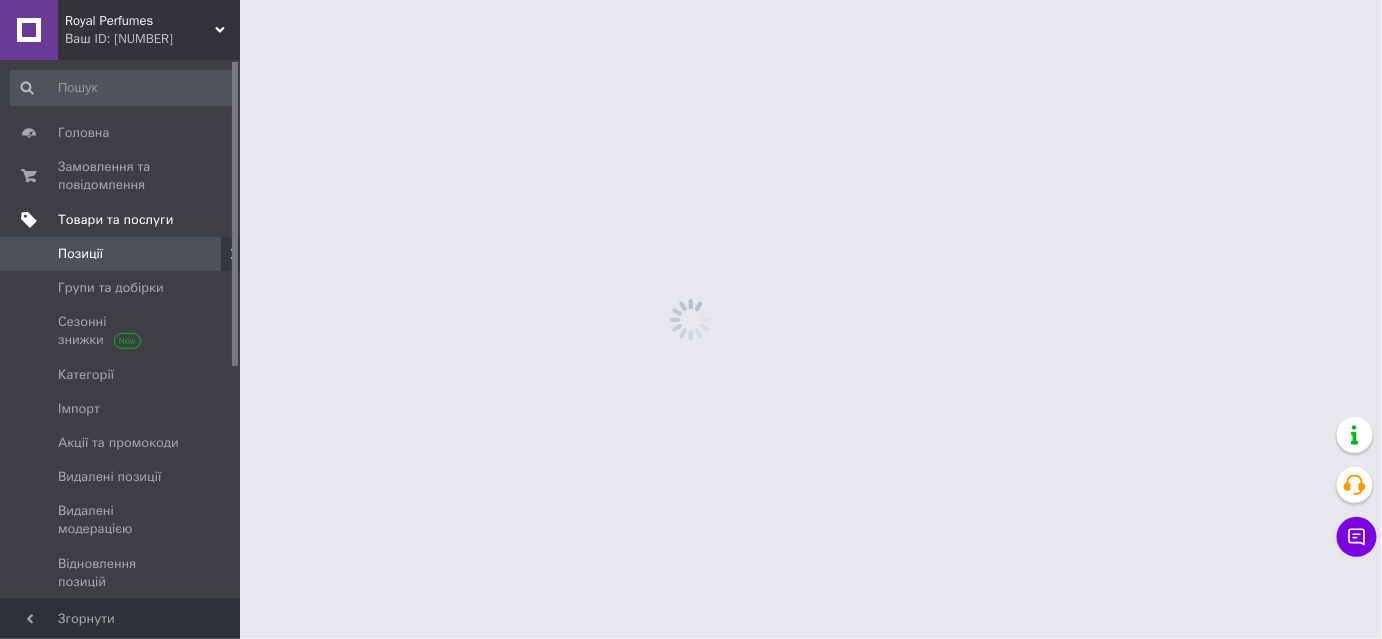 scroll, scrollTop: 0, scrollLeft: 0, axis: both 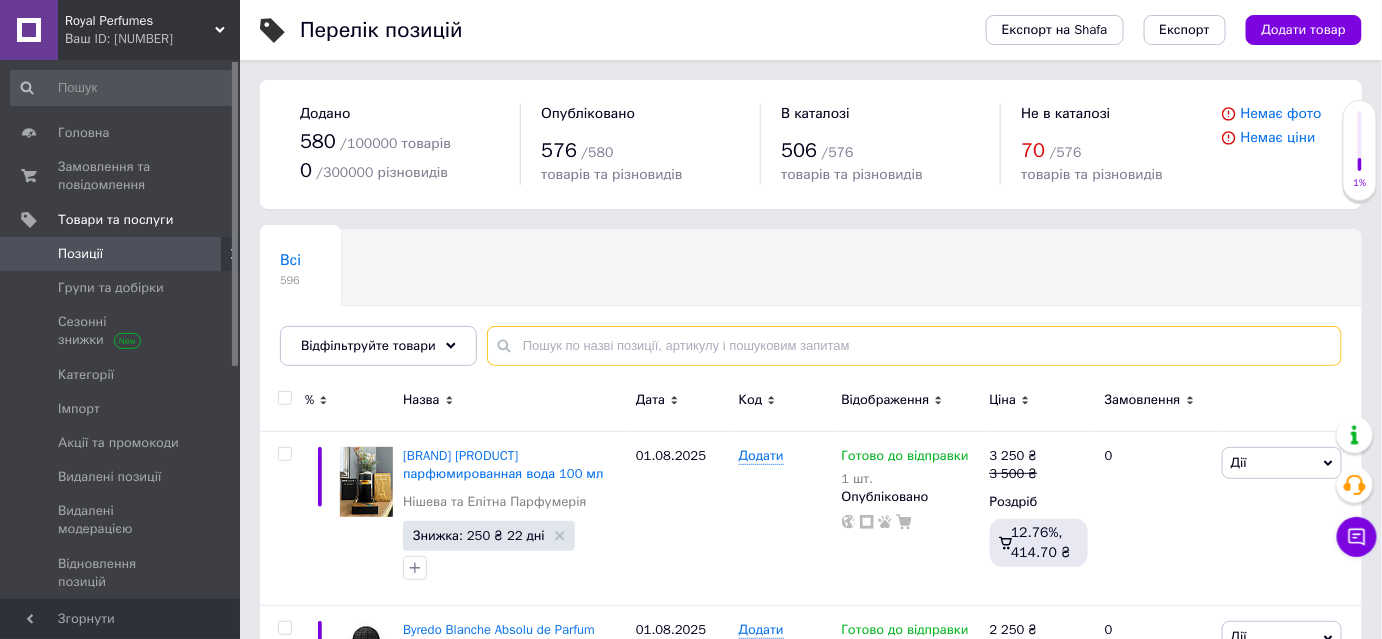 click at bounding box center [914, 346] 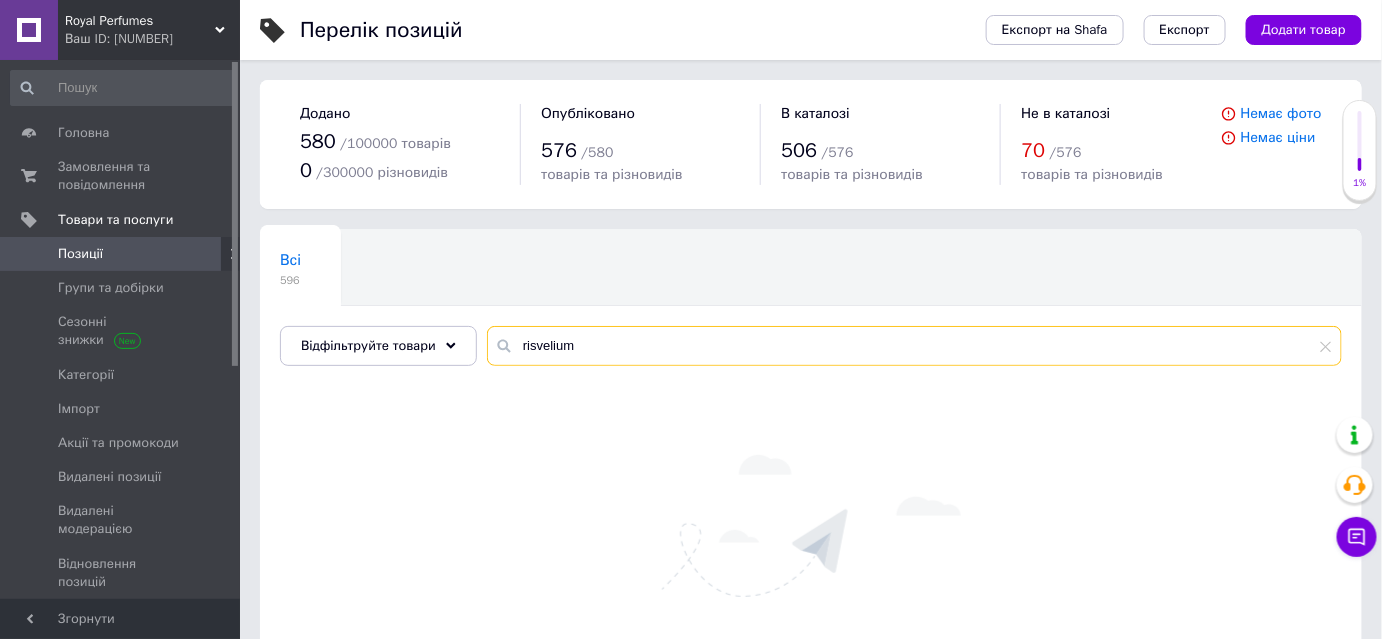 type on "risvelium" 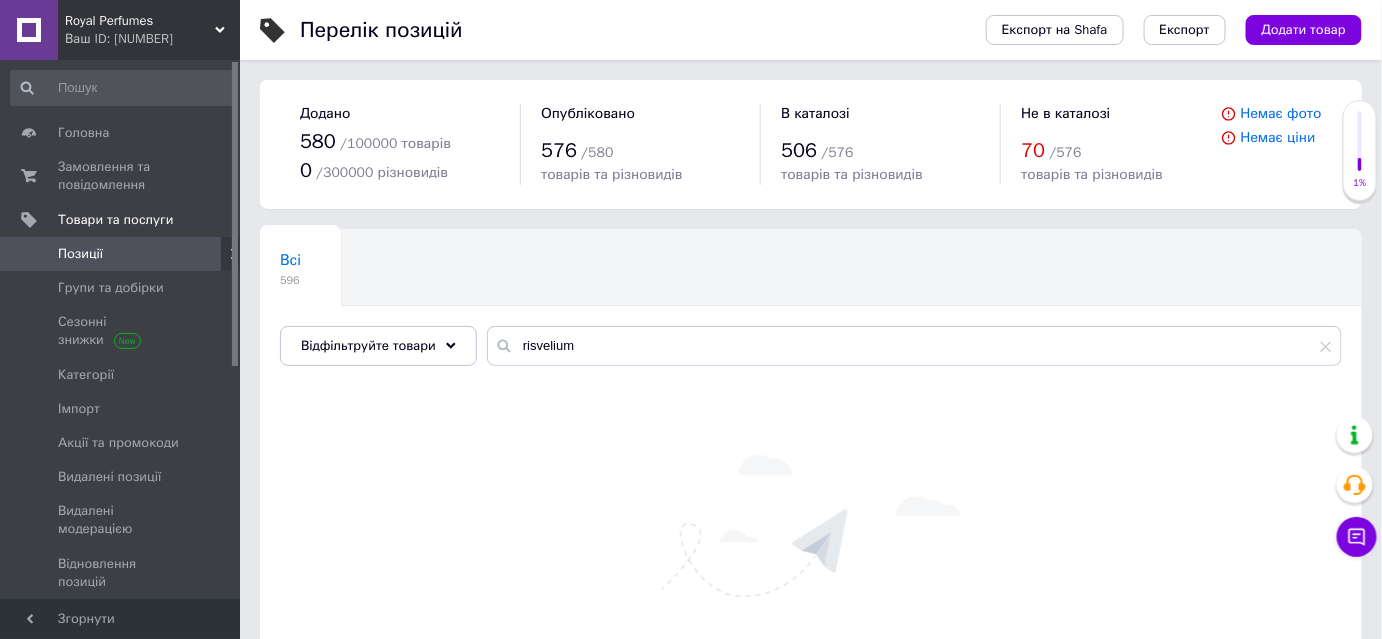 click on "Позиції" at bounding box center [121, 254] 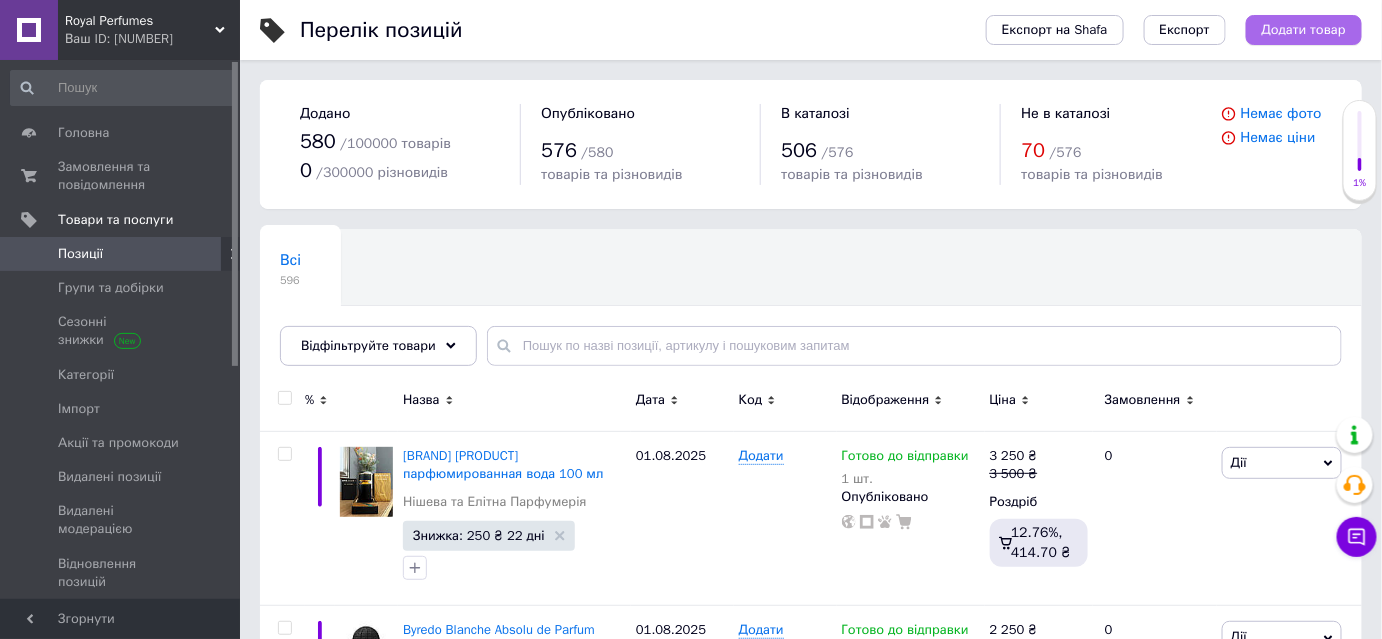 click on "Додати товар" at bounding box center (1304, 30) 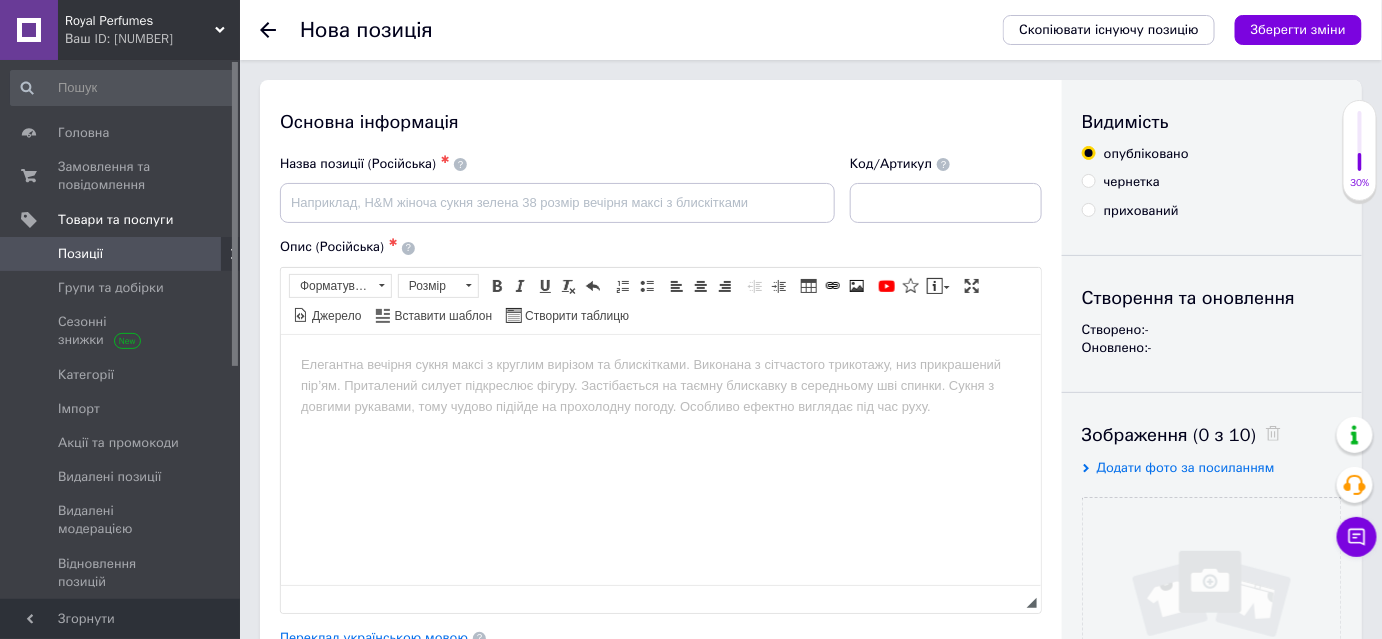scroll, scrollTop: 0, scrollLeft: 0, axis: both 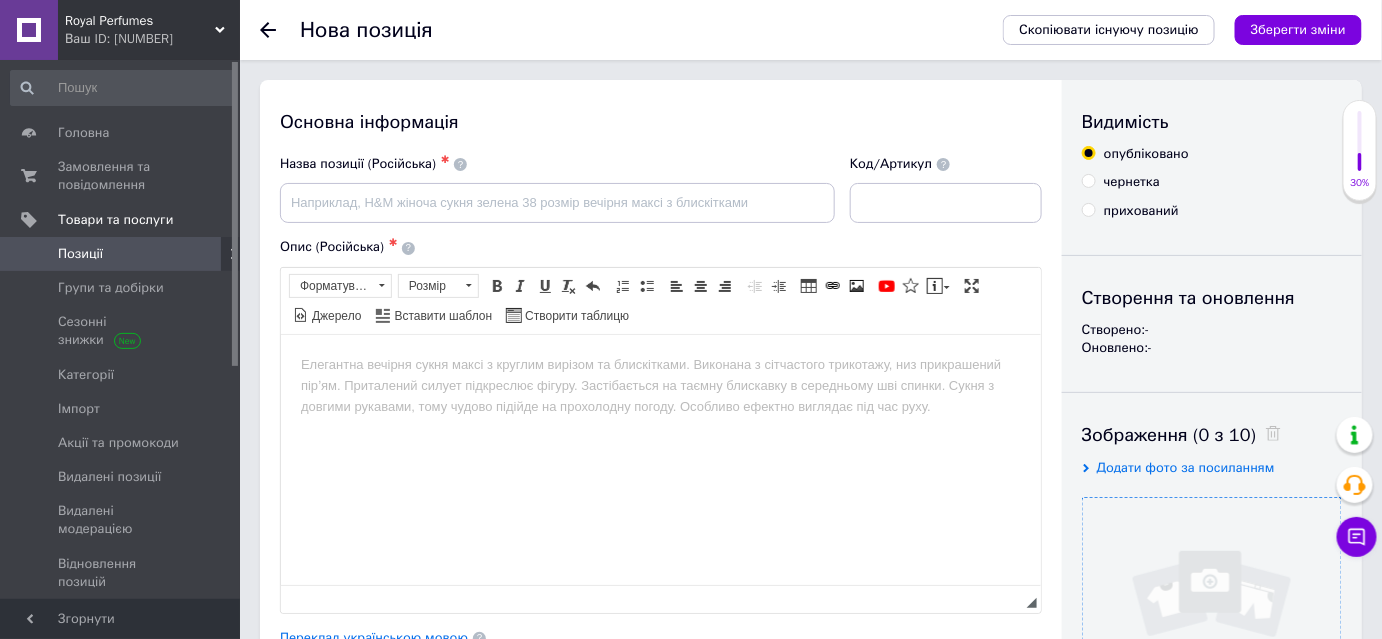 click at bounding box center (1212, 627) 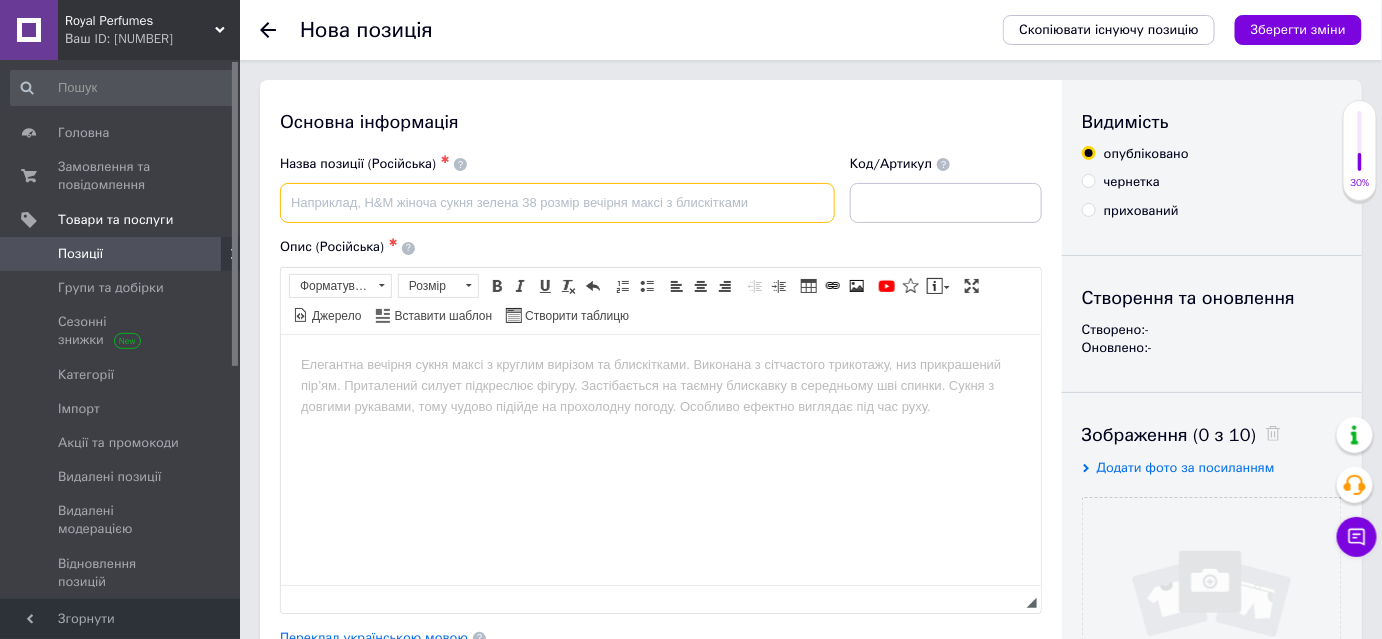 click at bounding box center (557, 203) 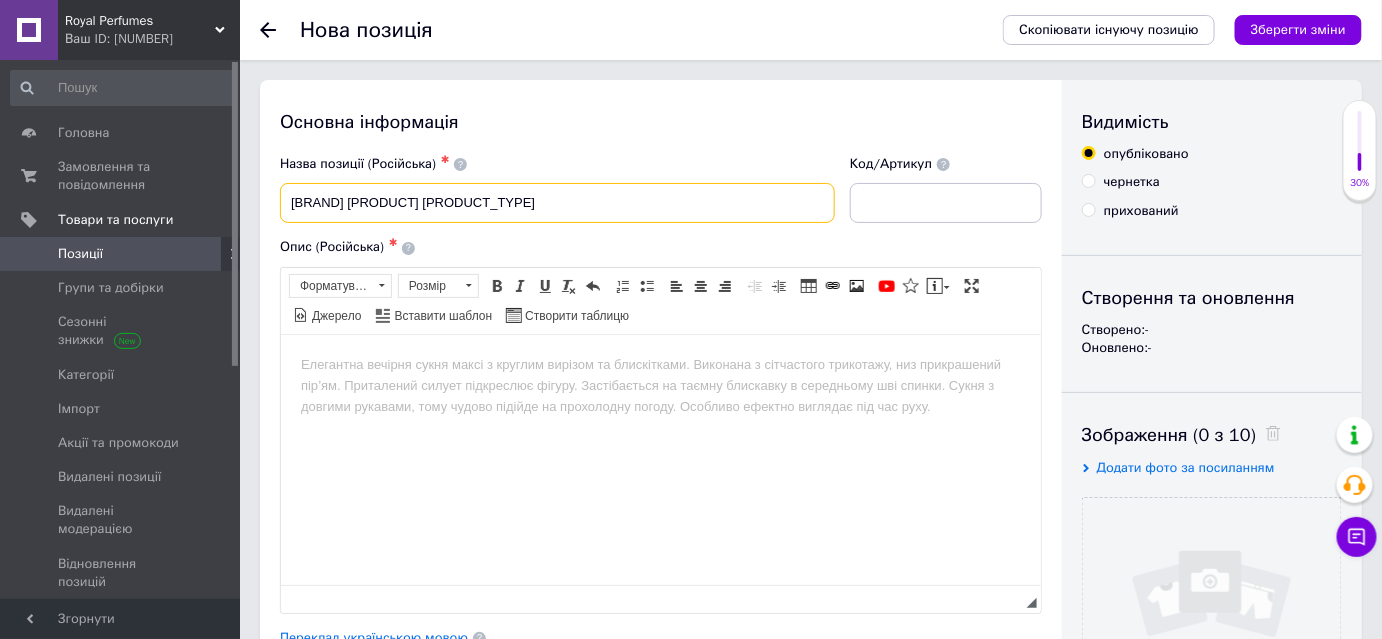 click on "[BRAND] [PRODUCT] [PRODUCT_TYPE]" at bounding box center (557, 203) 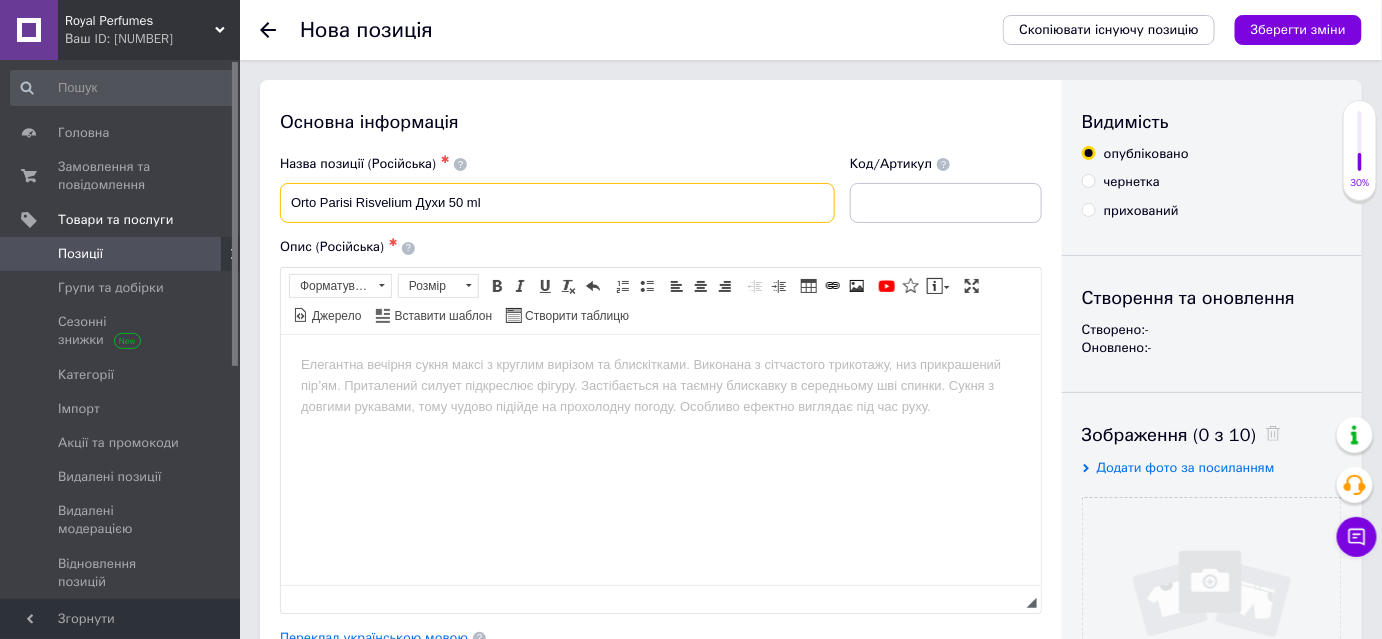 type on "Orto Parisi Risvelium Духи 50 ml" 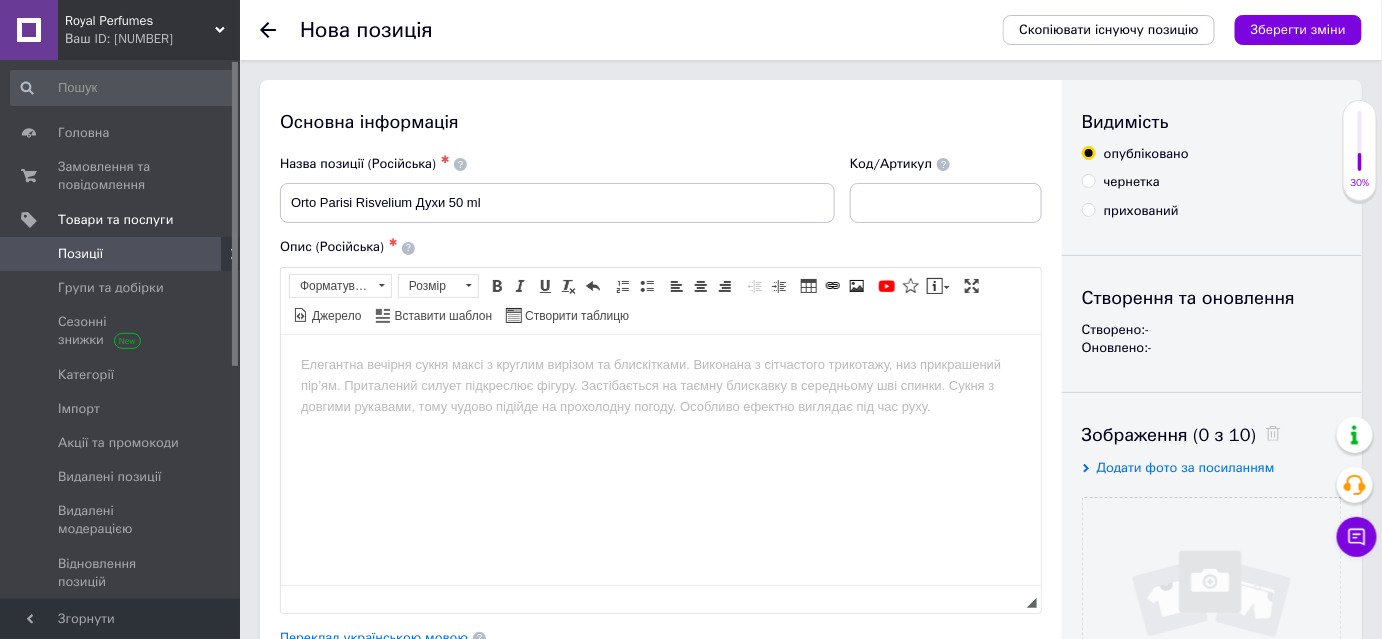 click at bounding box center [660, 364] 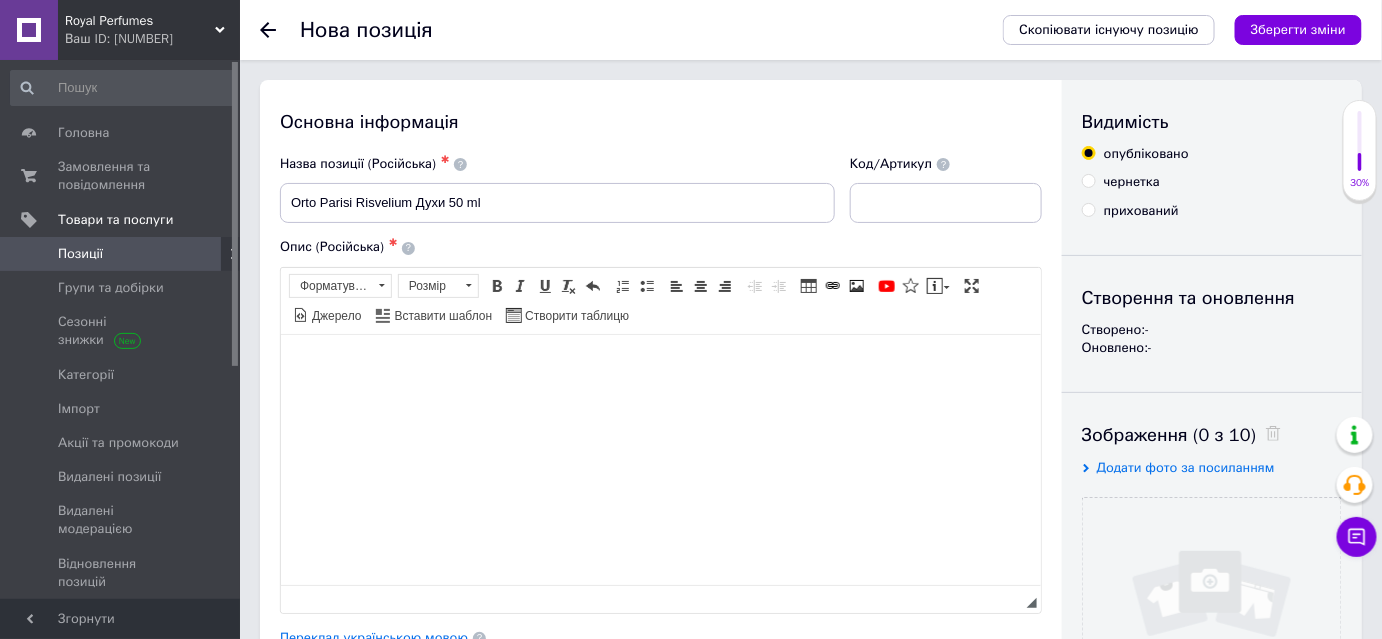 click at bounding box center [660, 364] 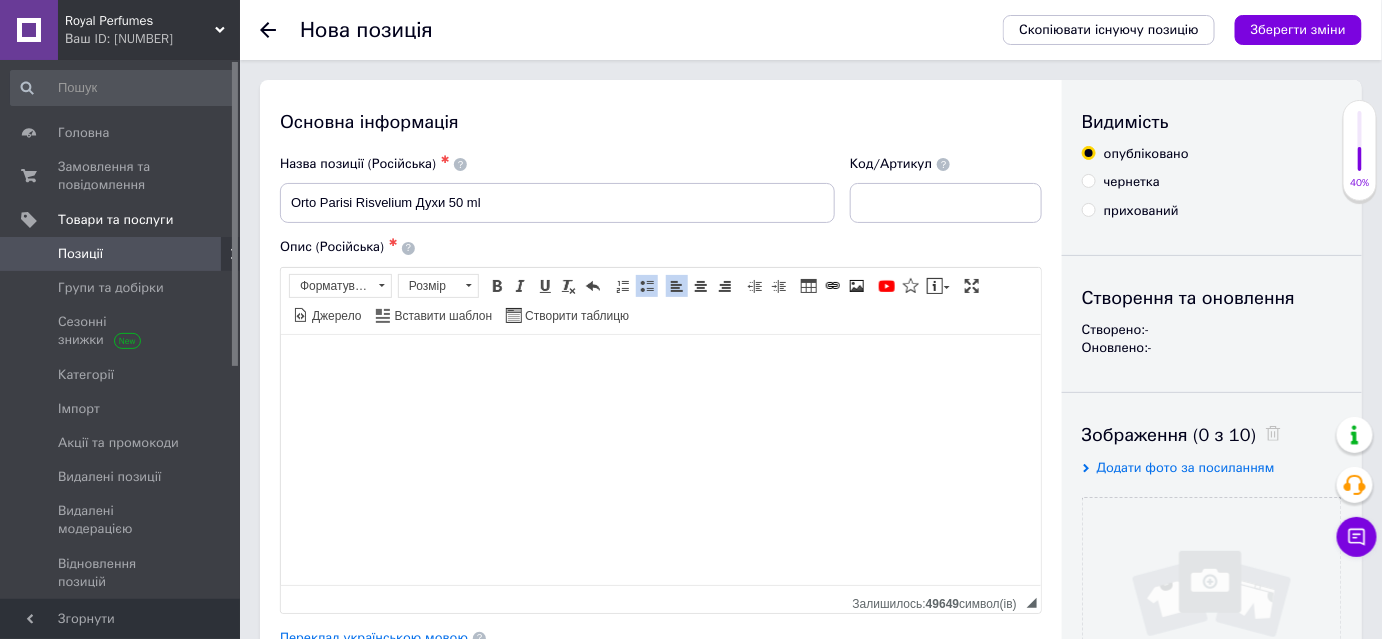 scroll, scrollTop: 37, scrollLeft: 0, axis: vertical 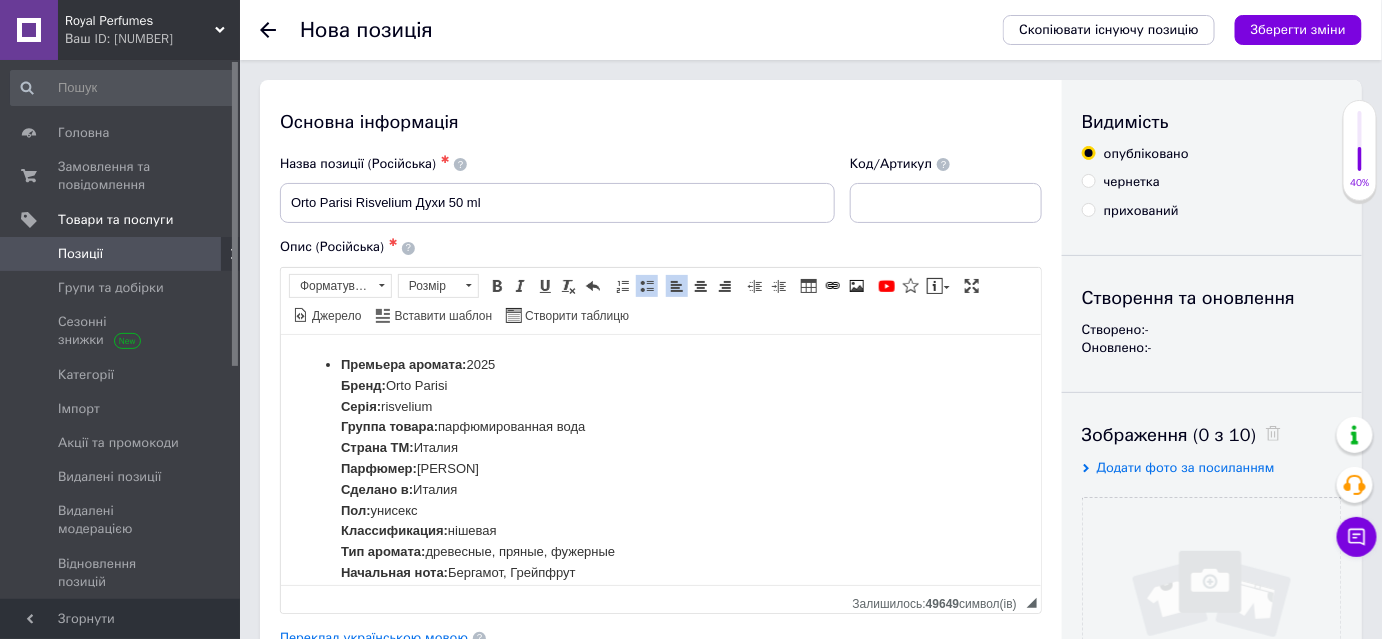 drag, startPoint x: 1037, startPoint y: 483, endPoint x: 1326, endPoint y: 705, distance: 364.4242 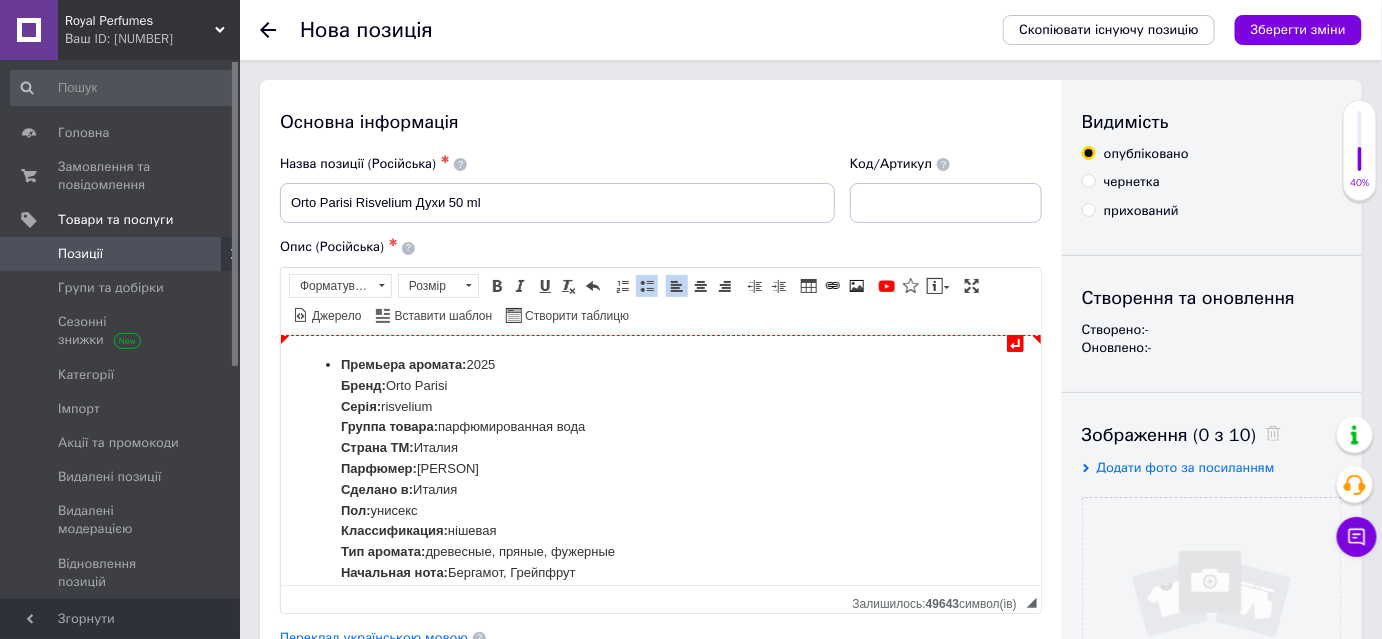 click on "[YEAR] [BRAND]: [SERIES] [TYPE] [COUNTRY] [PERFUMER]: [NAME] [COUNTRY] [GENDER] [CLASSIFICATION] [TYPE] [START_NOTE]: [NOTE], [NOTE] [MIDDLE_NOTE]: [NOTE], [NOTE] [END_NOTE]: [NOTE], [NOTE]" at bounding box center (660, 489) 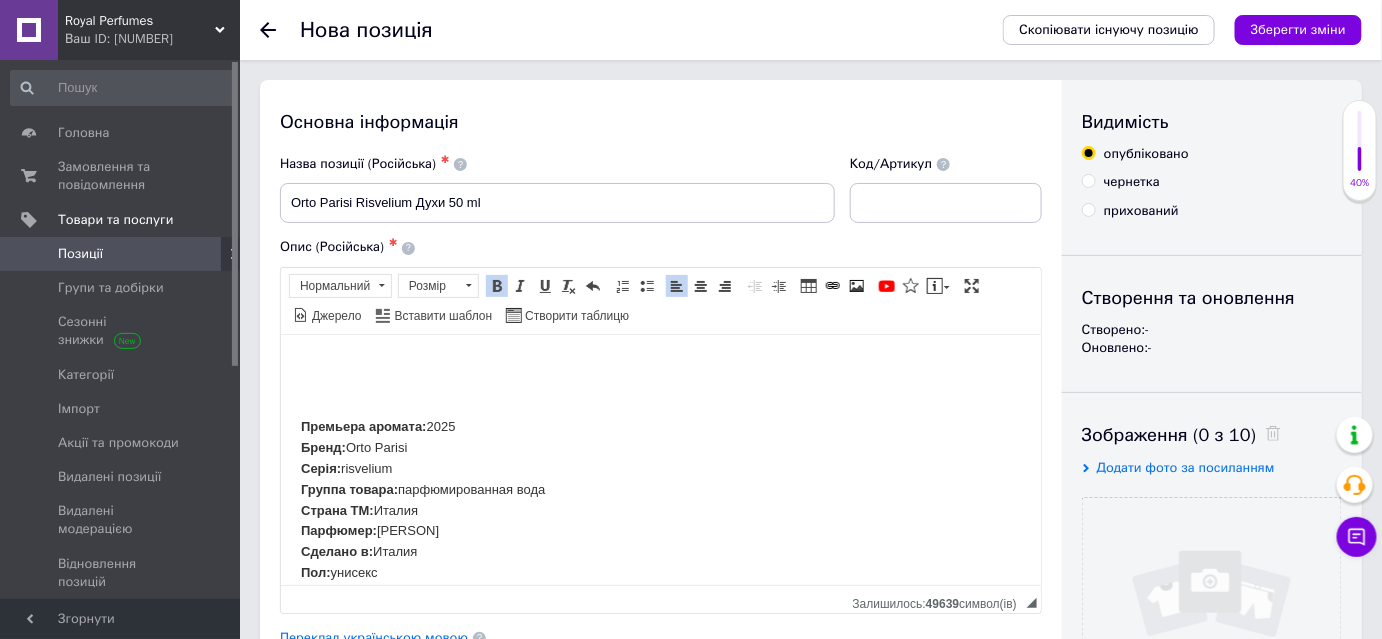 click on "​​​​​​​ Прем'єра аромата: [YEAR] Бренд: Orto Parisi Серія: risvelium Група товару: парфумована вода Країна ТМ: Італія Парфумер: alessandro gualtieri Зроблено в: Італія Стать: унісекс Класифікація: нішева Тип аромата: древесні, пряні, фужерні Початкова нота: Бергамот, Грейпфрут Нота серця: Ананас, Чорна смородина Кінцева нота: Ambroxan, Амбра, Мускус" at bounding box center (660, 520) 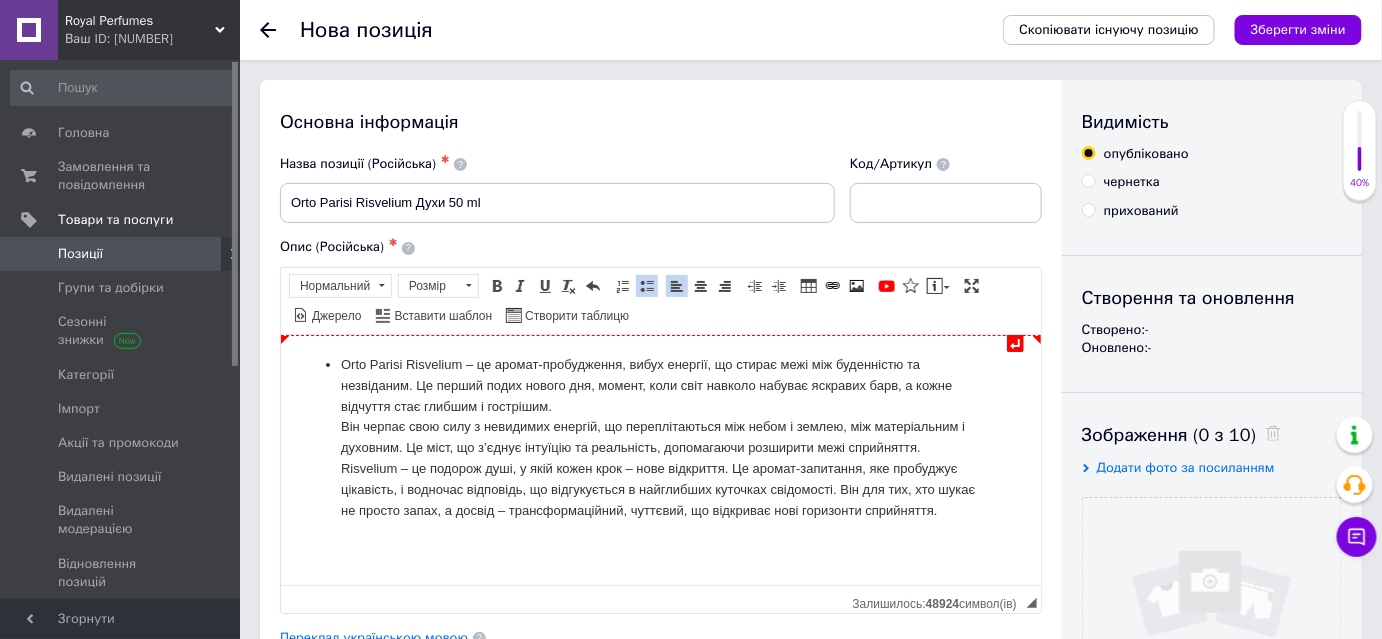 click on "[BRAND] [PRODUCT] – це аромат-пробудження, вибух енергії, що стирає межі між буденністю та незвіданим. Це перший подих нового дня, момент, коли світ навколо набуває яскравих барв, а кожне відчуття стає глибшим і гострішим. Він черпає свою силу з невидимих енергій, що переплітаються між небом і землею, між матеріальним і духовним. Це міст, що з’єднує інтуїцію та реальність, допомагаючи розширити межі сприйняття." at bounding box center [660, 437] 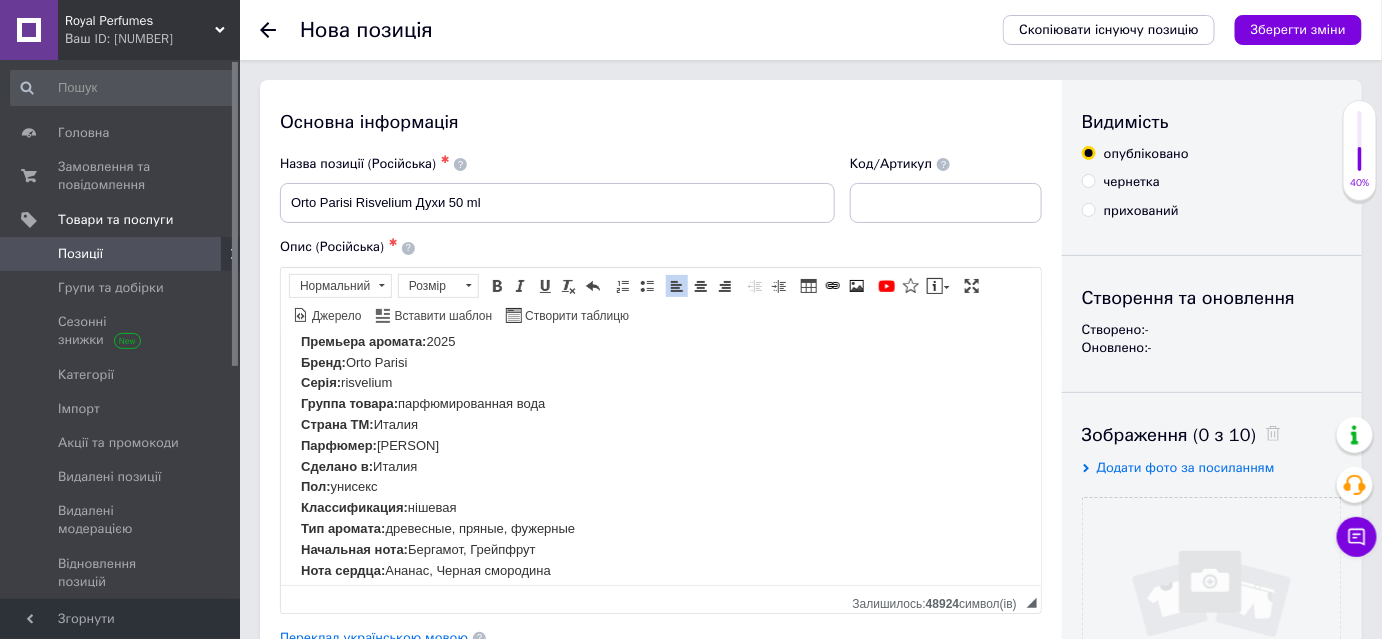 scroll, scrollTop: 301, scrollLeft: 0, axis: vertical 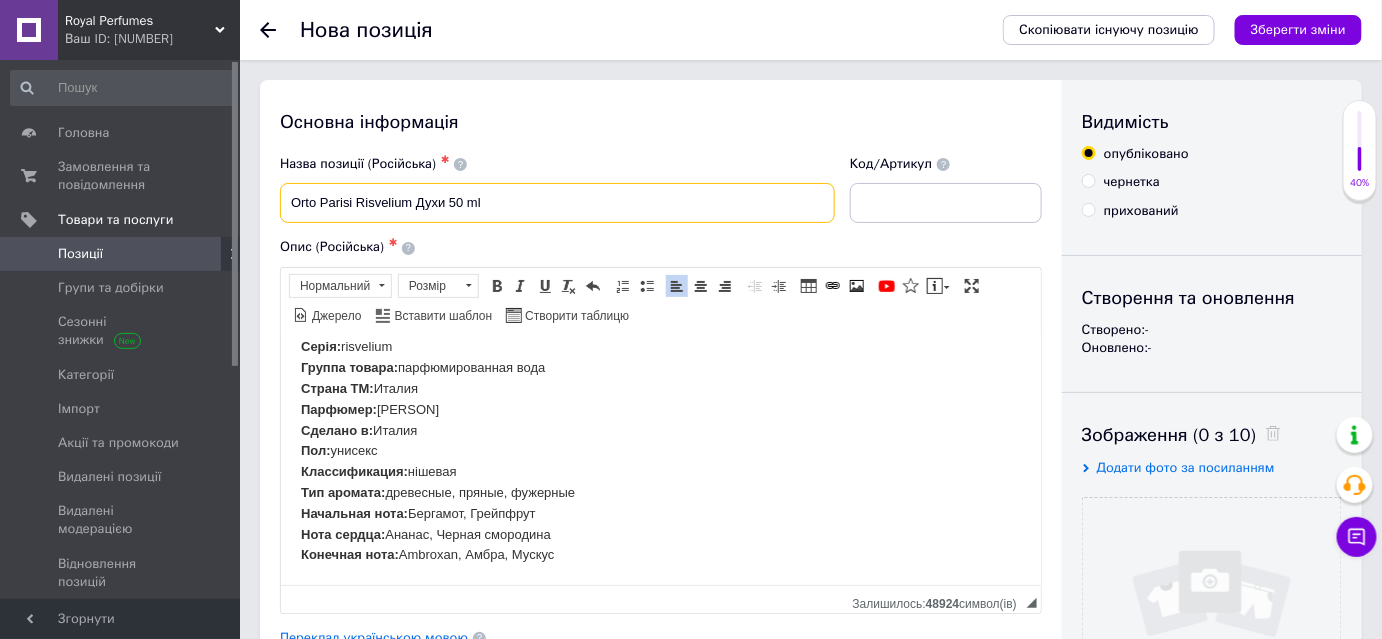 drag, startPoint x: 286, startPoint y: 198, endPoint x: 517, endPoint y: 212, distance: 231.42386 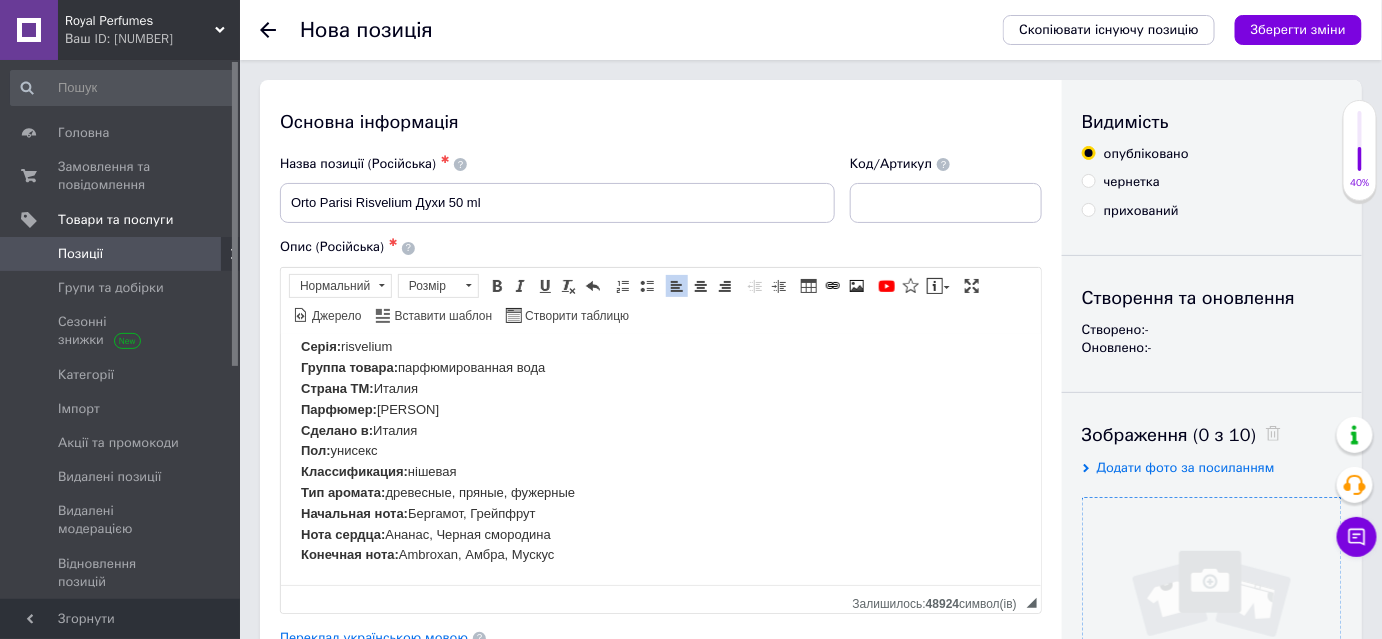 click at bounding box center [1212, 627] 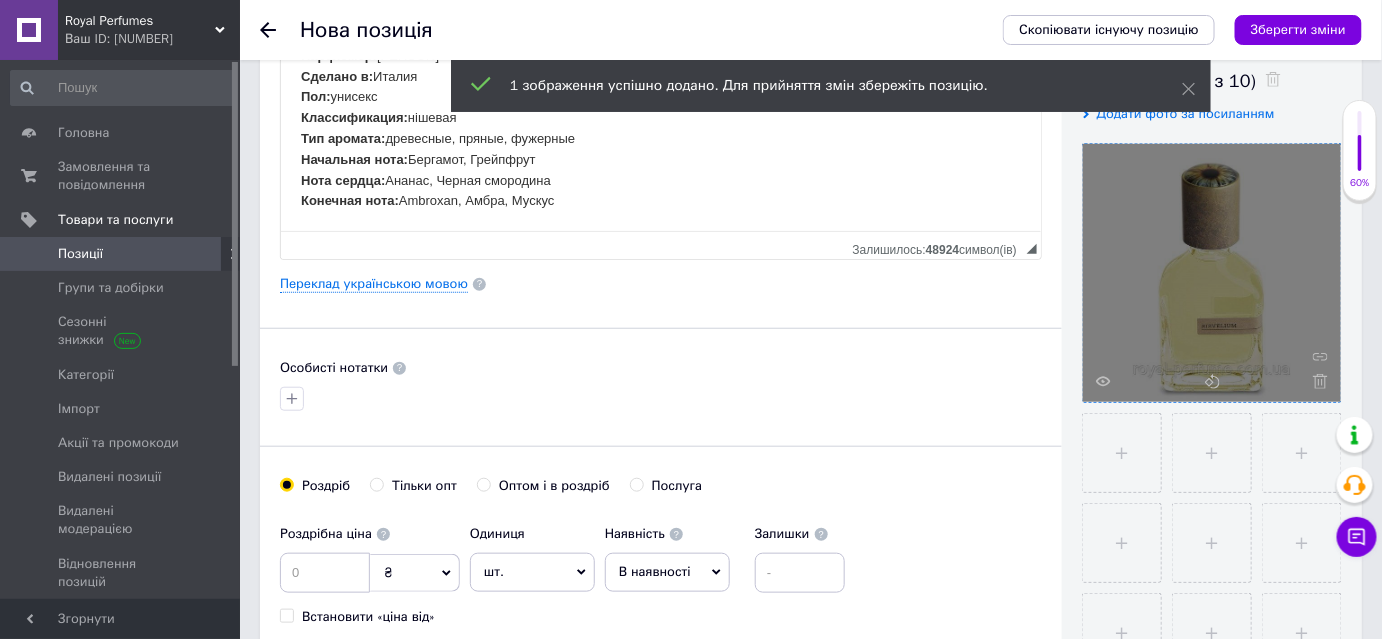 scroll, scrollTop: 357, scrollLeft: 0, axis: vertical 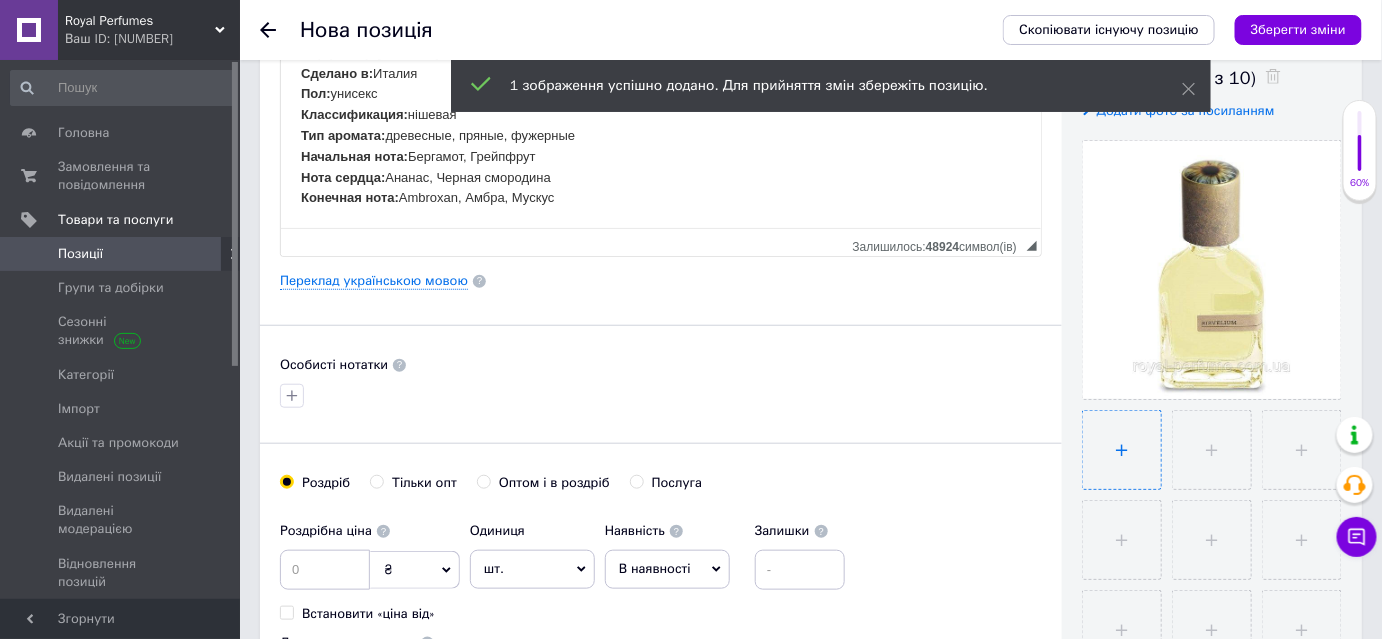 click at bounding box center [1122, 450] 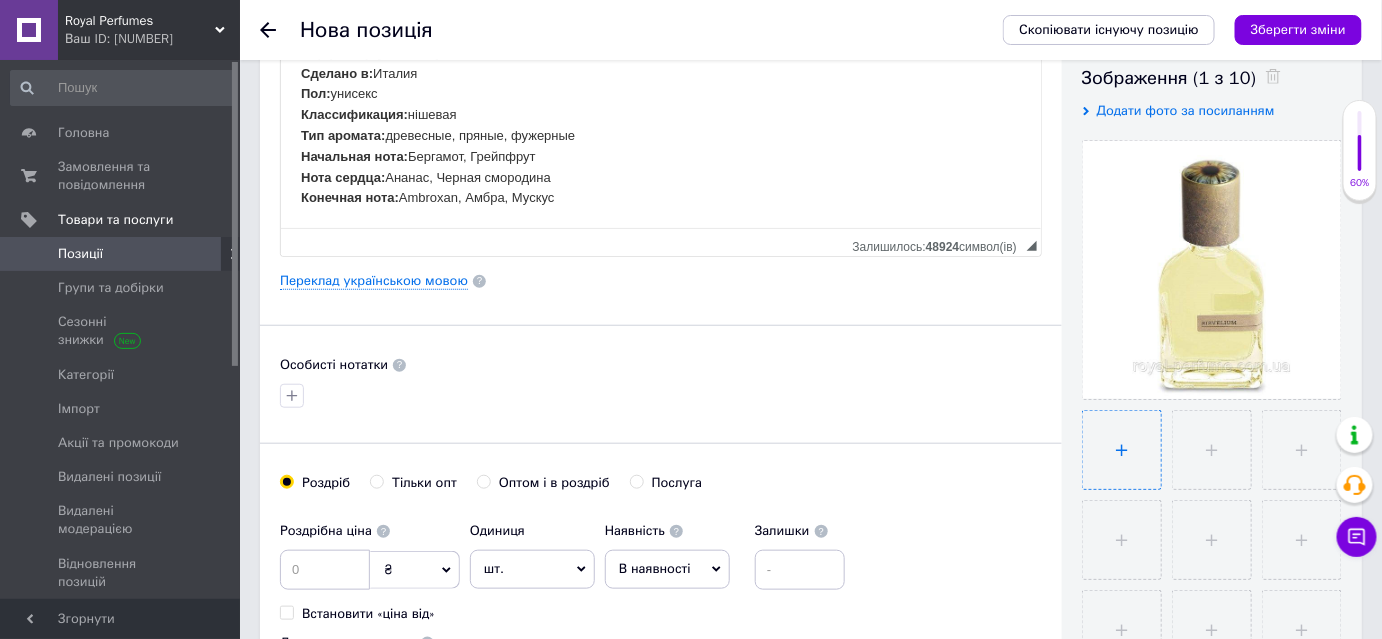 type on "C:\fakepath\risvelium-parfum-50ml.jpg" 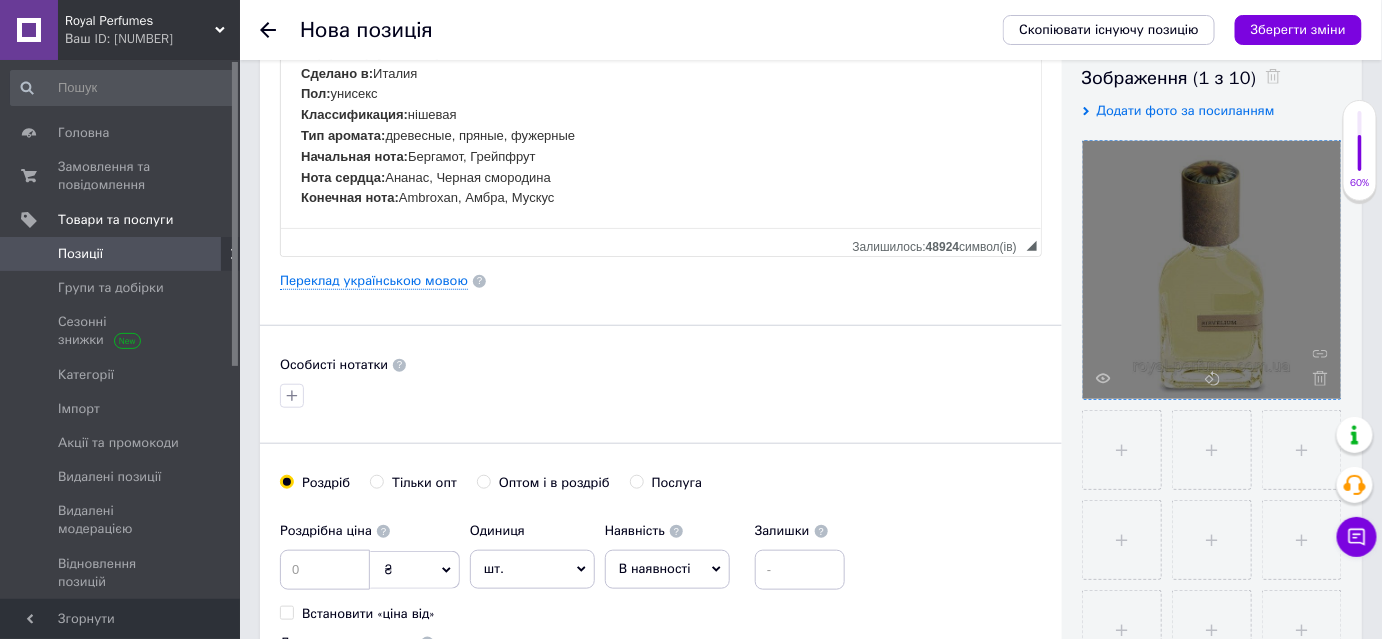 type 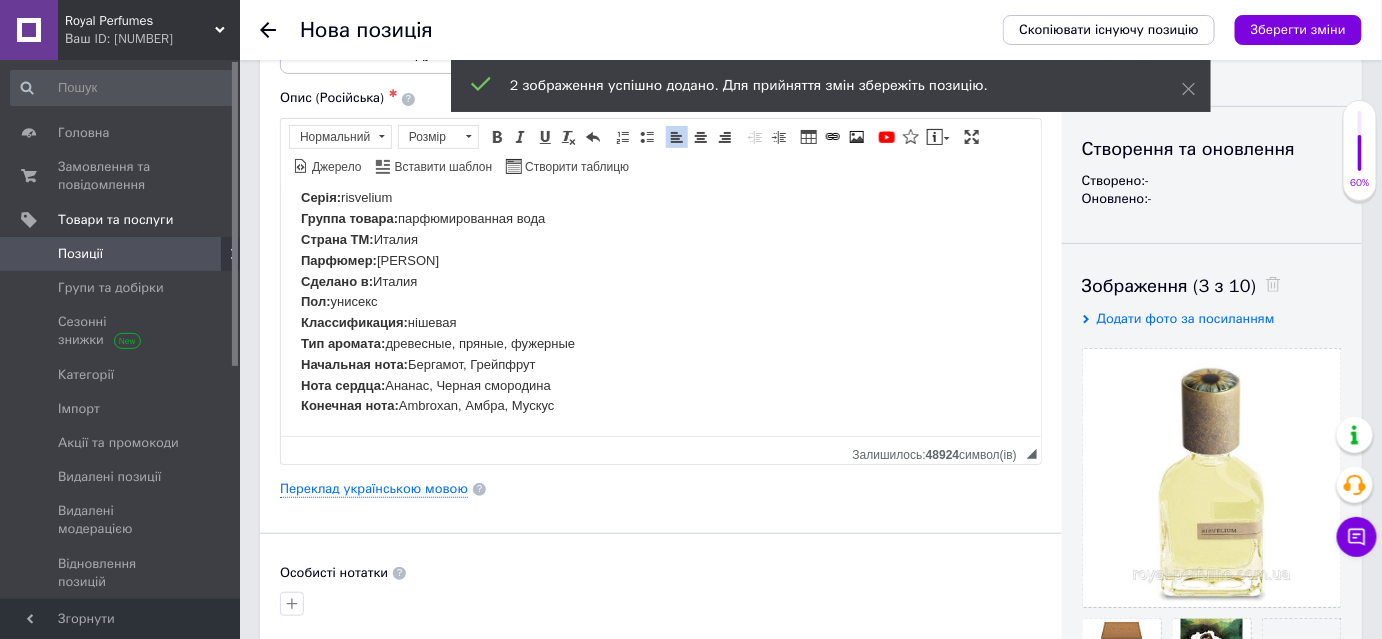 scroll, scrollTop: 147, scrollLeft: 0, axis: vertical 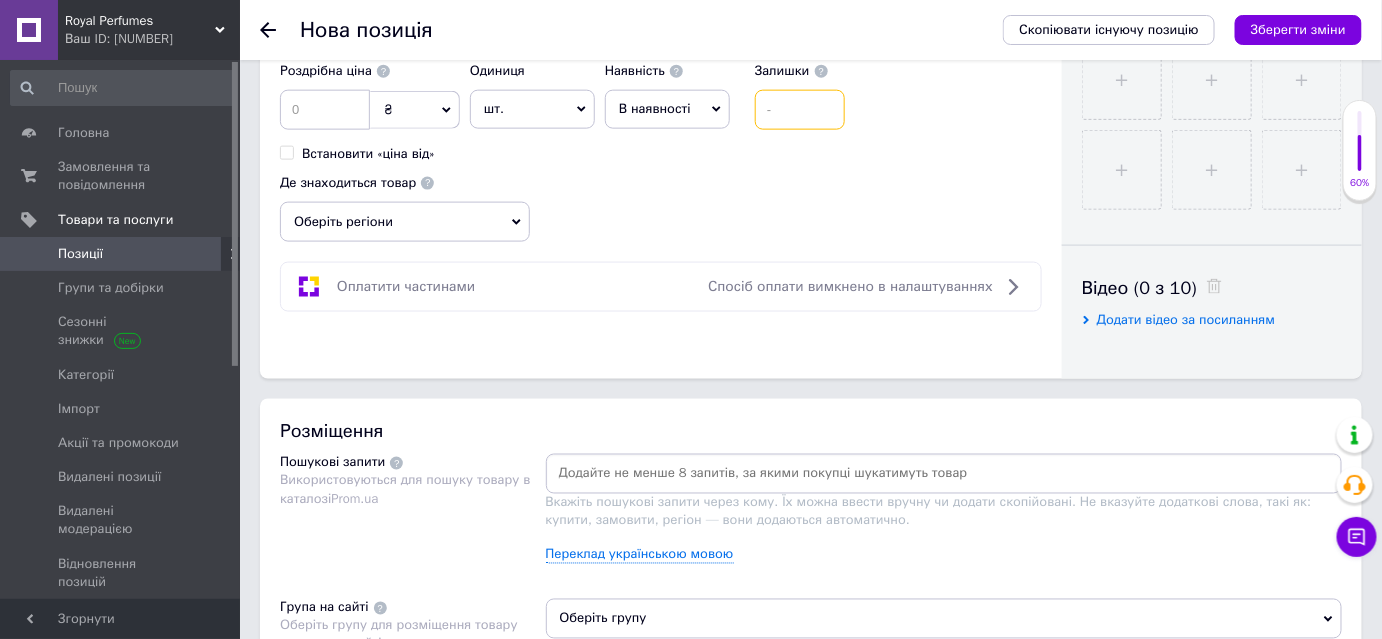 click at bounding box center [800, 110] 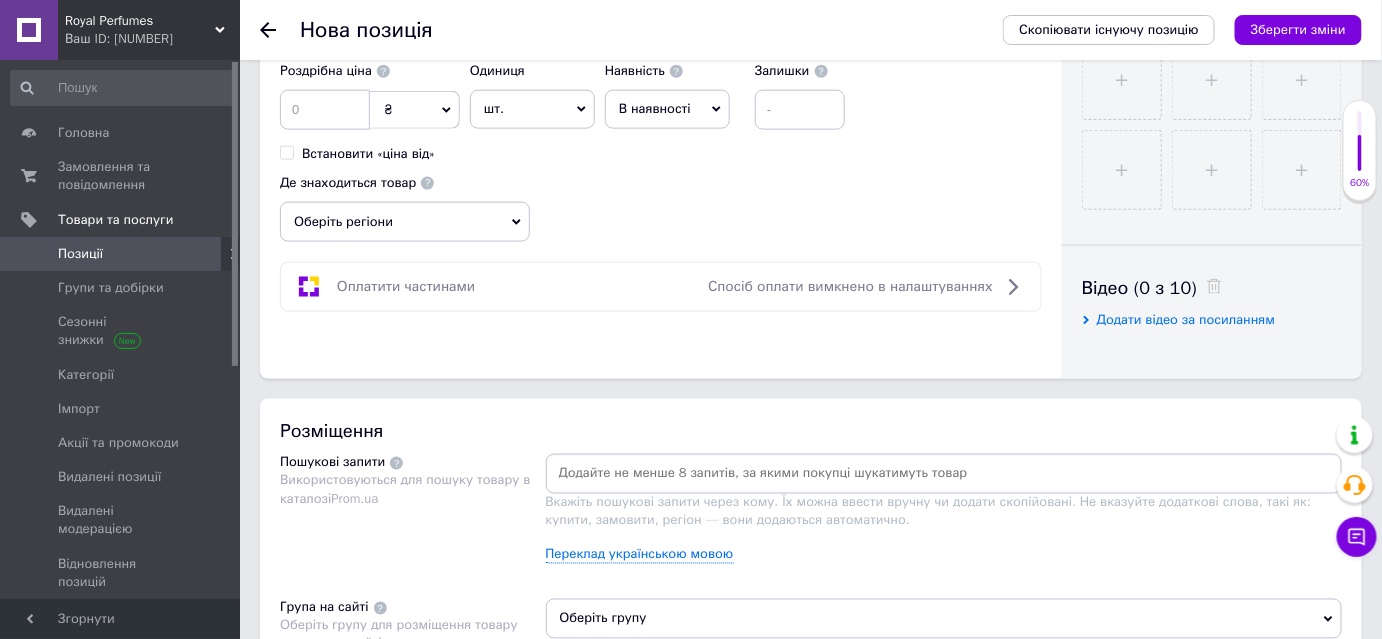 click on "В наявності" at bounding box center (667, 109) 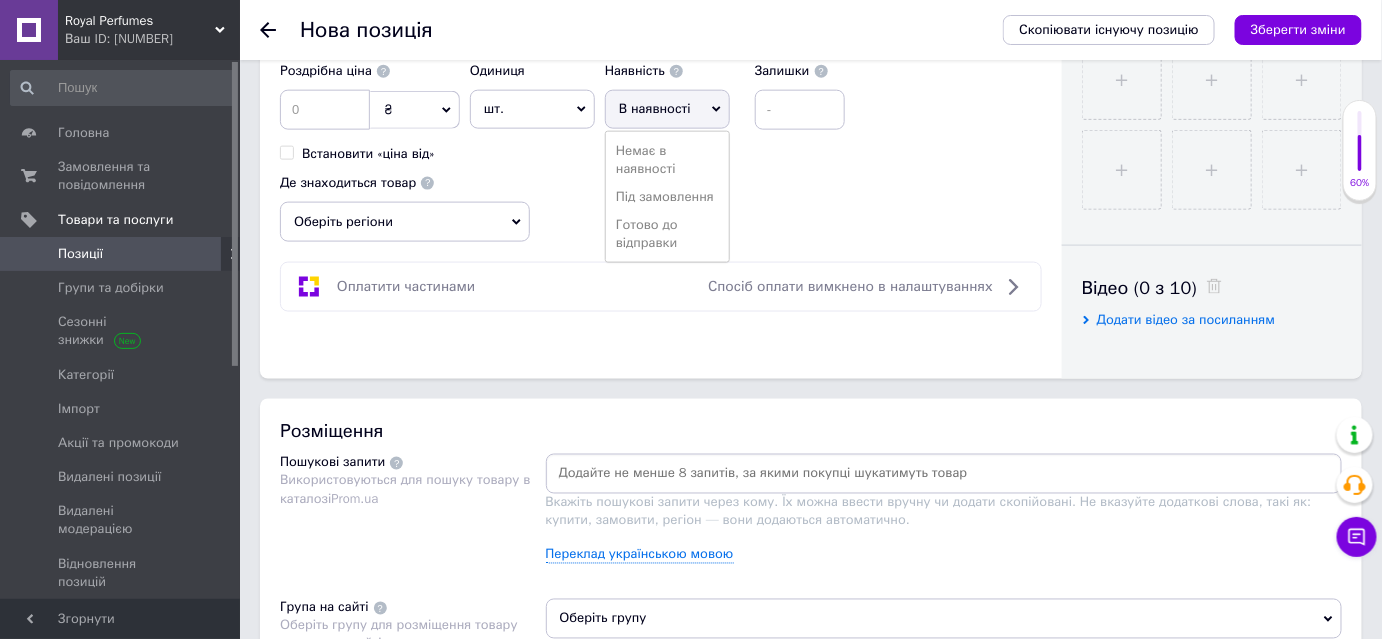 drag, startPoint x: 669, startPoint y: 235, endPoint x: 792, endPoint y: 170, distance: 139.11865 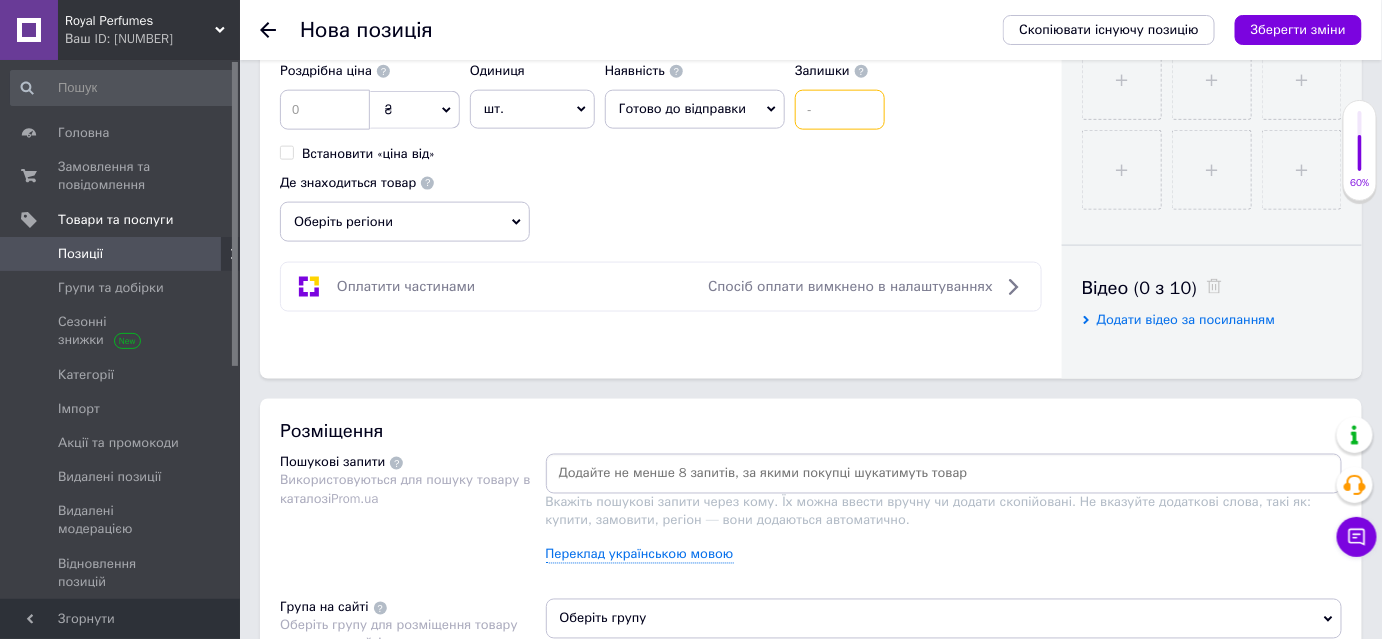 click at bounding box center (840, 110) 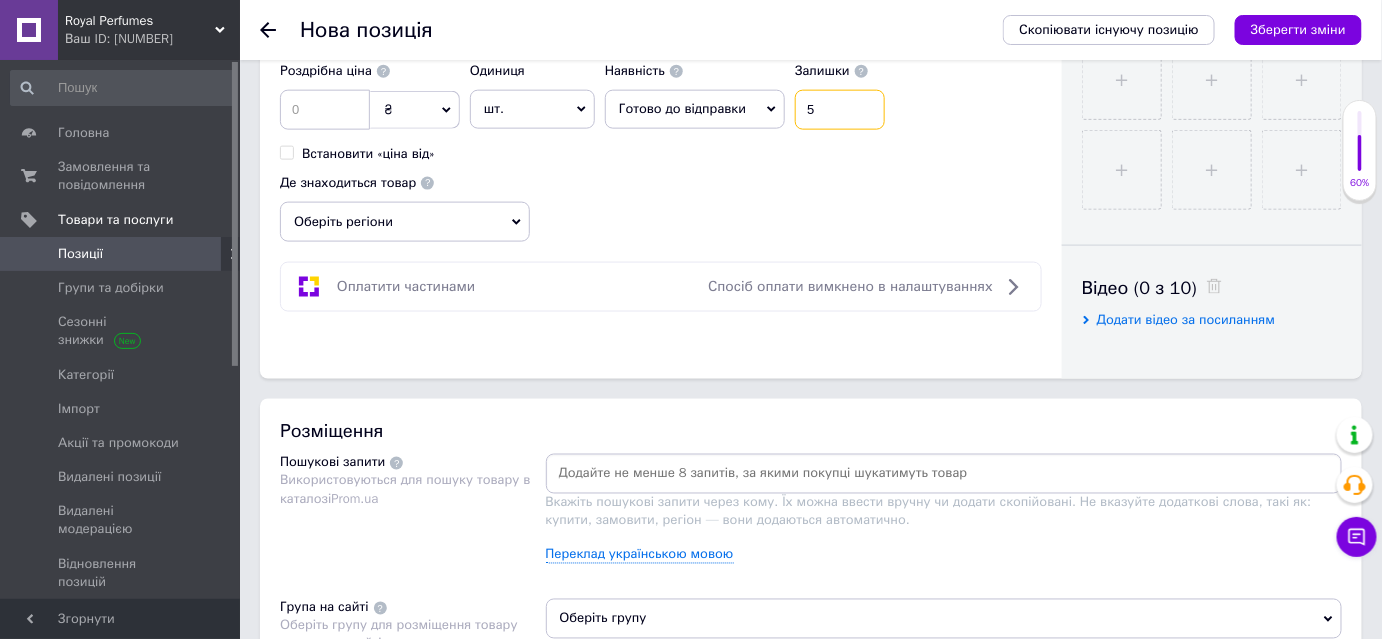 type on "5" 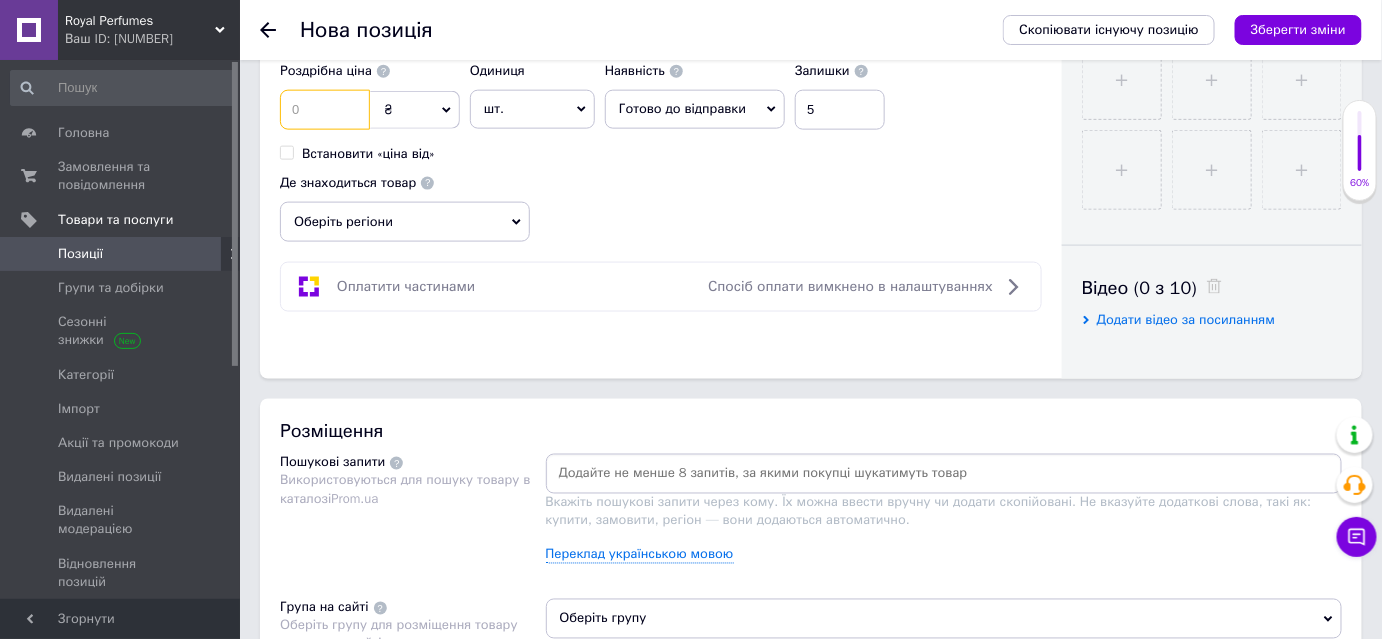 click at bounding box center (325, 110) 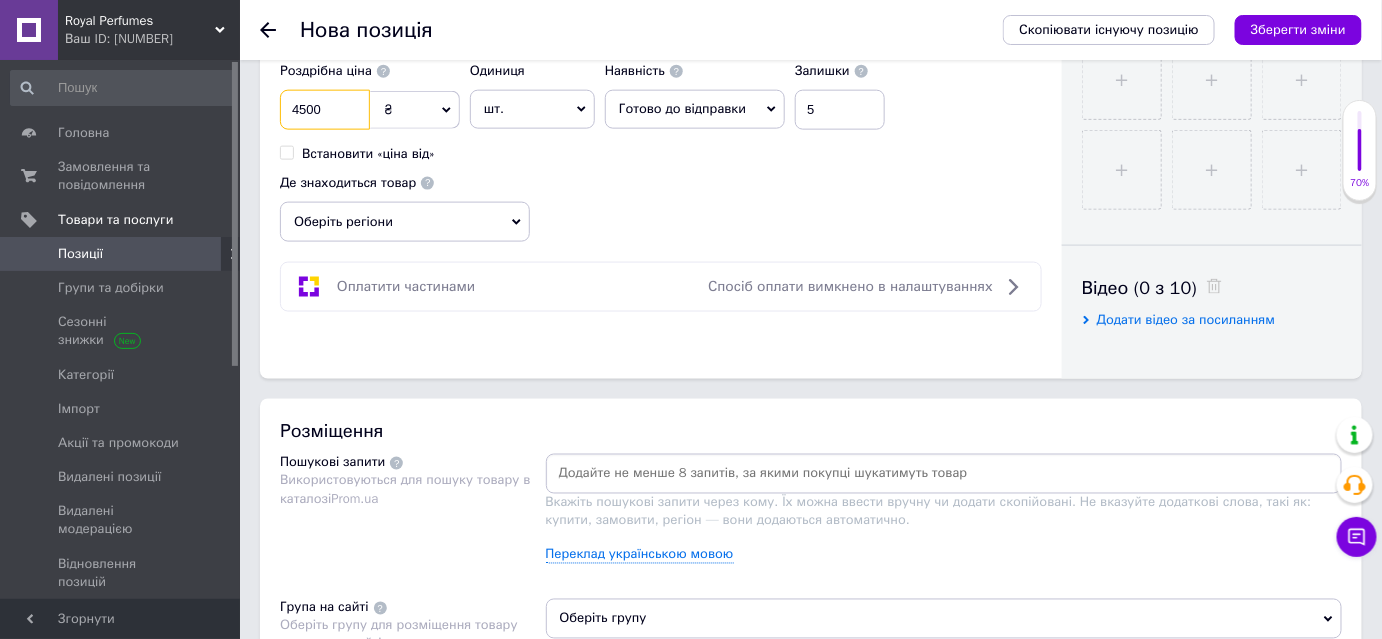 scroll, scrollTop: 848, scrollLeft: 0, axis: vertical 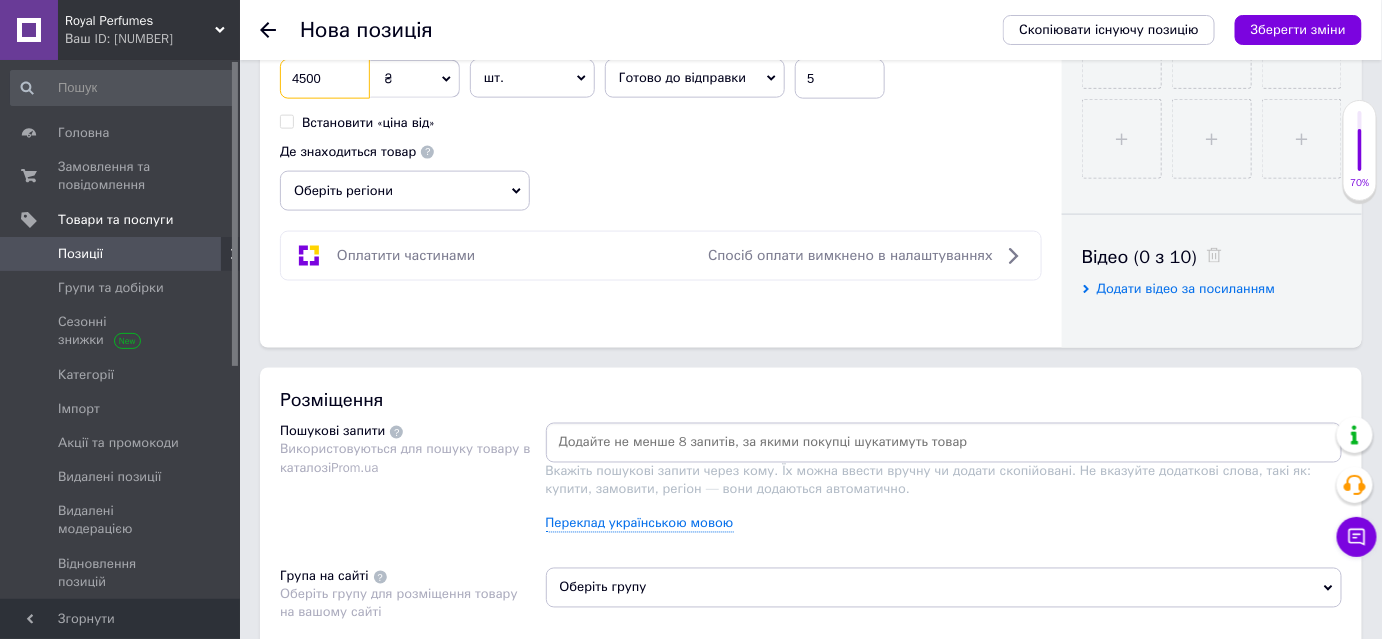 type on "4500" 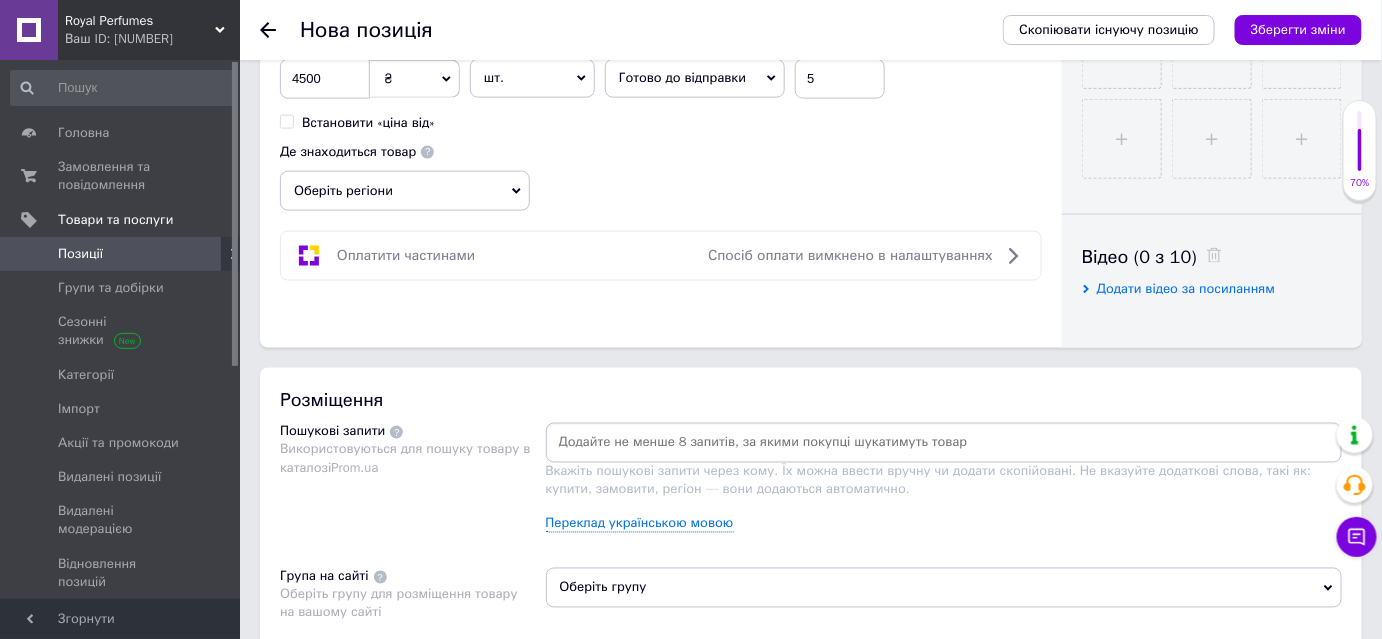 click on "Оберіть регіони" at bounding box center (405, 191) 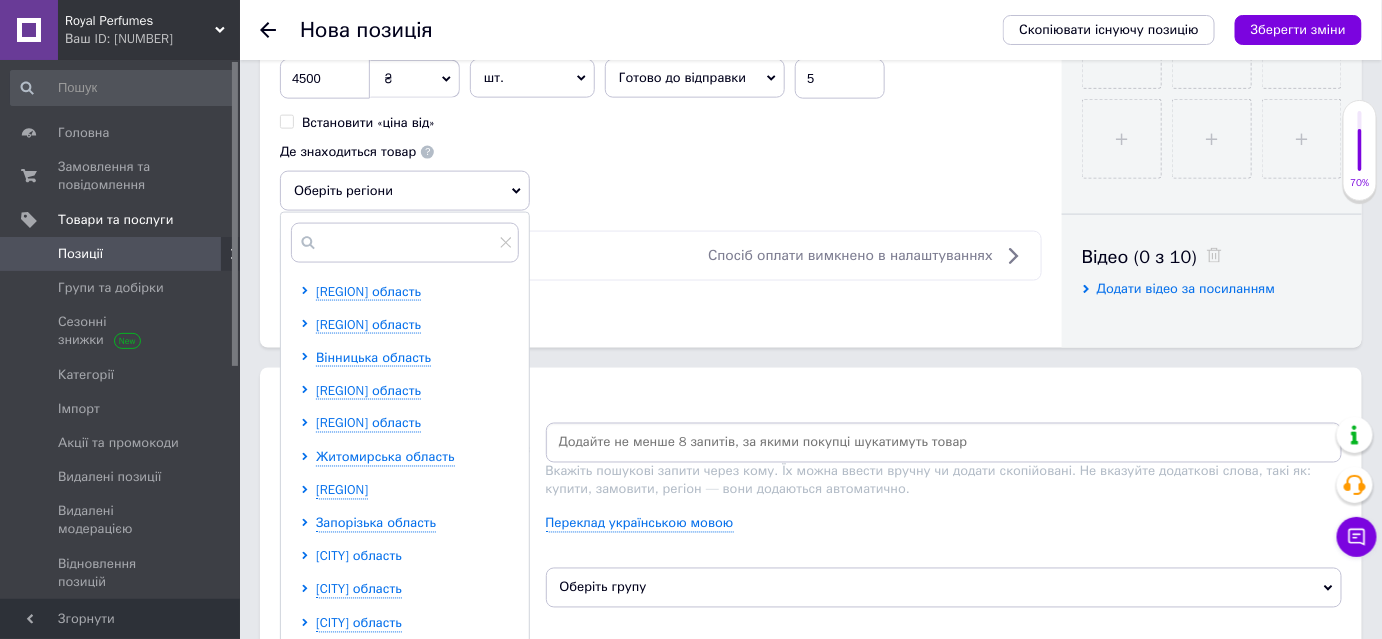 click on "[CITY] область" at bounding box center [359, 556] 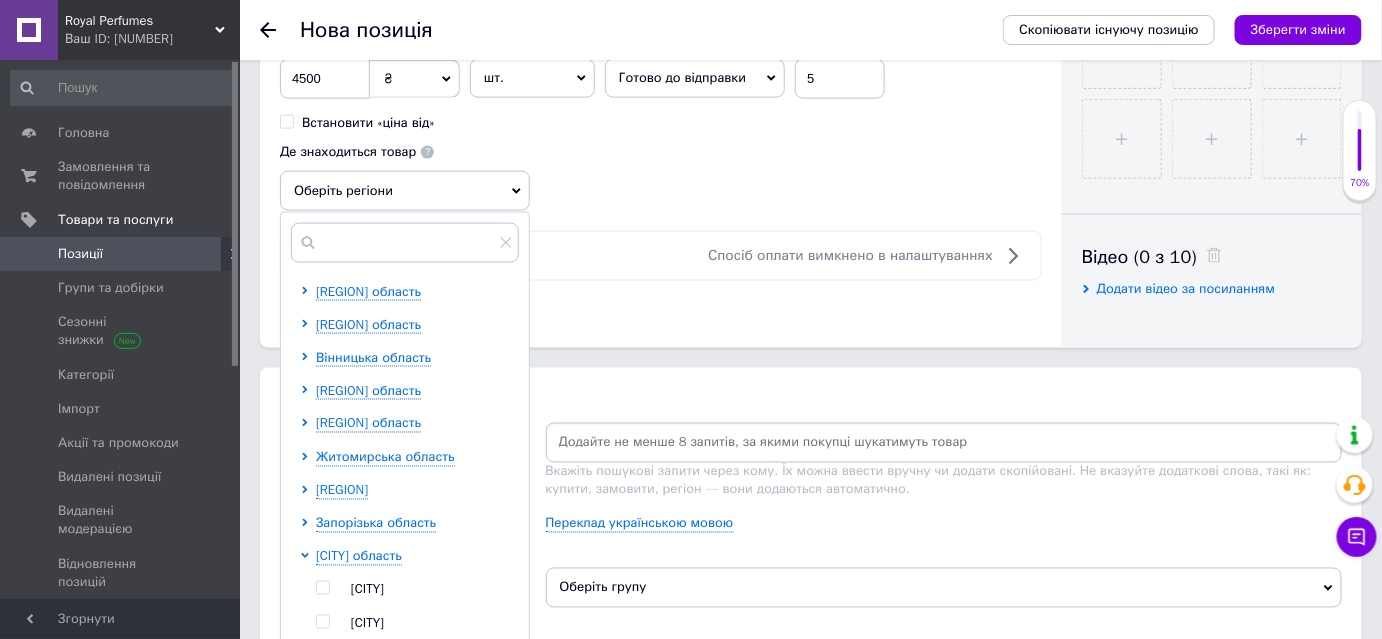 click at bounding box center [323, 588] 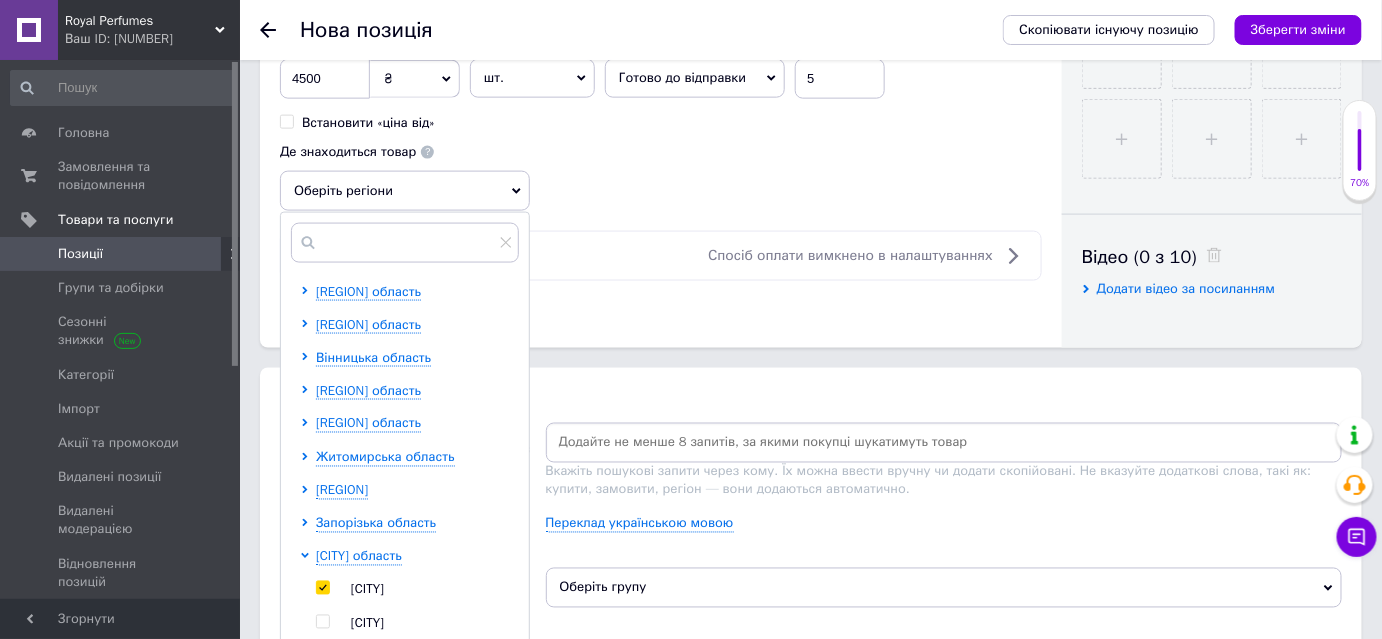 checkbox on "true" 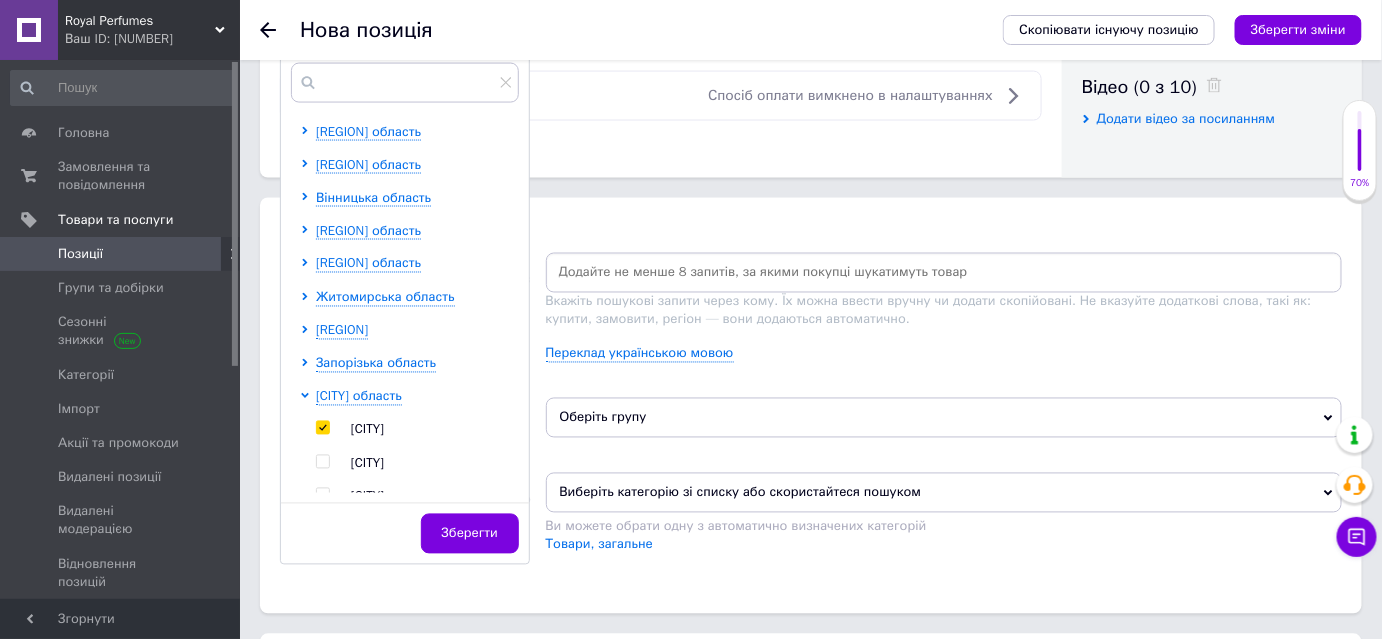 scroll, scrollTop: 1115, scrollLeft: 0, axis: vertical 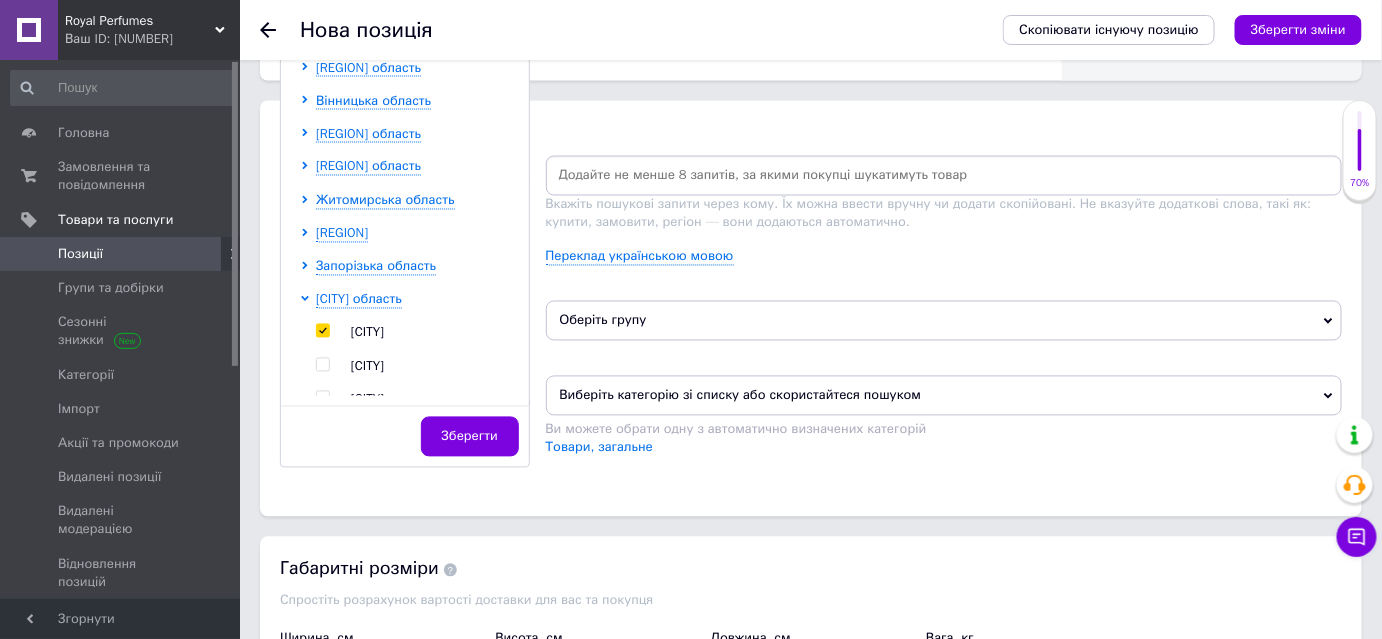 click on "Зберегти" at bounding box center [470, 437] 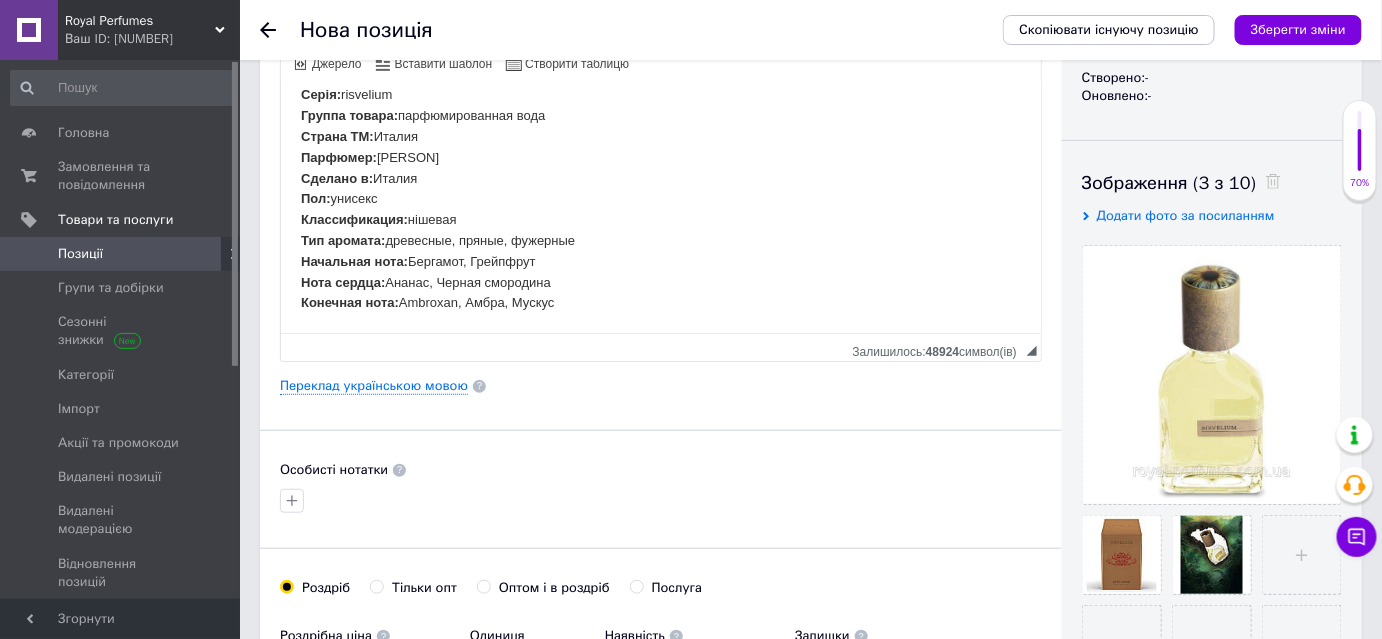 scroll, scrollTop: 0, scrollLeft: 0, axis: both 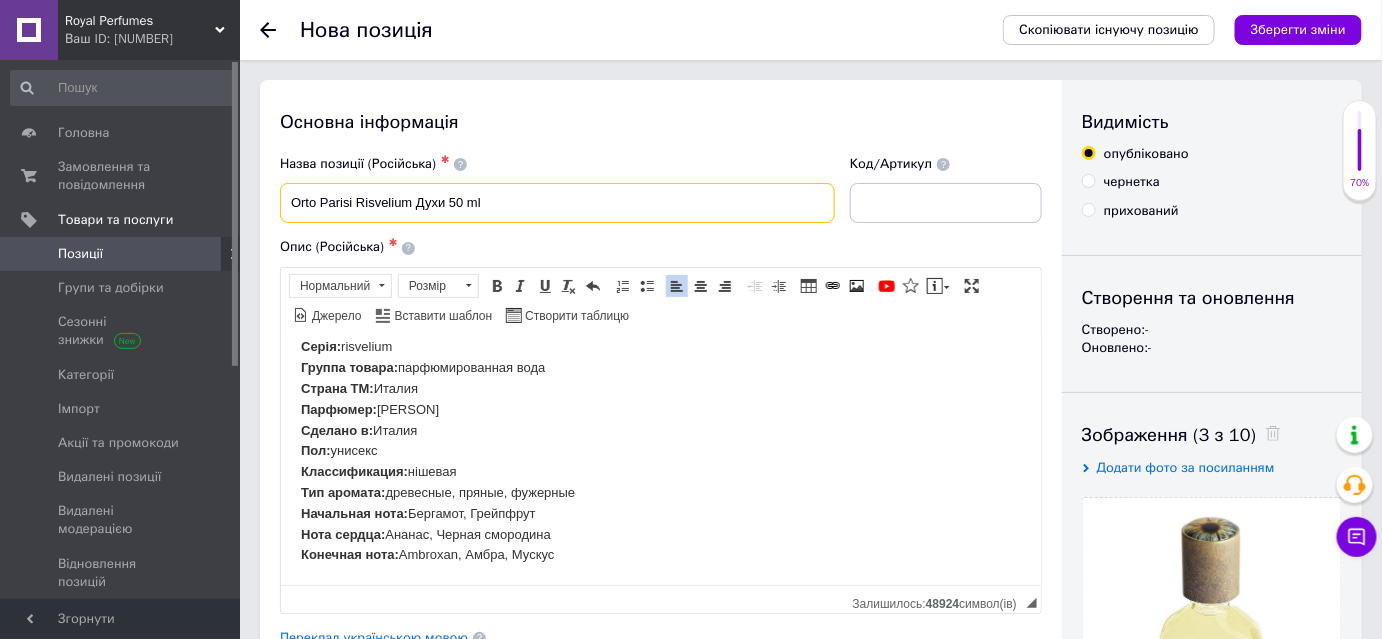 drag, startPoint x: 500, startPoint y: 216, endPoint x: 496, endPoint y: 203, distance: 13.601471 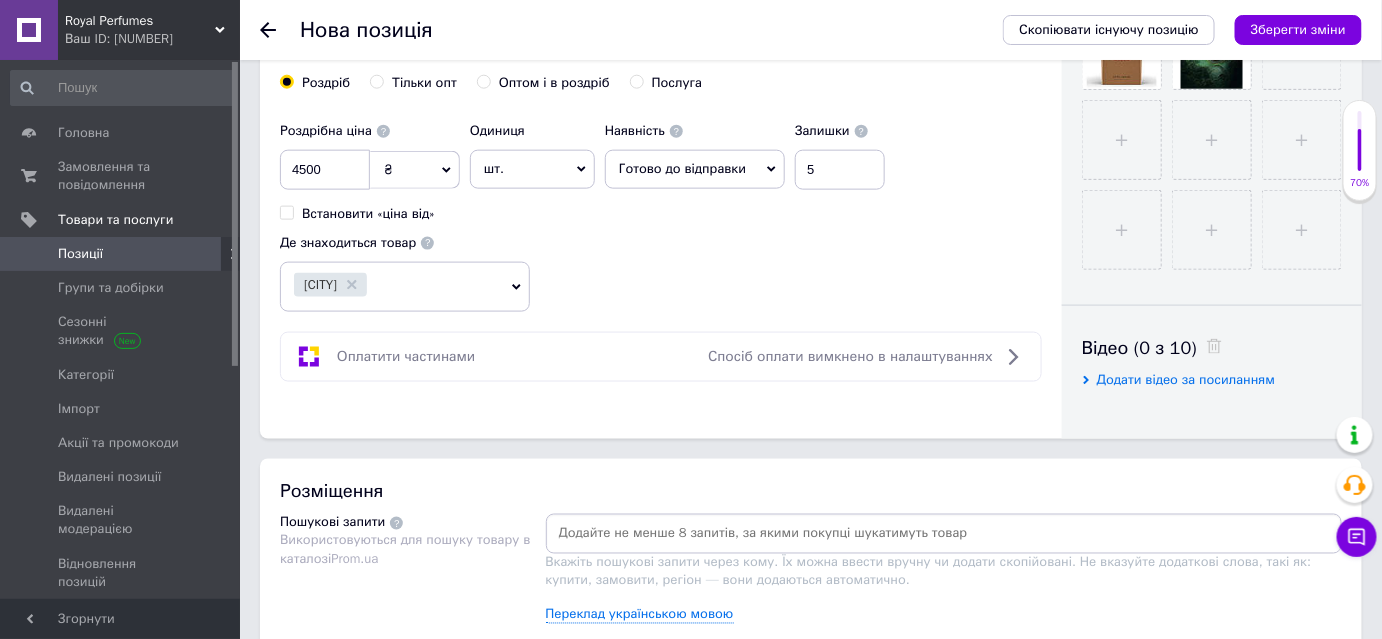 scroll, scrollTop: 759, scrollLeft: 0, axis: vertical 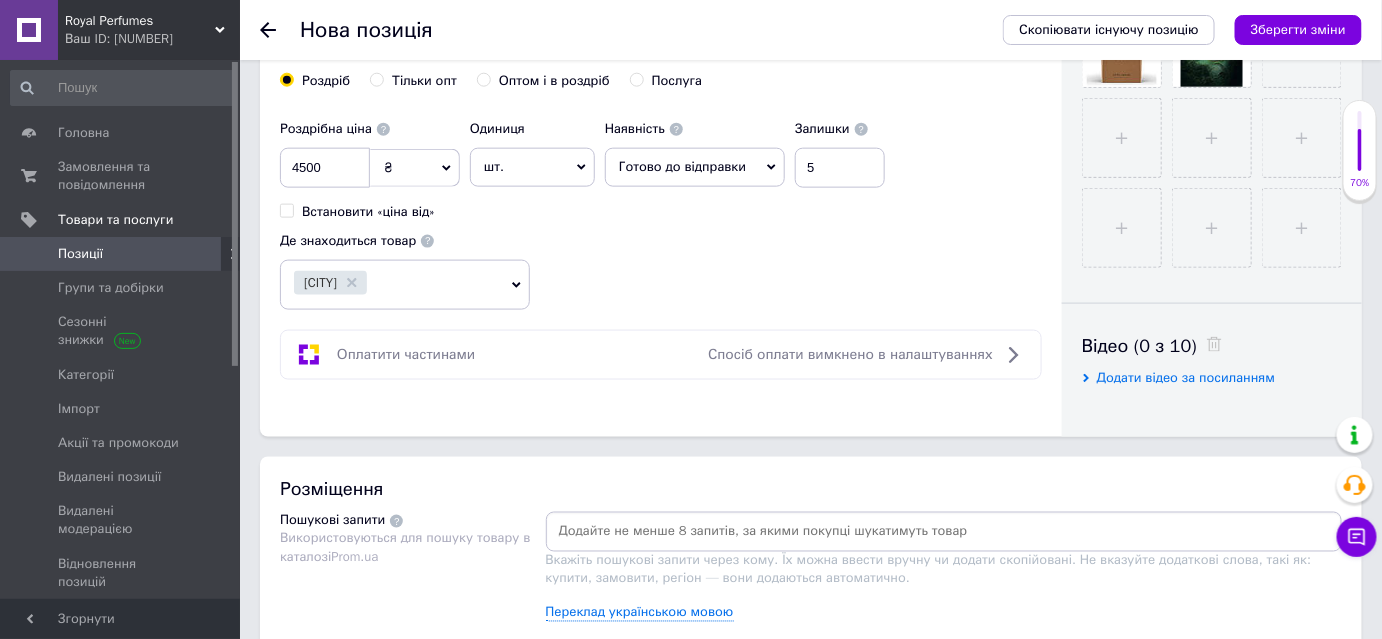 click at bounding box center (944, 532) 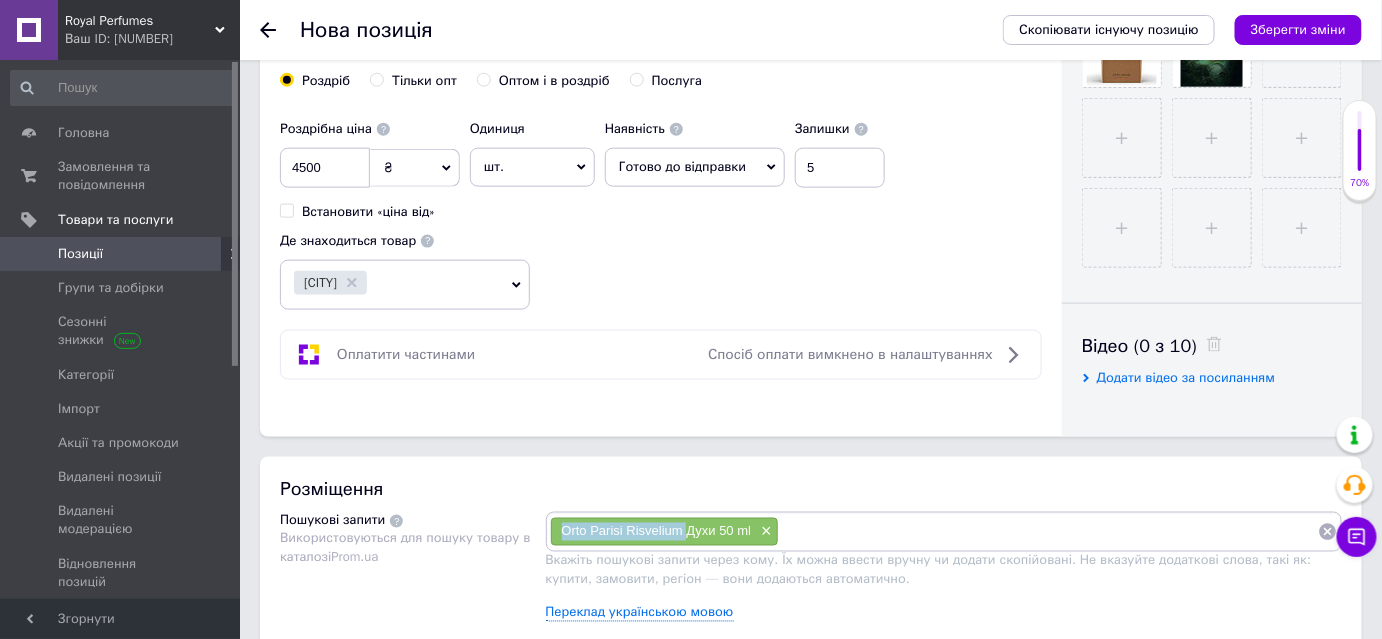 drag, startPoint x: 557, startPoint y: 538, endPoint x: 673, endPoint y: 530, distance: 116.275536 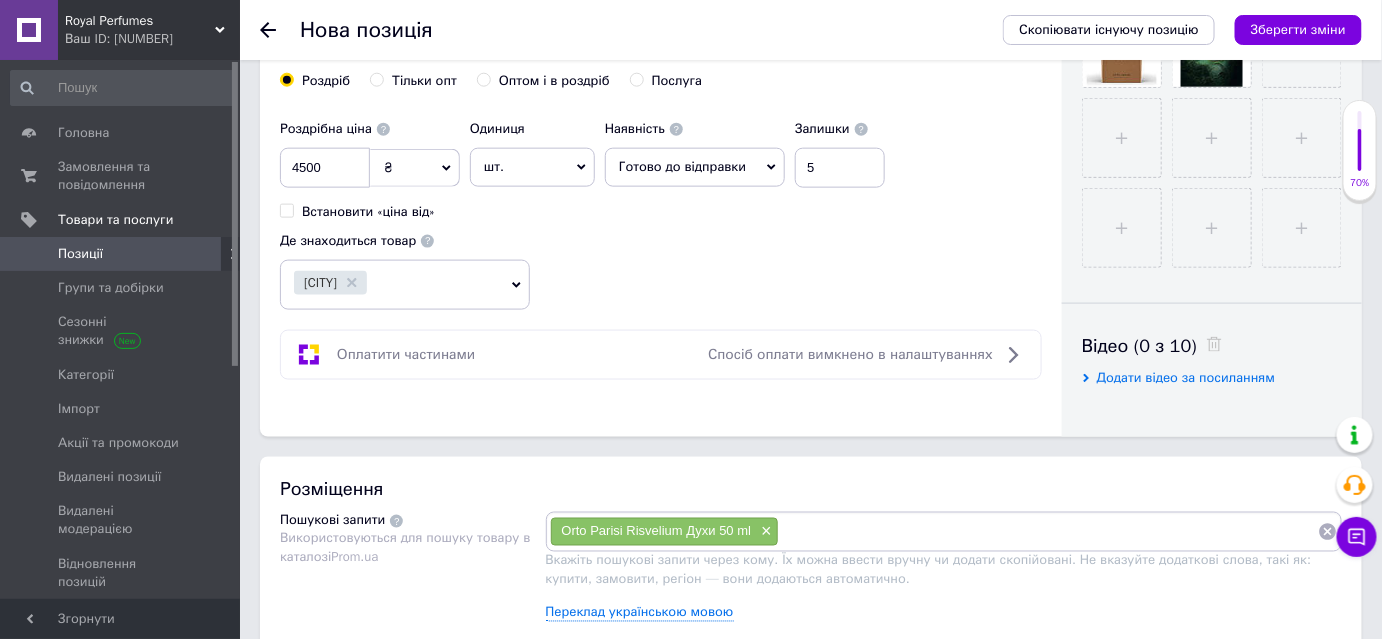 click at bounding box center [1048, 532] 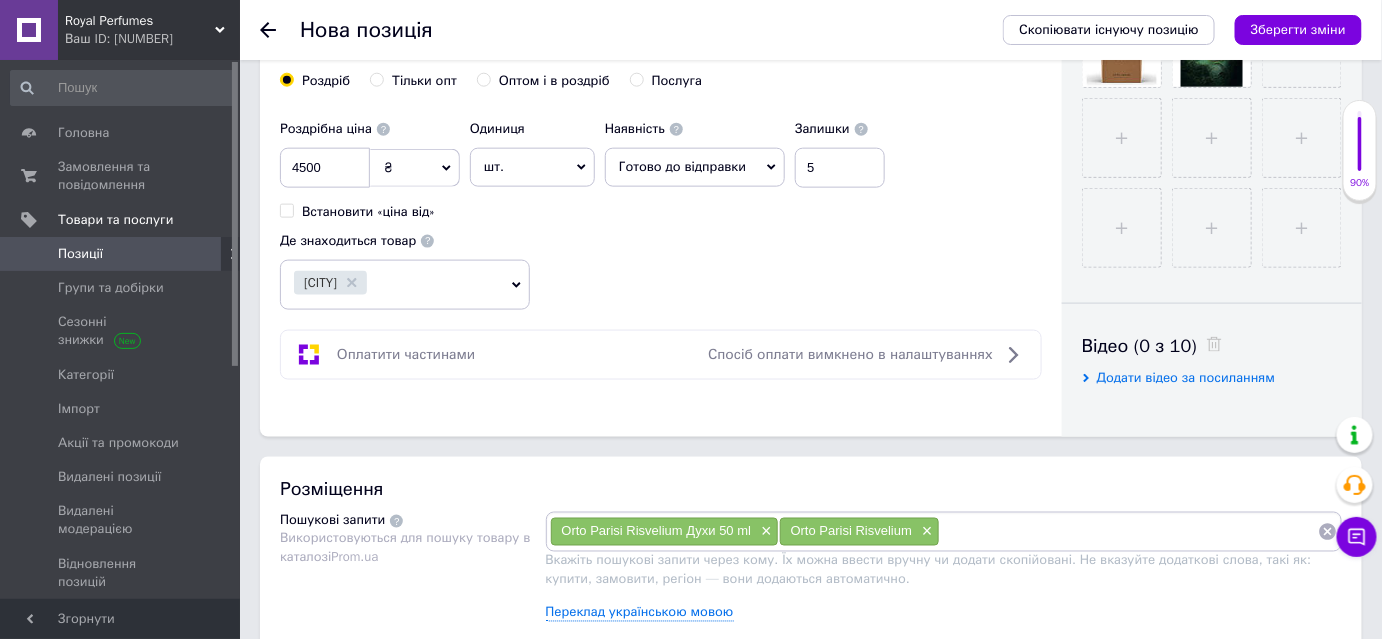 paste on "Orto Parisi Risvelium" 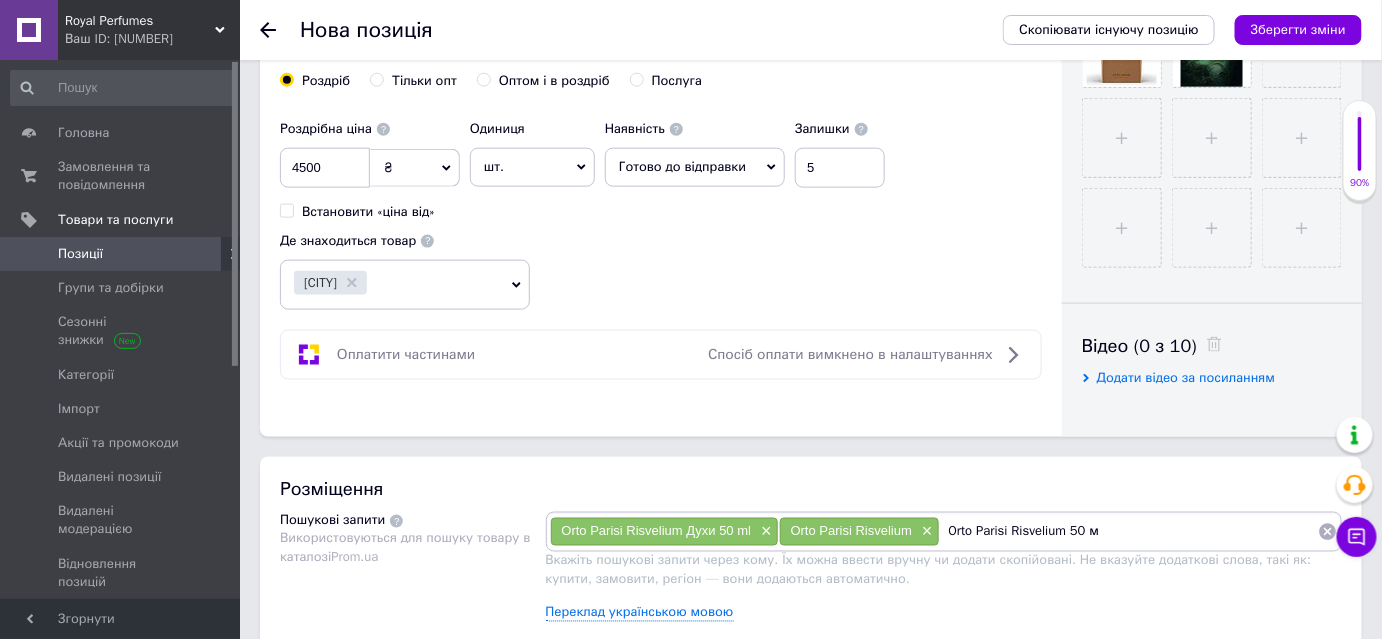 type on "Orto Parisi Risvelium 50 мл" 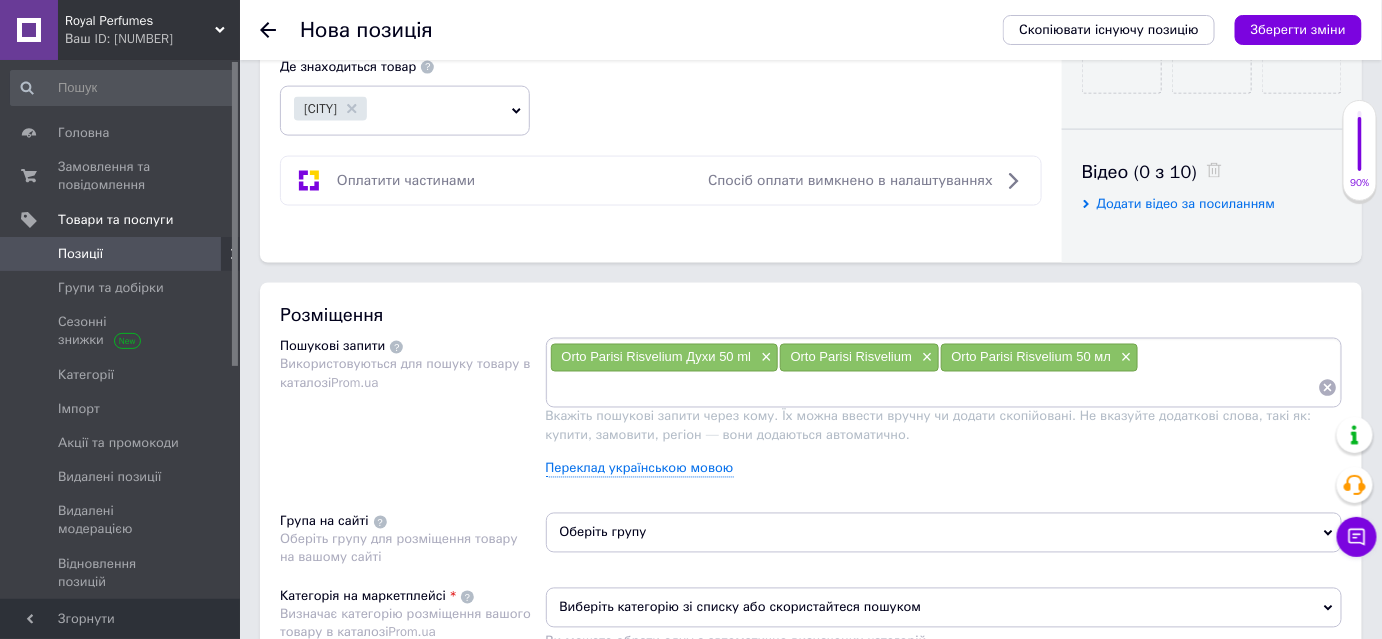 scroll, scrollTop: 973, scrollLeft: 0, axis: vertical 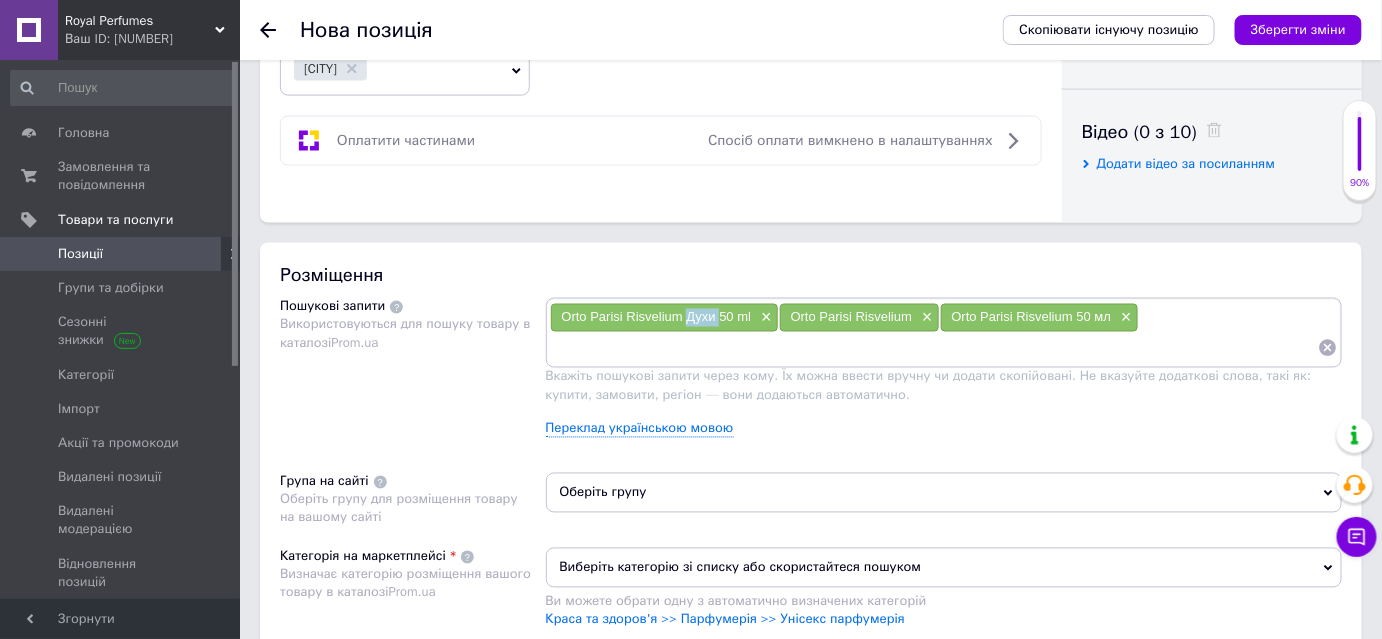 drag, startPoint x: 685, startPoint y: 311, endPoint x: 714, endPoint y: 317, distance: 29.614185 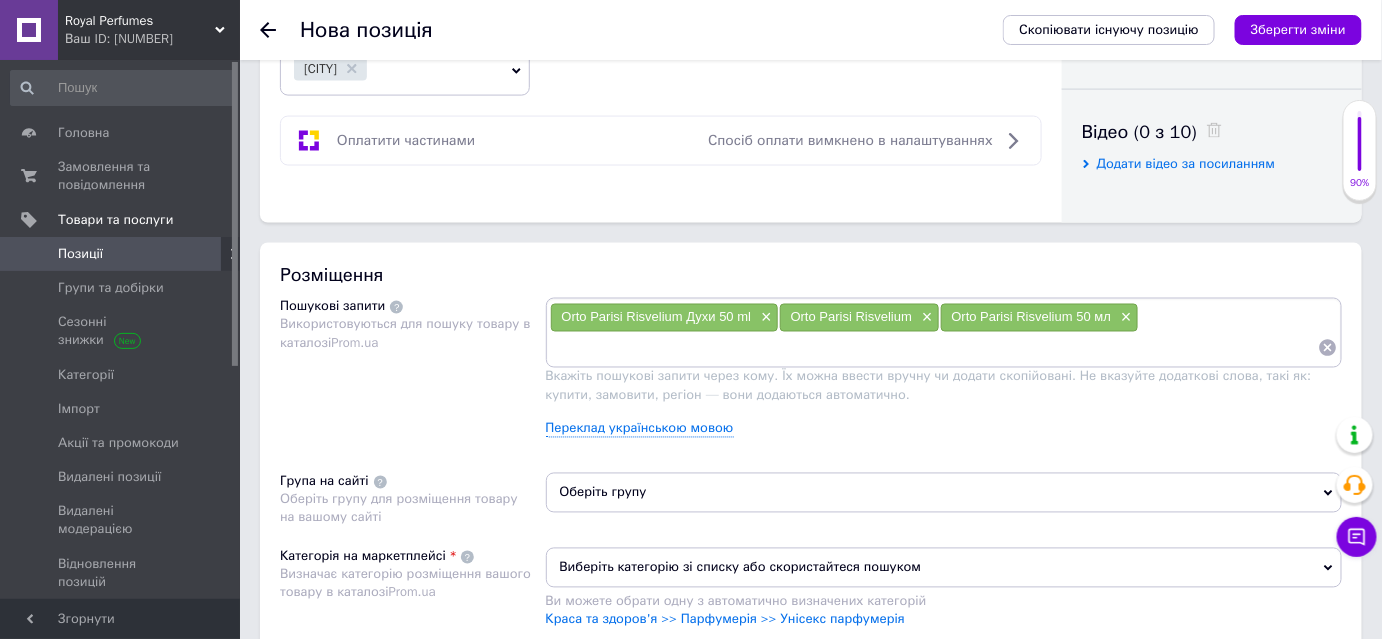 click at bounding box center [934, 348] 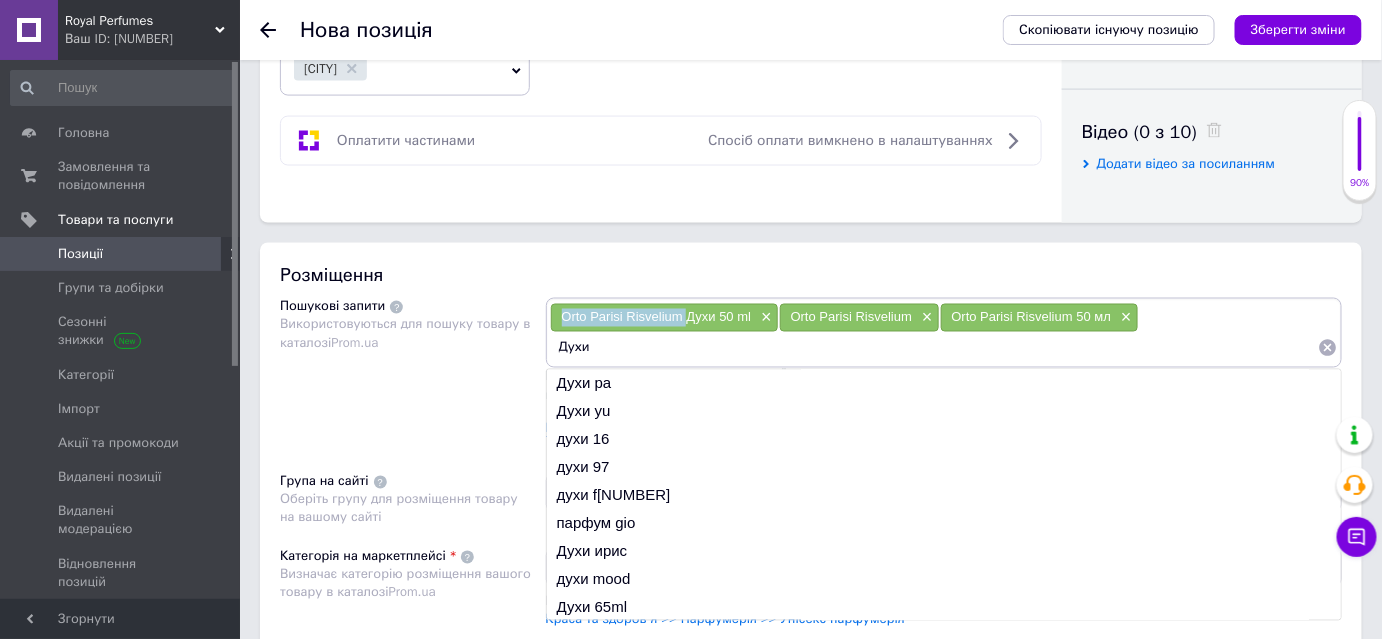 drag, startPoint x: 594, startPoint y: 314, endPoint x: 684, endPoint y: 313, distance: 90.005554 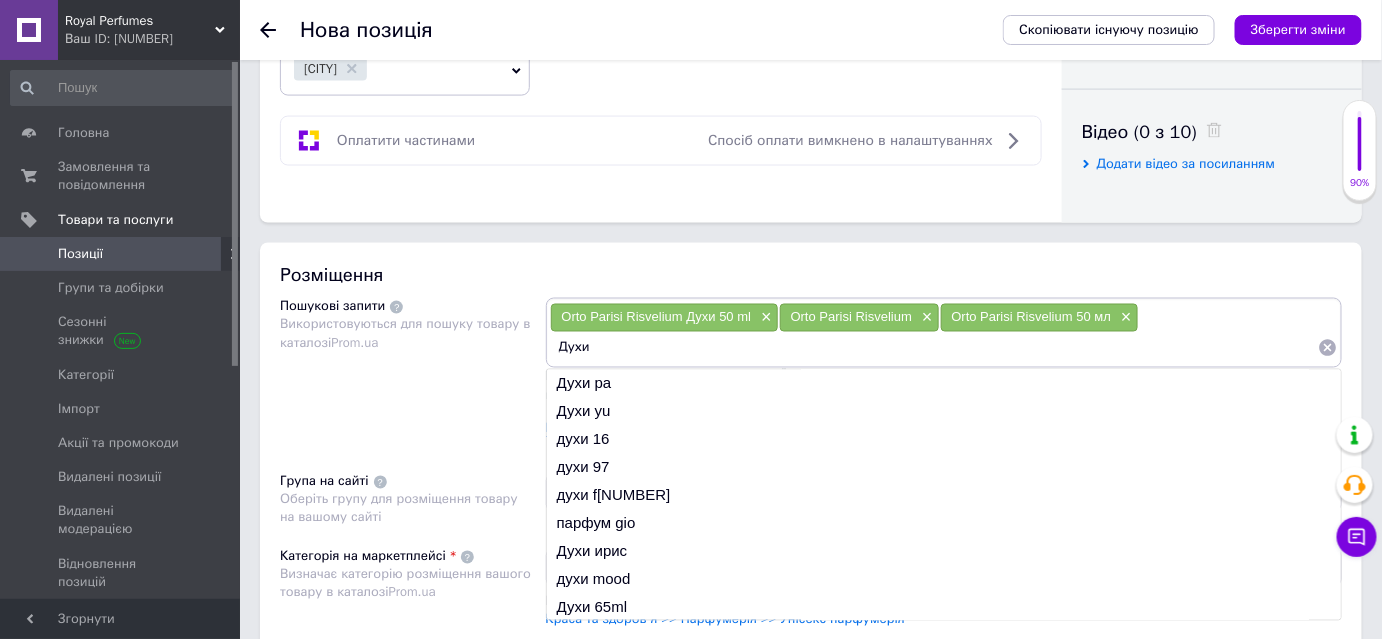 click on "Духи" at bounding box center (934, 348) 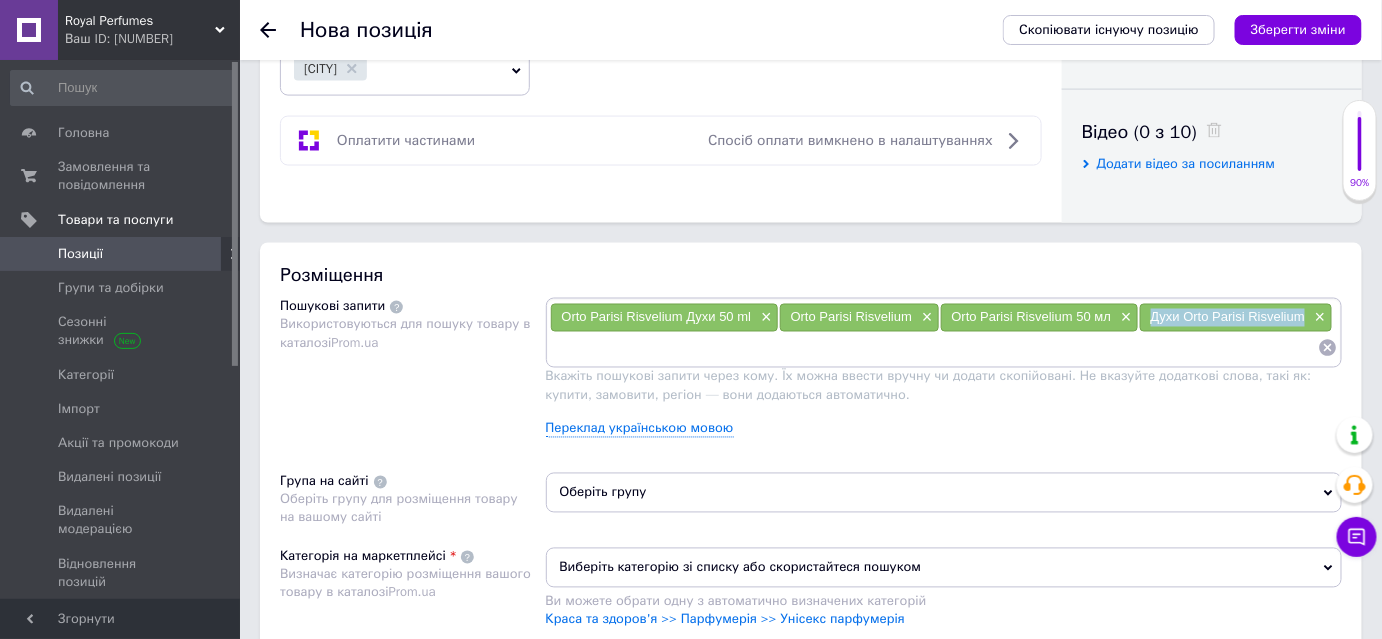 drag, startPoint x: 1172, startPoint y: 323, endPoint x: 1278, endPoint y: 315, distance: 106.30146 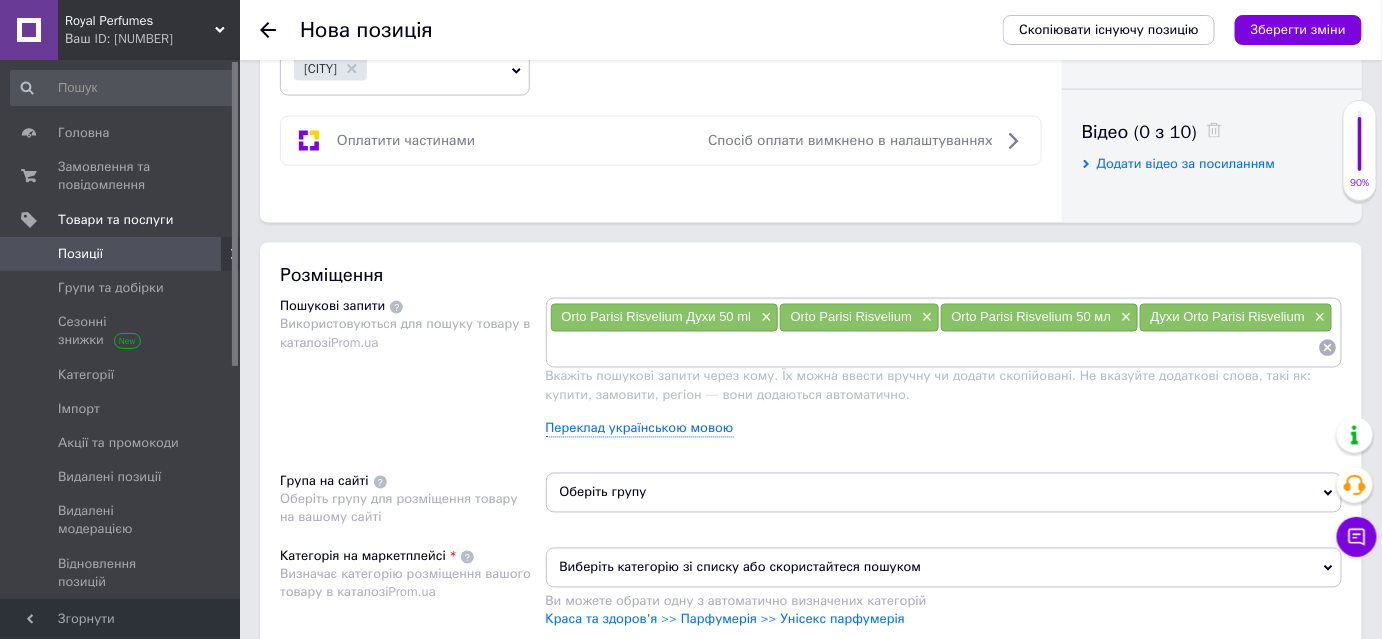 click at bounding box center [934, 348] 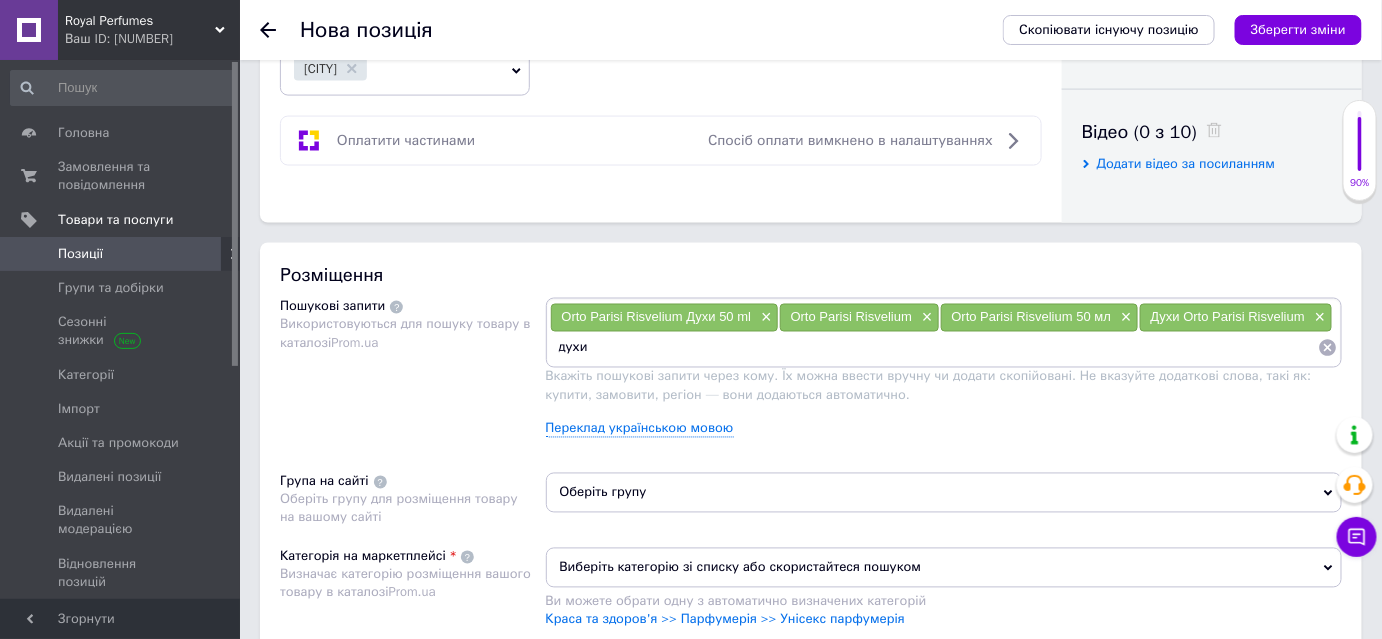 paste on "Духи Orto Parisi Risvelium" 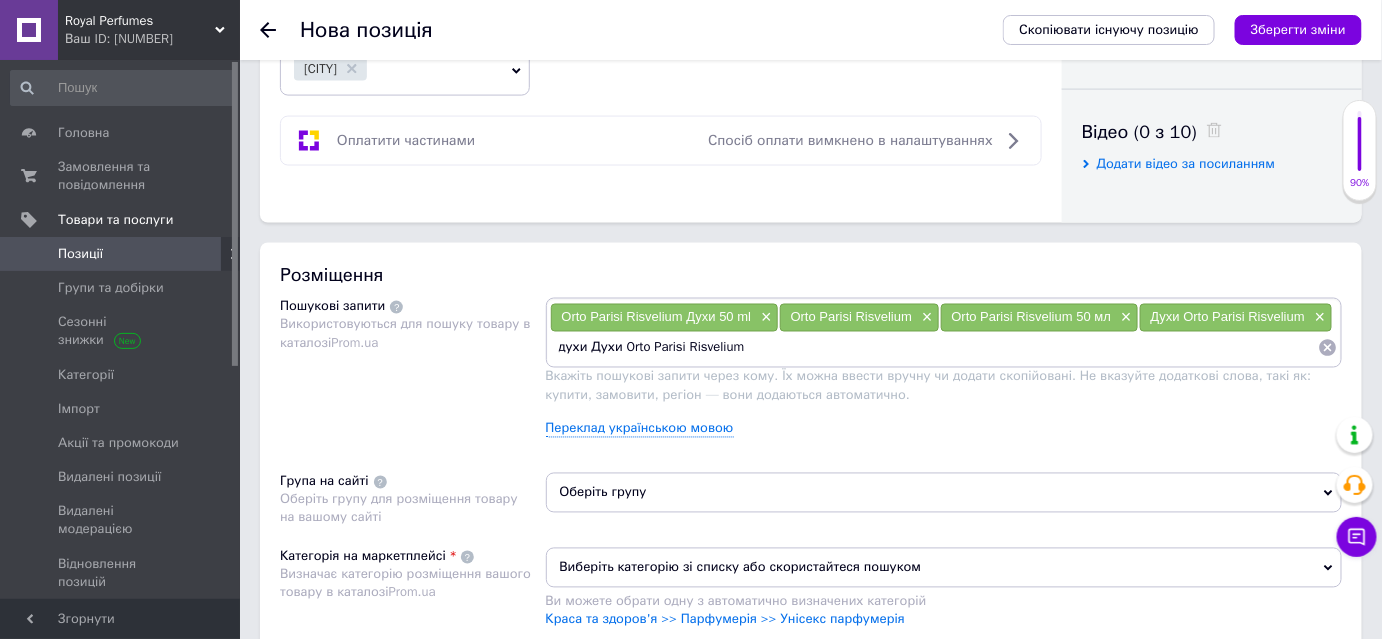 drag, startPoint x: 618, startPoint y: 346, endPoint x: 592, endPoint y: 350, distance: 26.305893 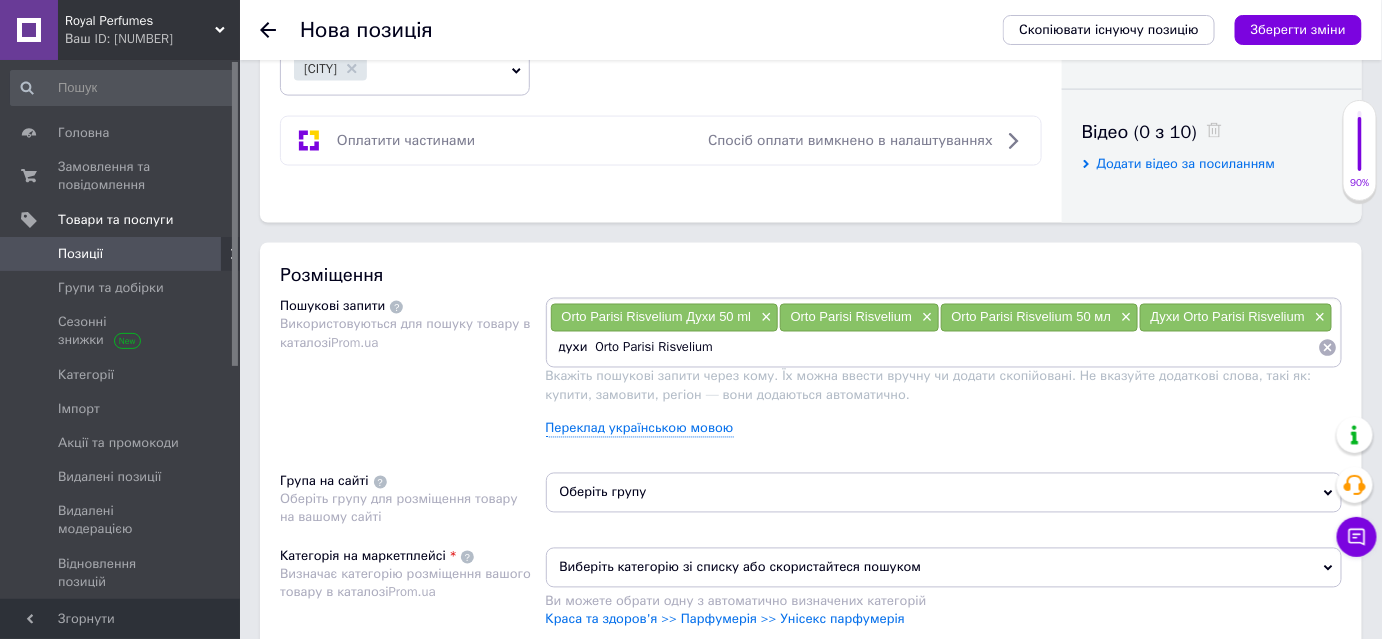 click on "духи  Orto Parisi Risvelium" at bounding box center [934, 348] 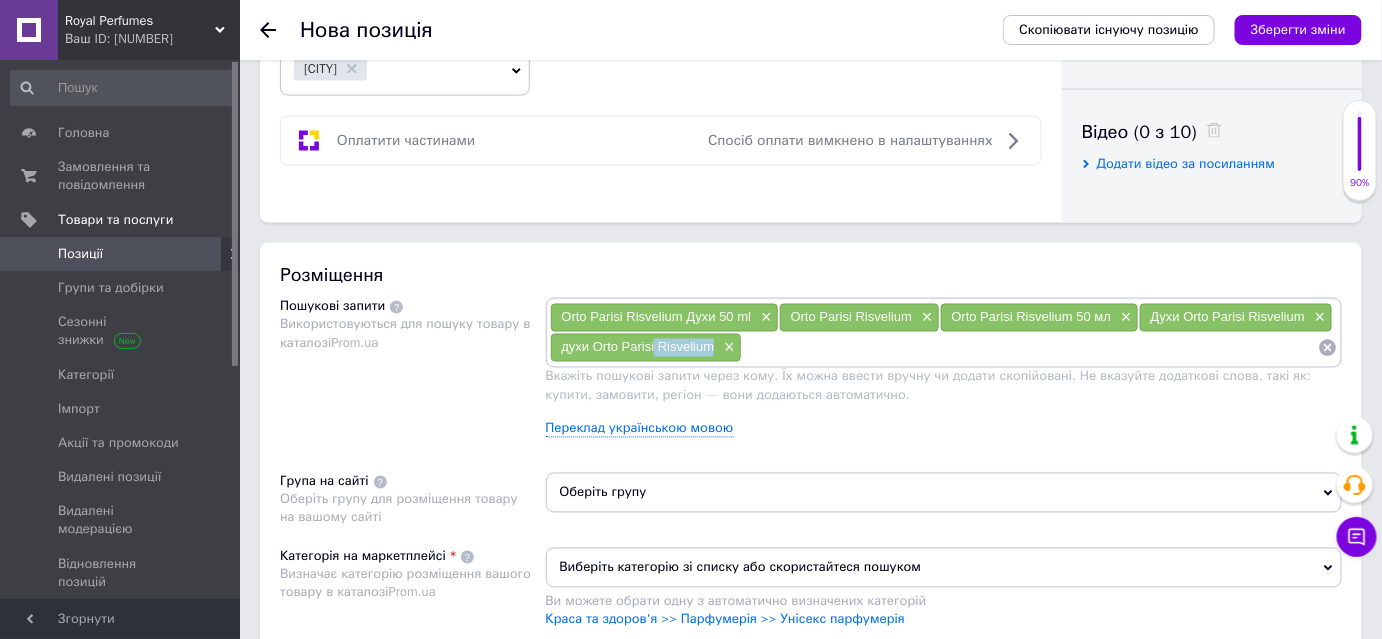 drag, startPoint x: 686, startPoint y: 346, endPoint x: 706, endPoint y: 340, distance: 20.880613 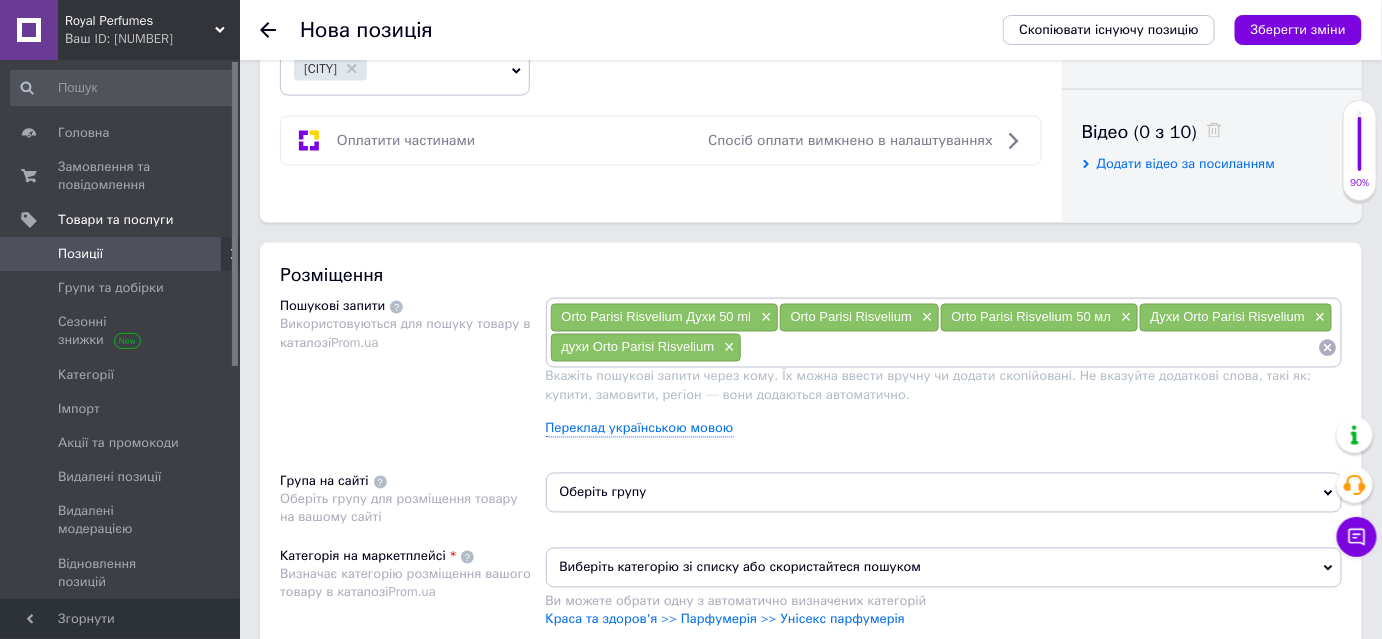 click at bounding box center (1030, 348) 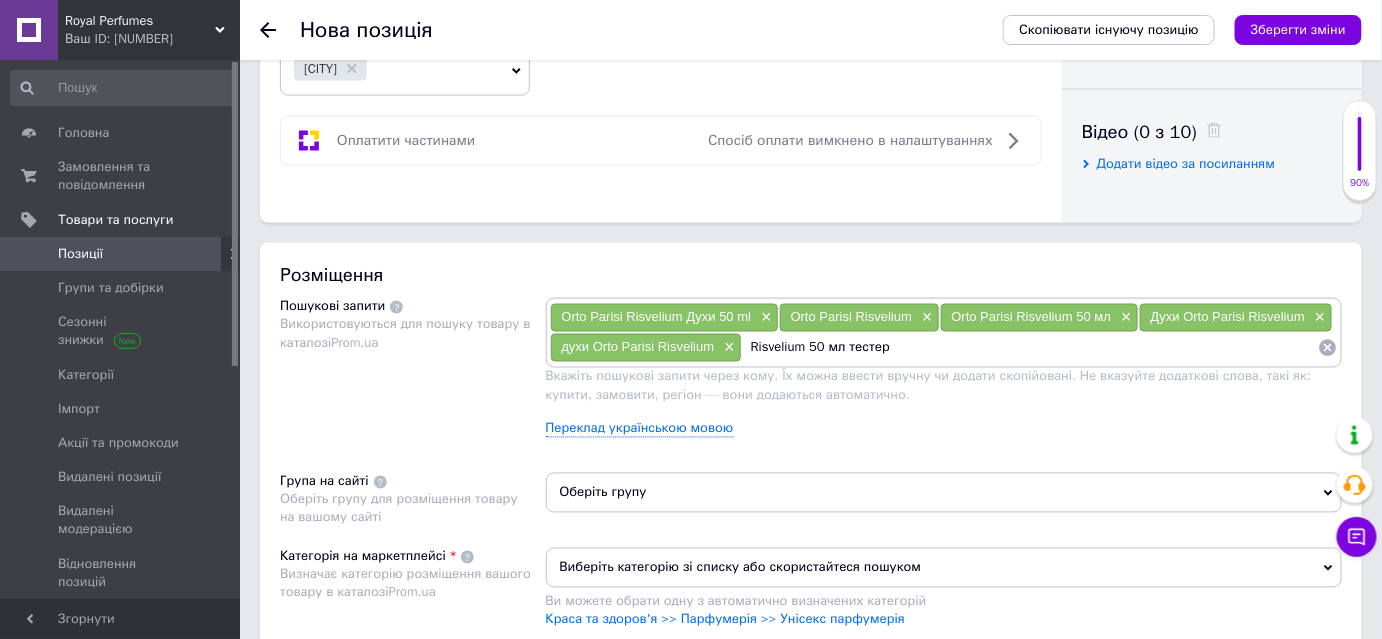 type on "Risvelium 50 мл тестер" 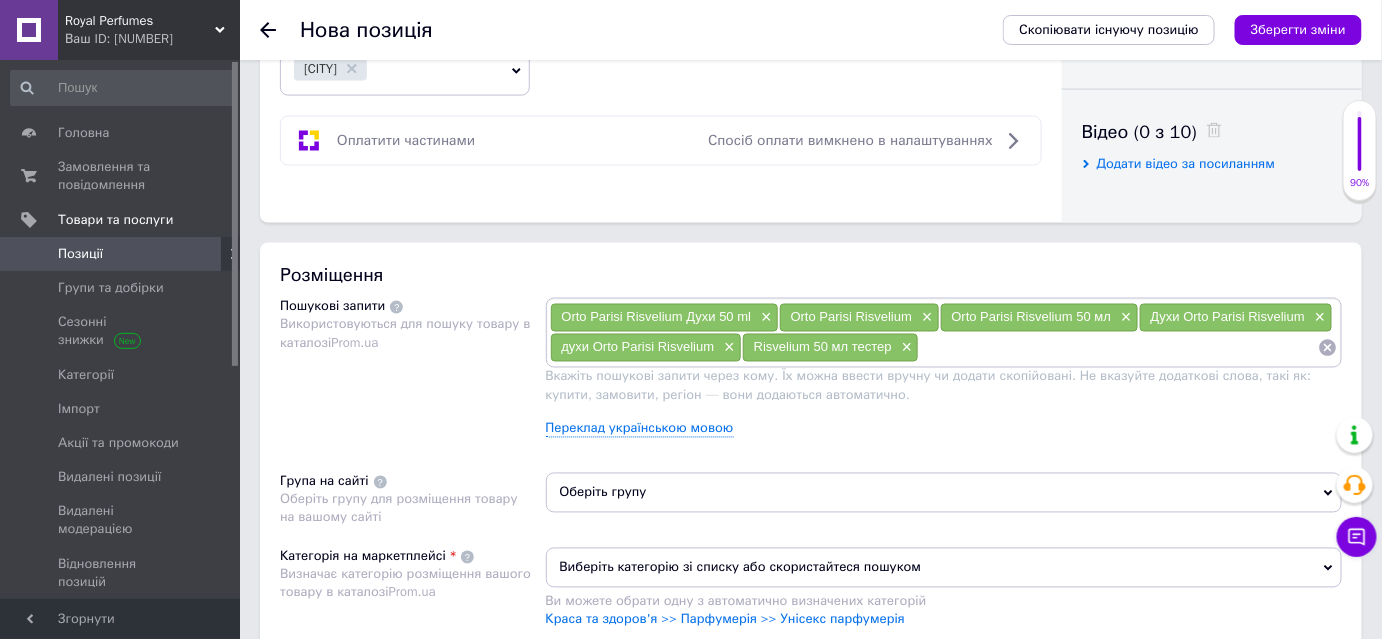 paste on "Risvelium" 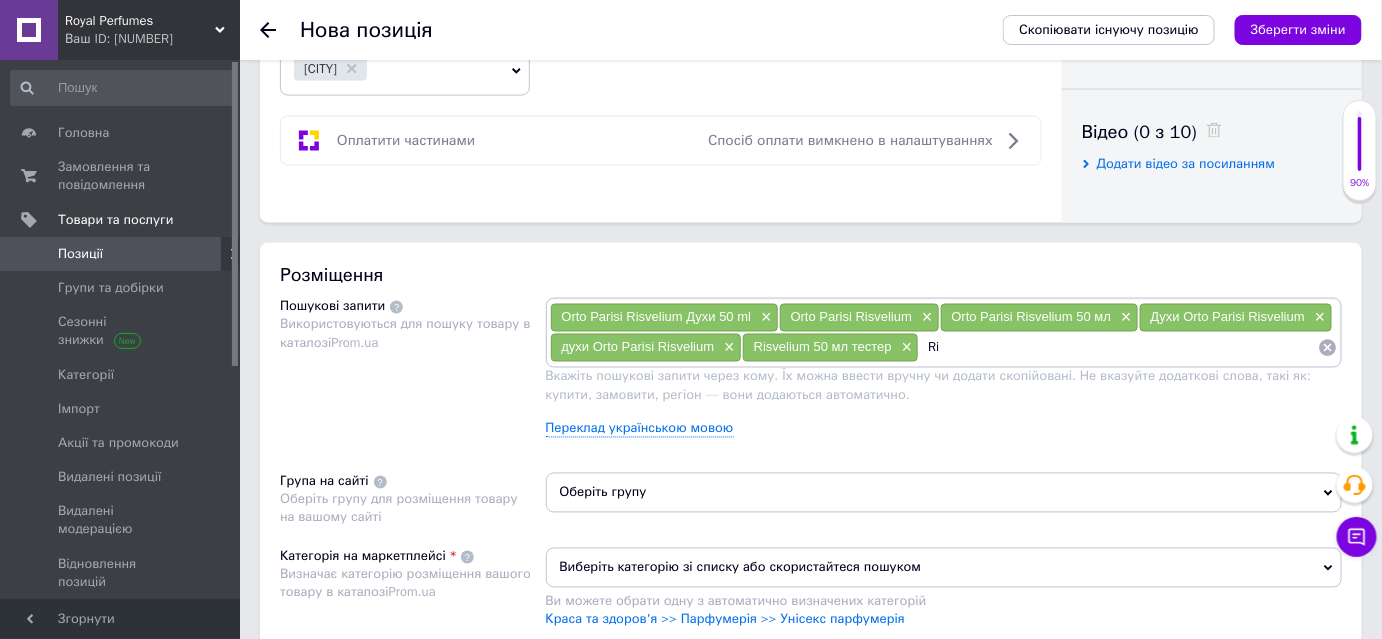 type on "R" 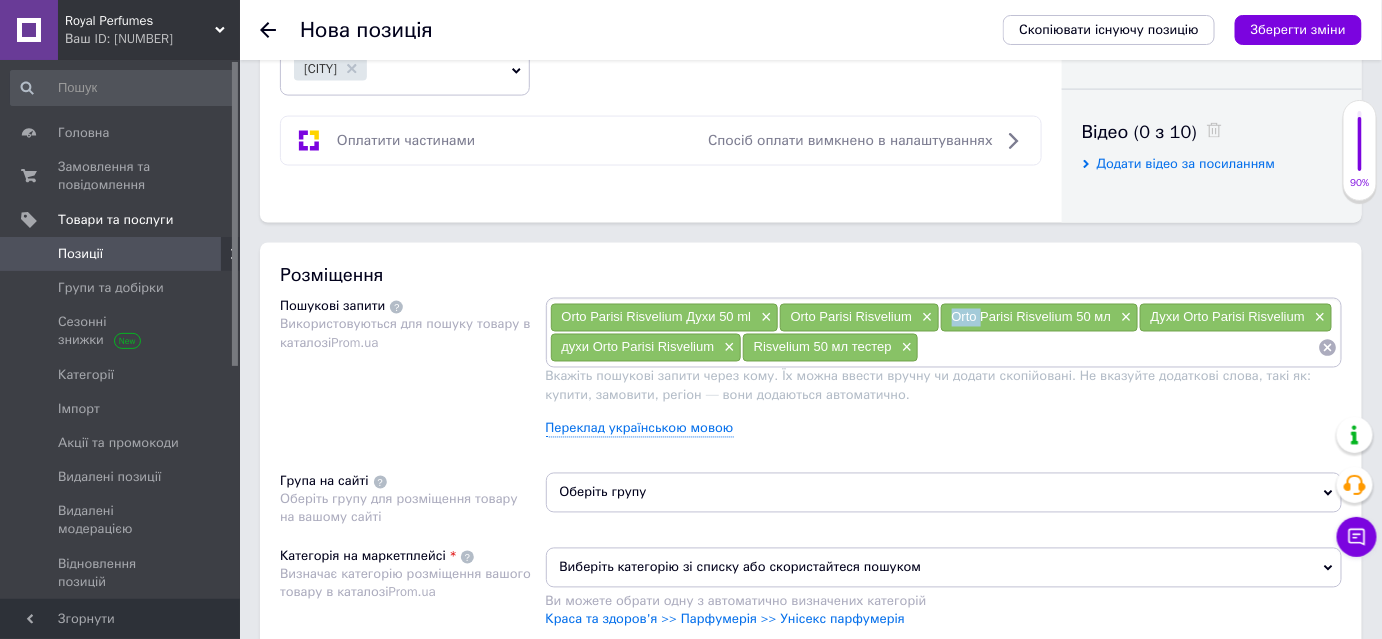 click on "[BRAND] [PRODUCT] 50 мл ×" at bounding box center (1039, 318) 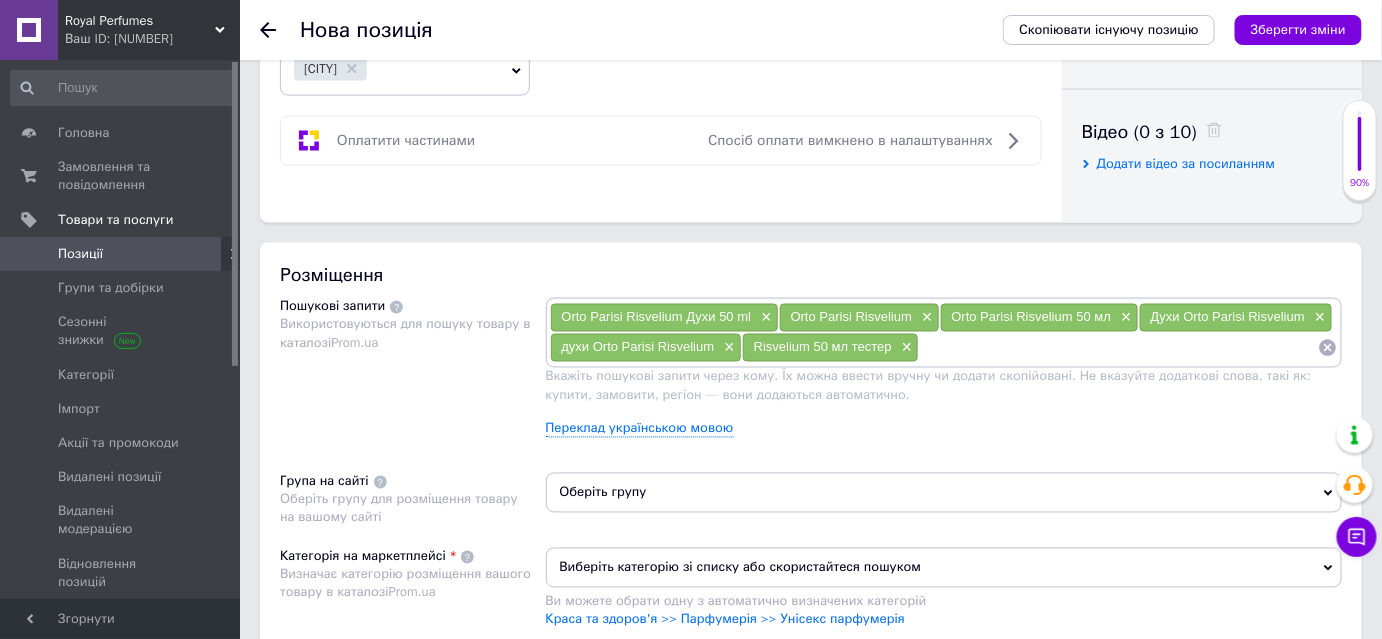 click at bounding box center (1118, 348) 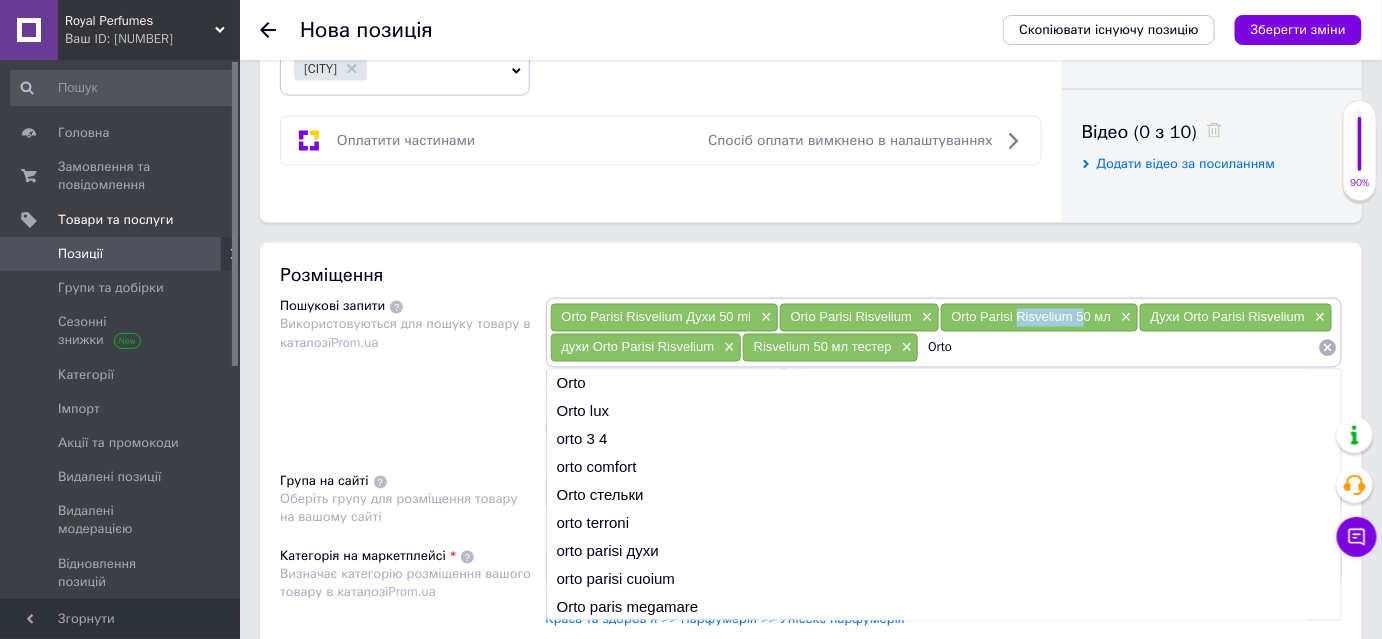 drag, startPoint x: 1015, startPoint y: 320, endPoint x: 1077, endPoint y: 320, distance: 62 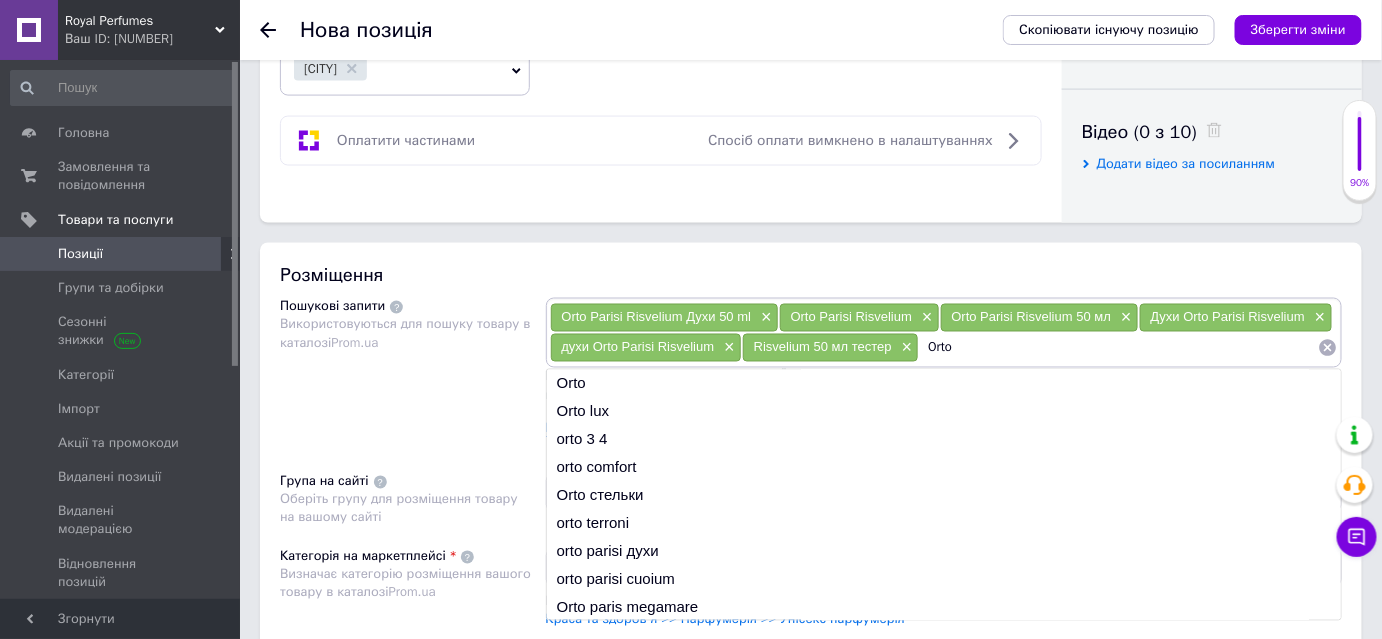 click on "Orto" at bounding box center [1118, 348] 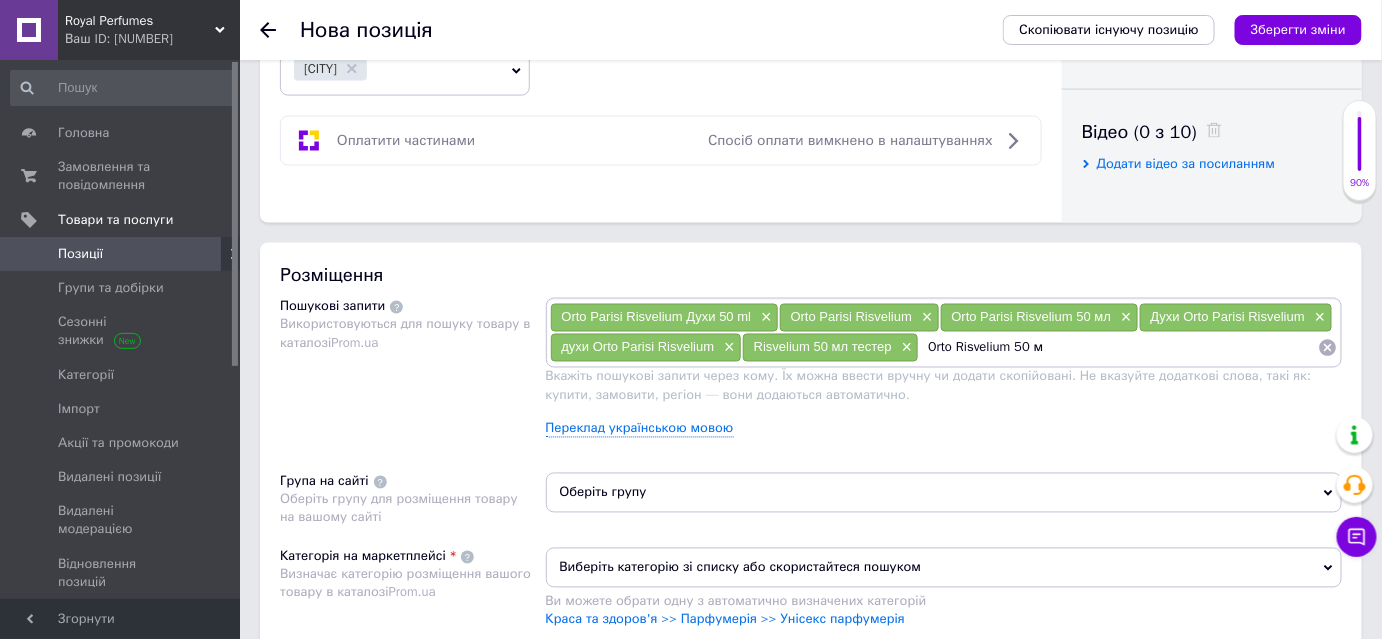type on "Orto Risvelium 50 мл" 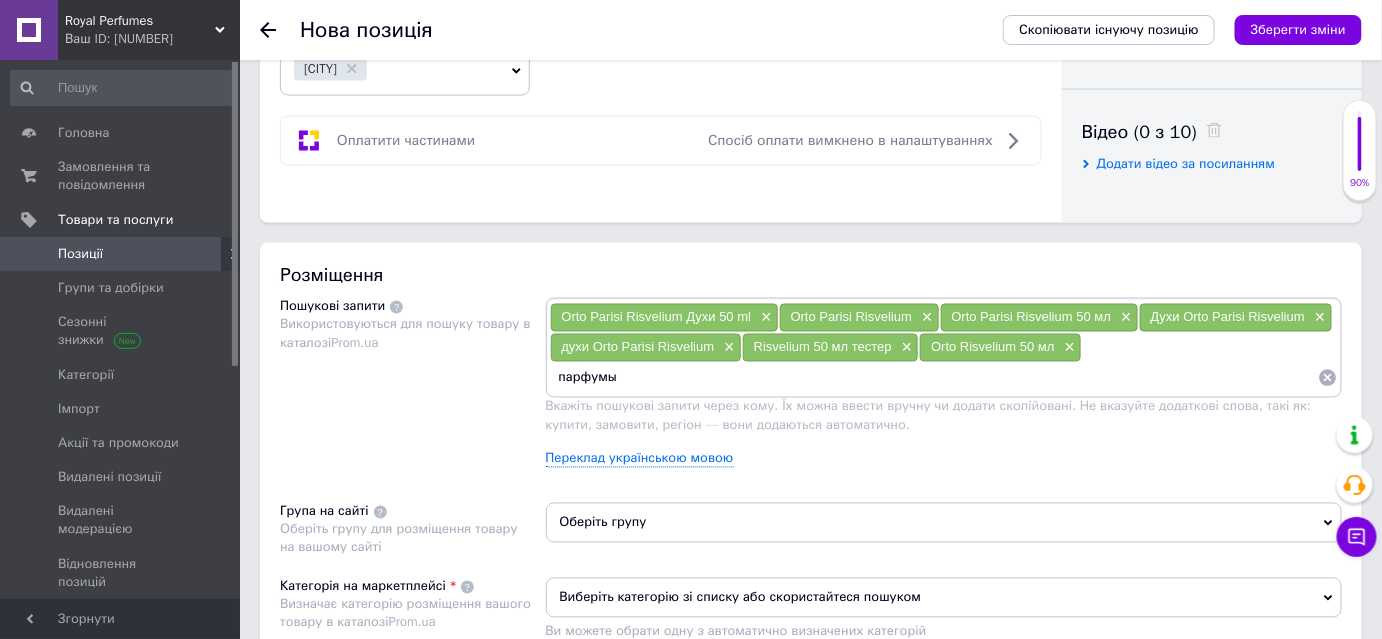 paste on "Risvelium 5" 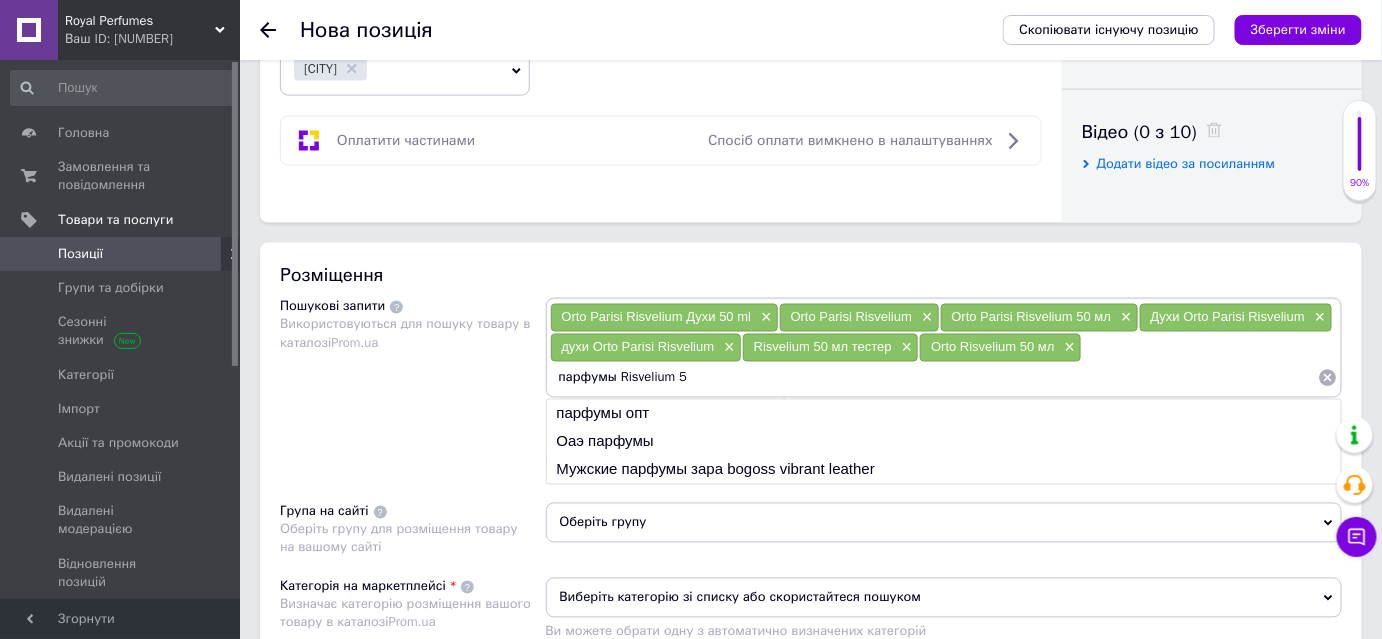 type on "парфумы Risvelium" 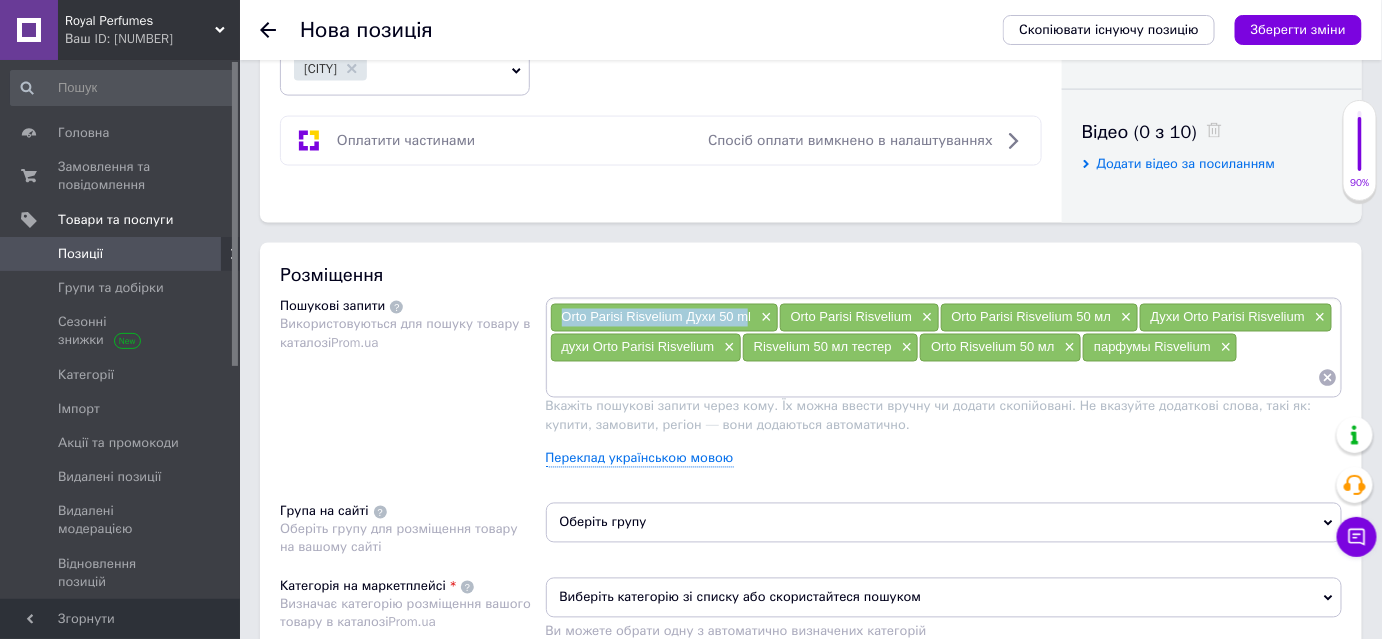 drag, startPoint x: 556, startPoint y: 314, endPoint x: 746, endPoint y: 316, distance: 190.01053 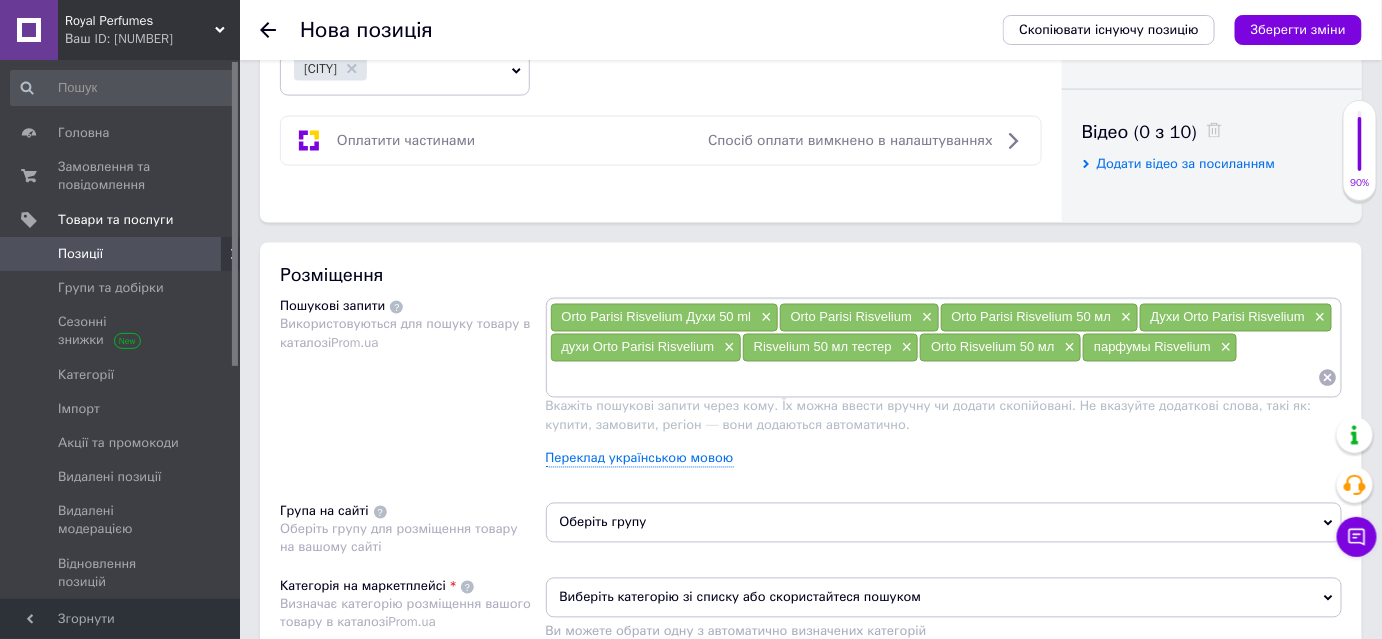 click at bounding box center [934, 378] 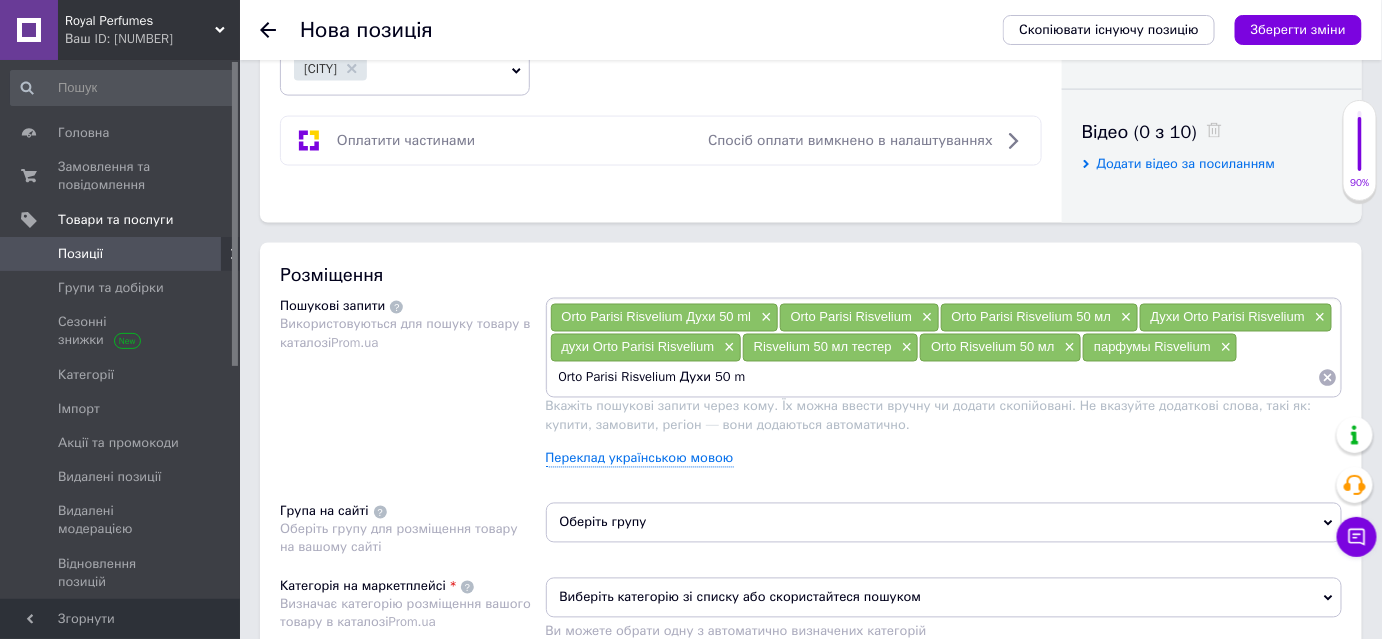 click on "Orto Parisi Risvelium Духи 50 m" at bounding box center [934, 378] 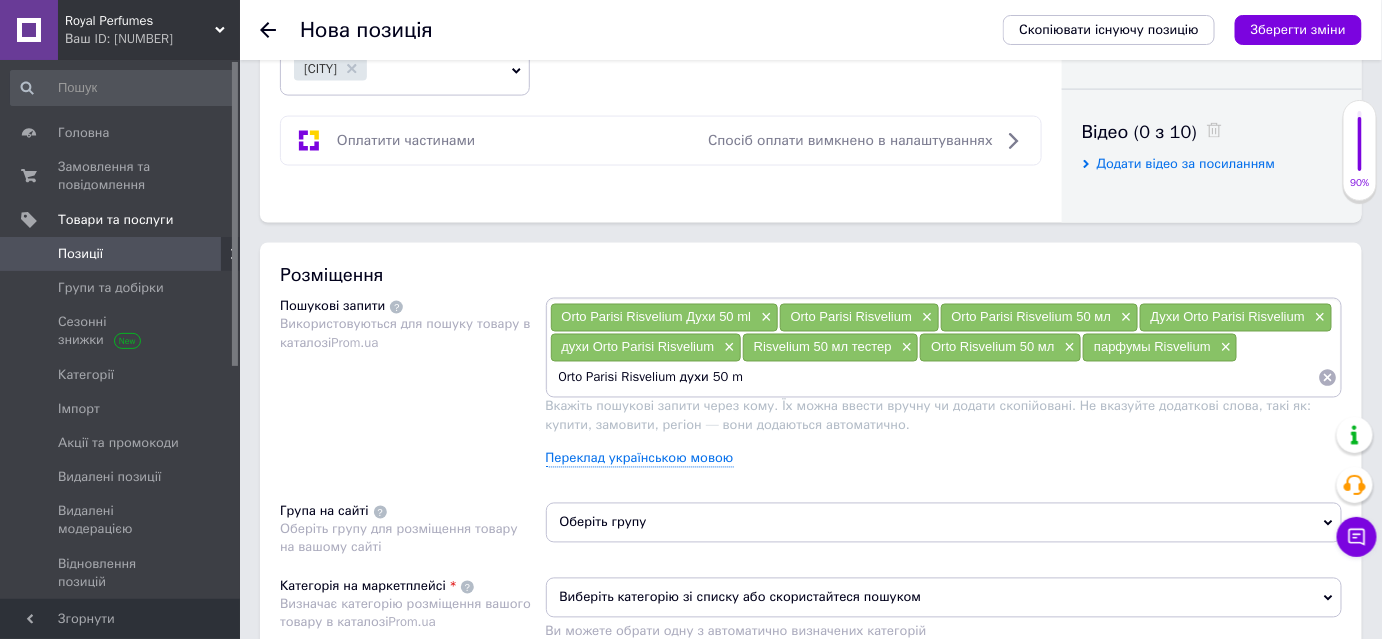 click on "Orto Parisi Risvelium духи 50 m" at bounding box center (934, 378) 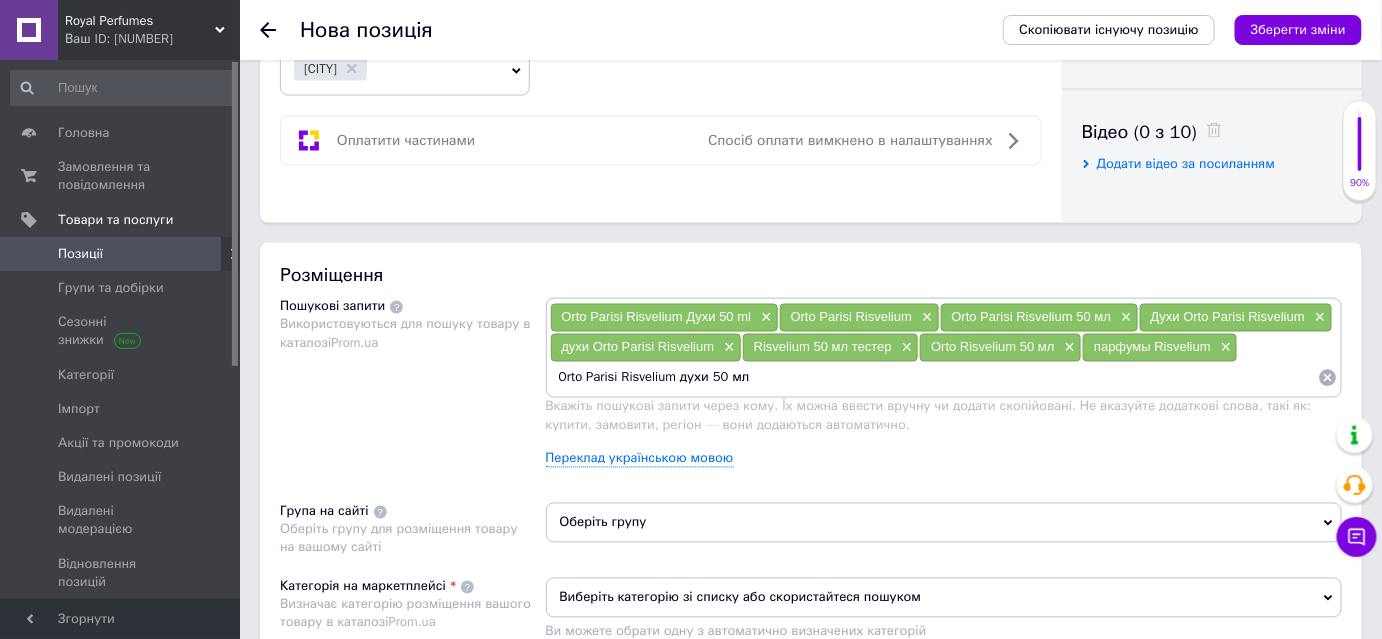 type on "Orto Parisi Risvelium духи 50 мл" 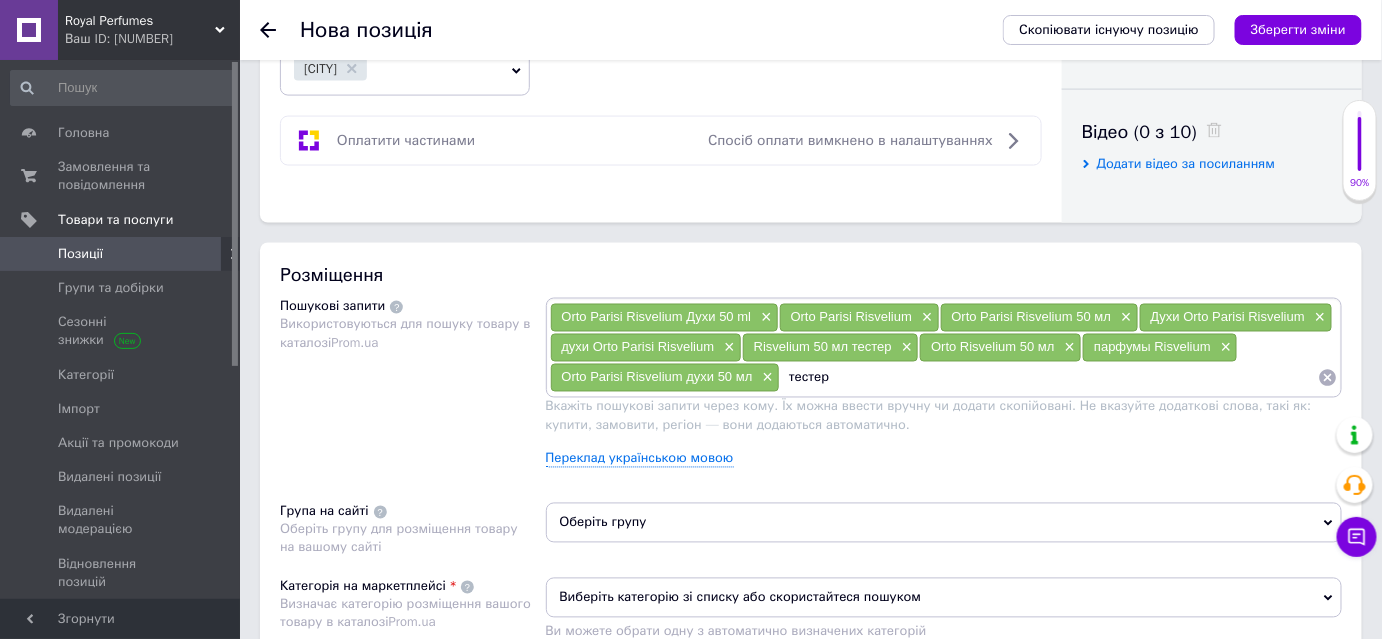 paste on "Orto Parisi Risvelium Духи 50 m" 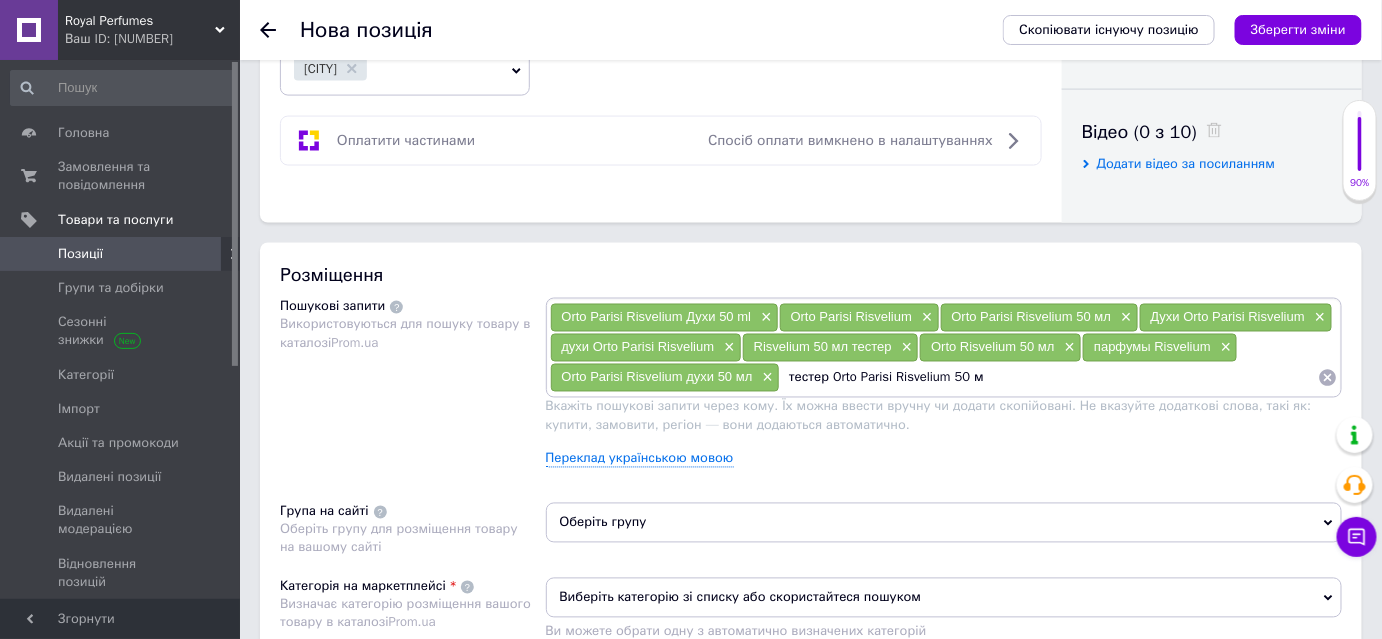 type on "тестер Orto Parisi Risvelium 50 мл" 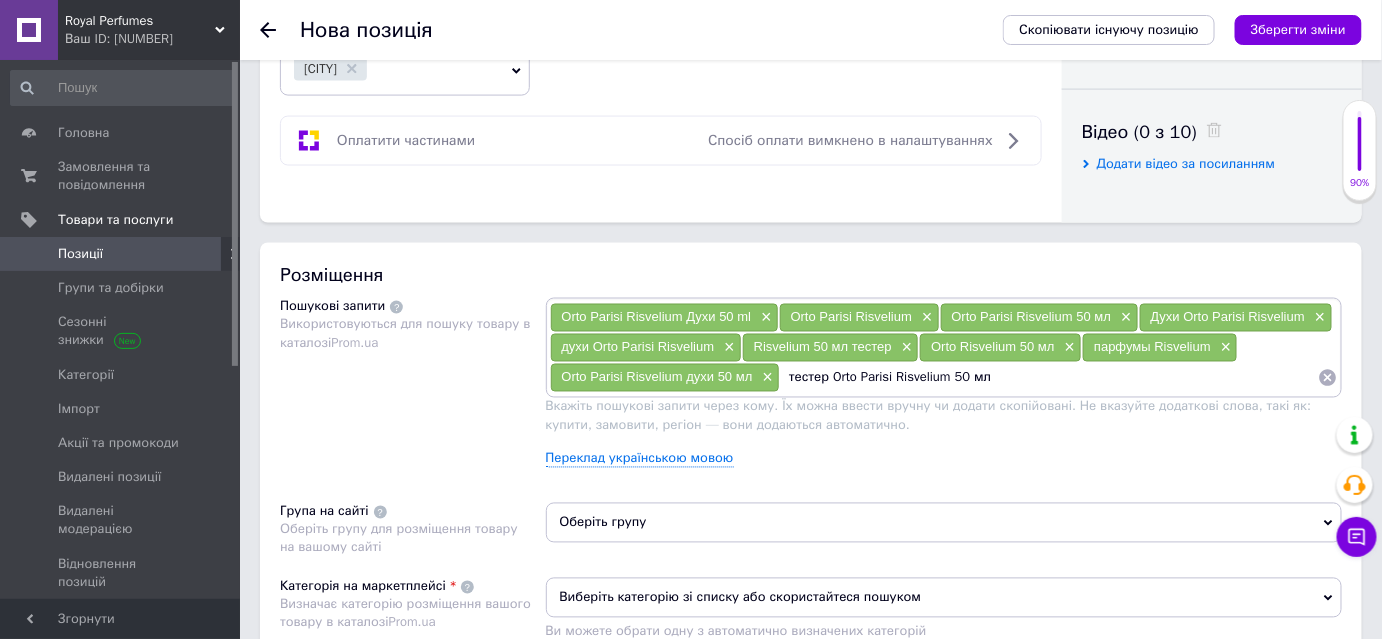 type 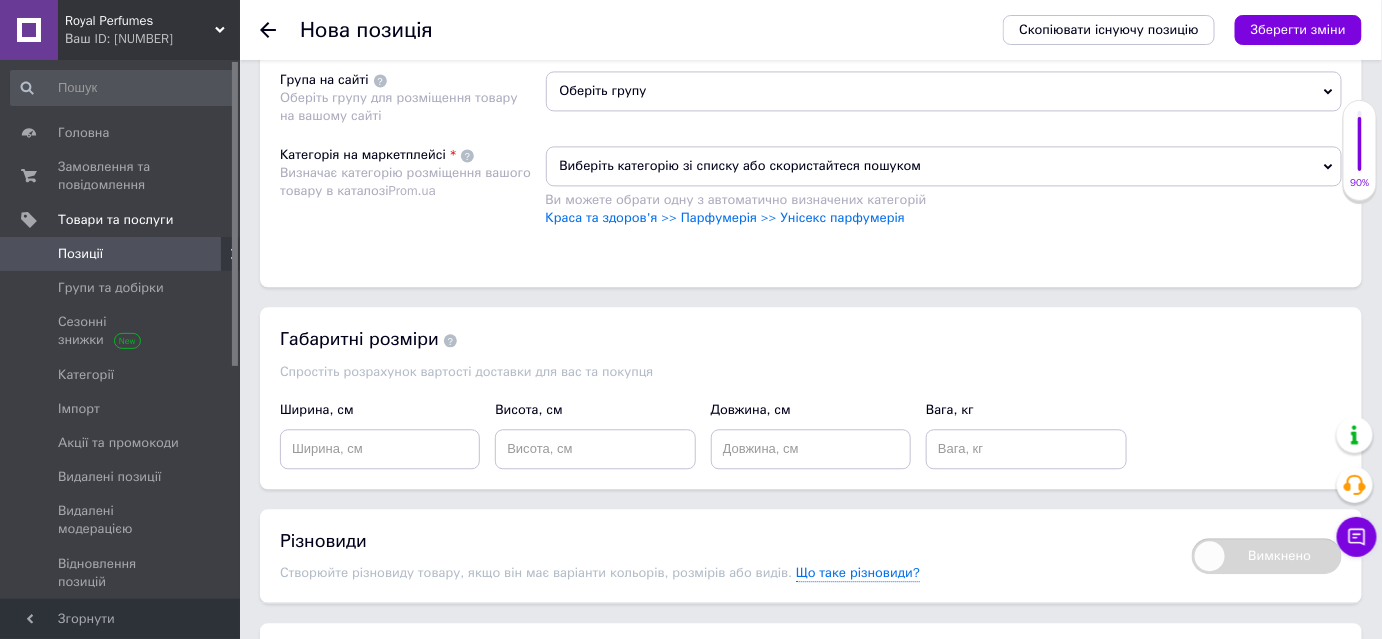 scroll, scrollTop: 1394, scrollLeft: 0, axis: vertical 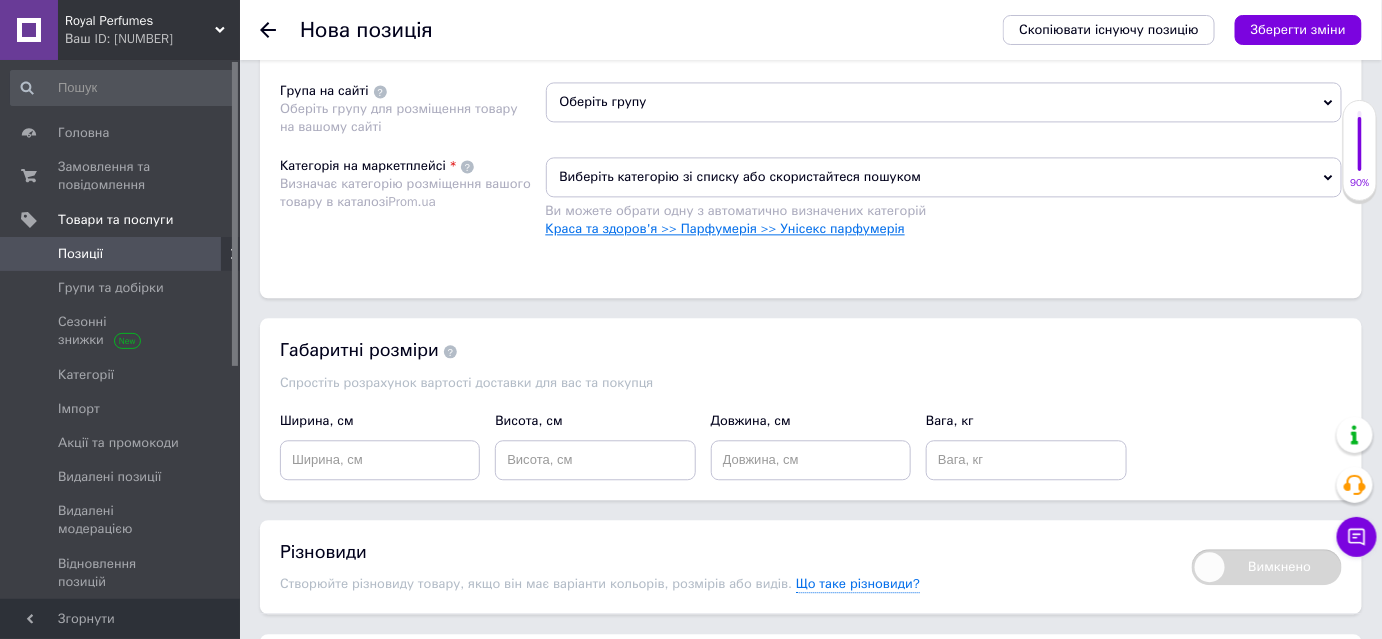 click on "Краса та здоров'я >> Парфумерія >> Унісекс парфумерія" at bounding box center (725, 228) 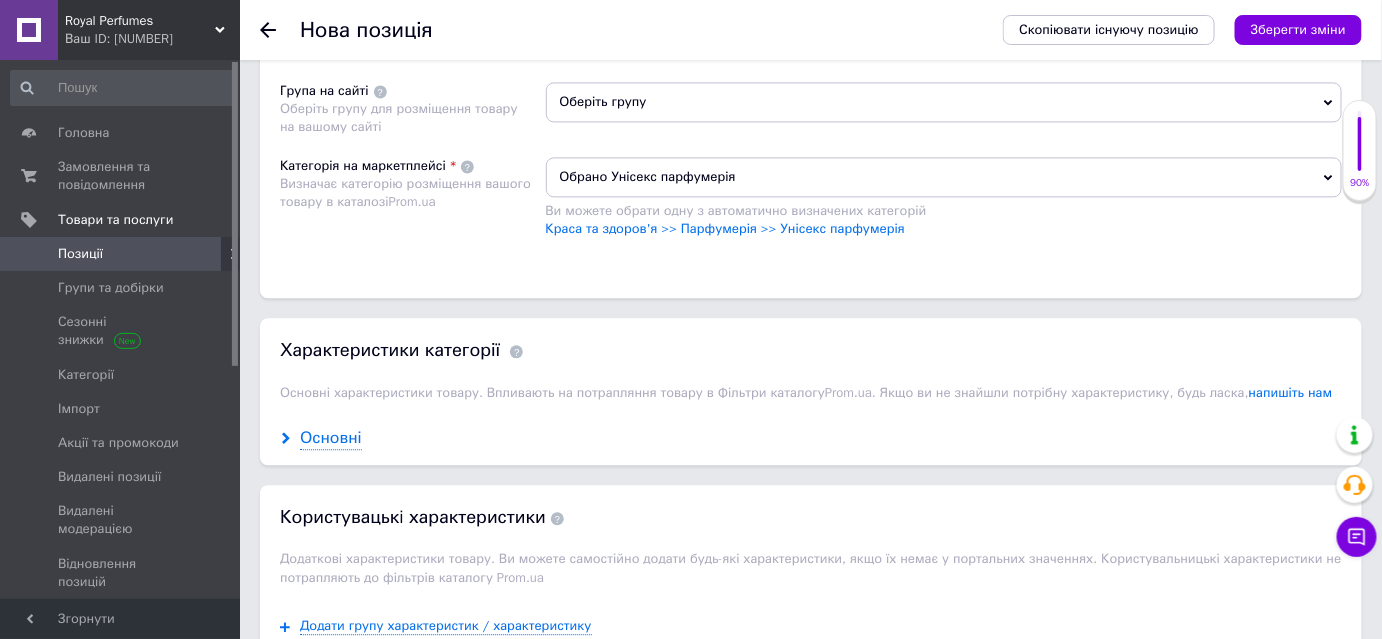 click on "Основні" at bounding box center (331, 438) 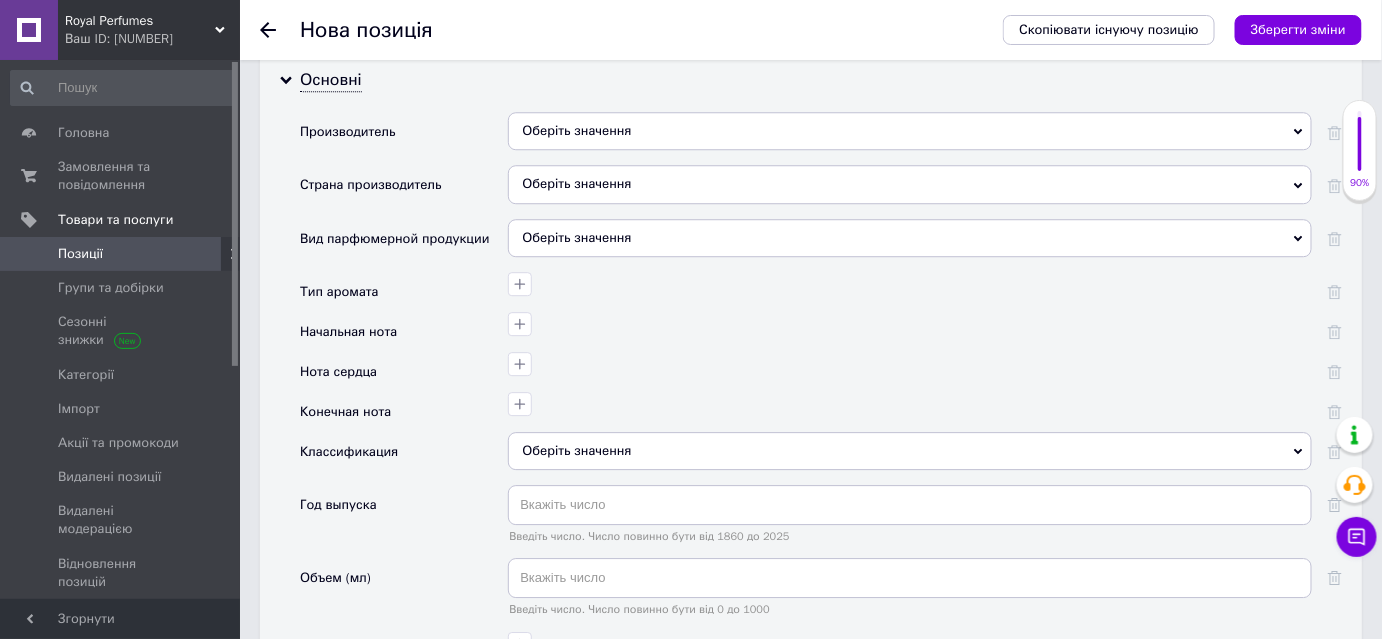 scroll, scrollTop: 1763, scrollLeft: 0, axis: vertical 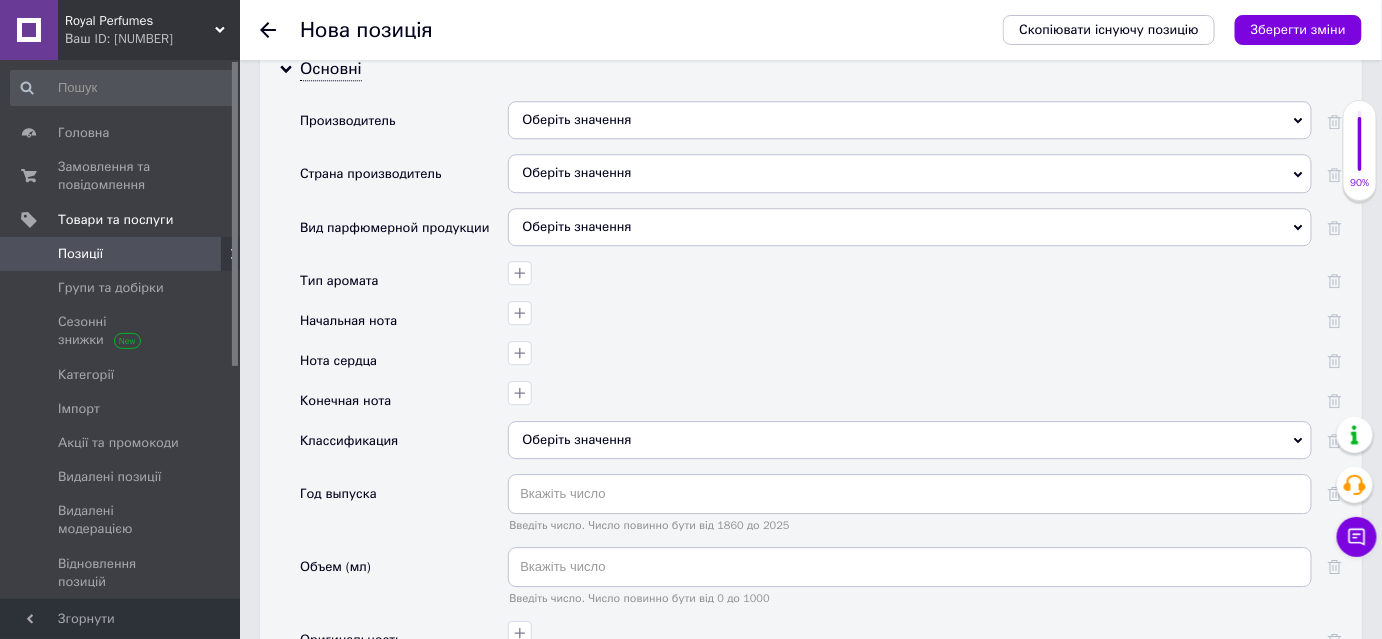 click on "Оберіть значення" at bounding box center [910, 120] 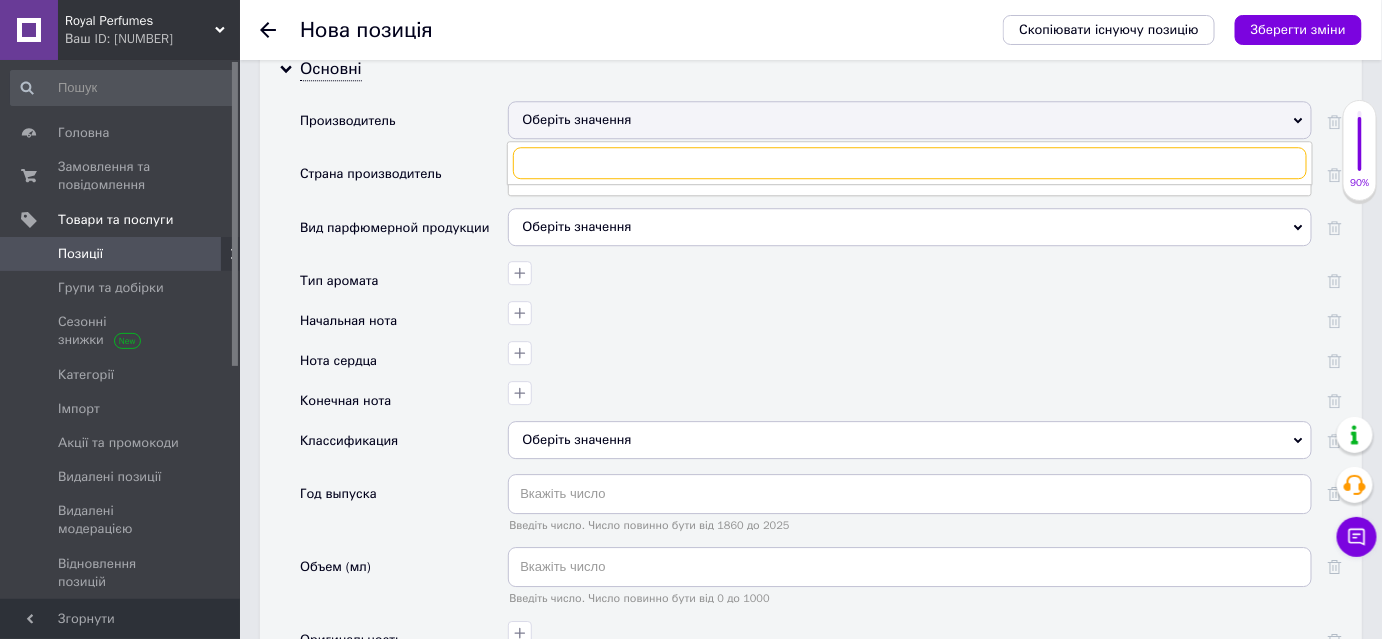 paste on "Orto Parisi" 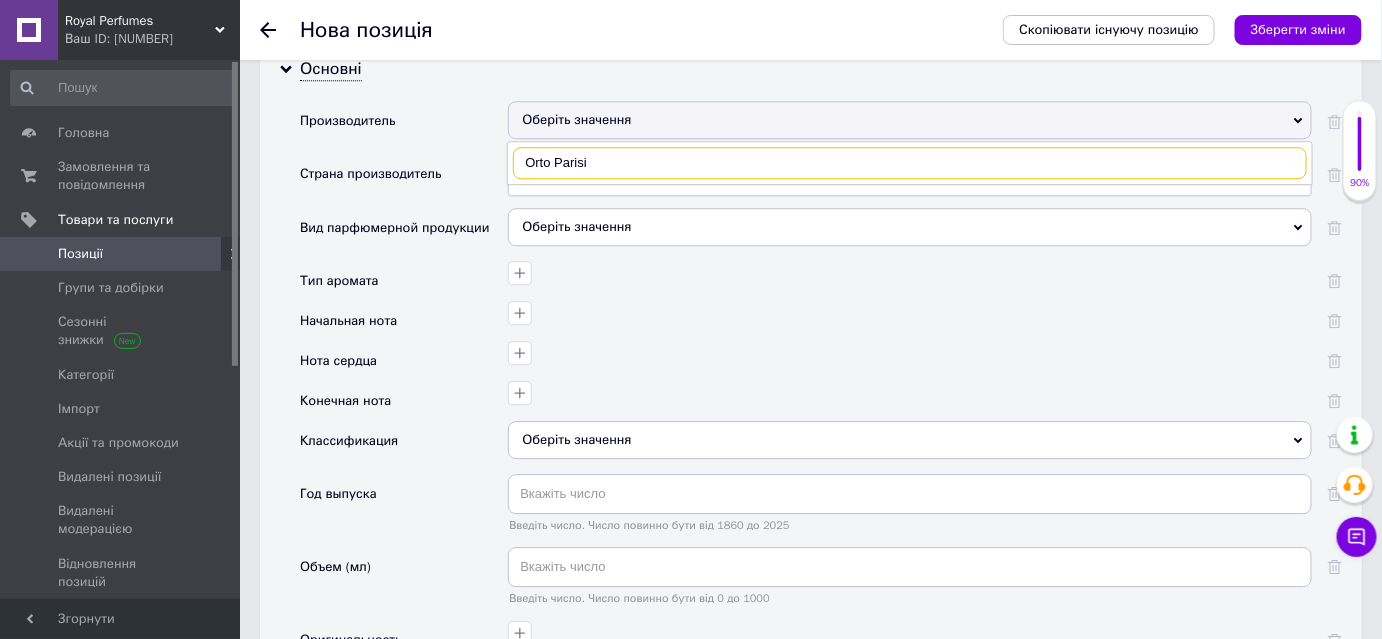 click on "Orto Parisi" at bounding box center [910, 163] 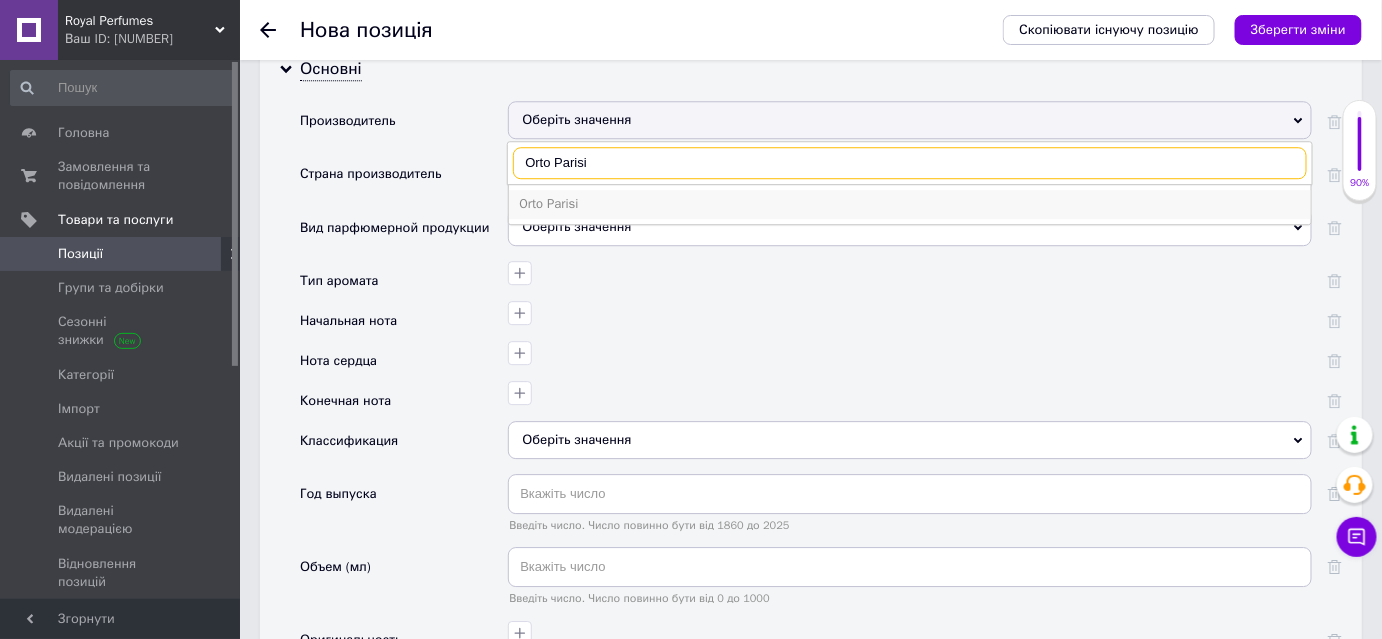 type on "Orto Parisi" 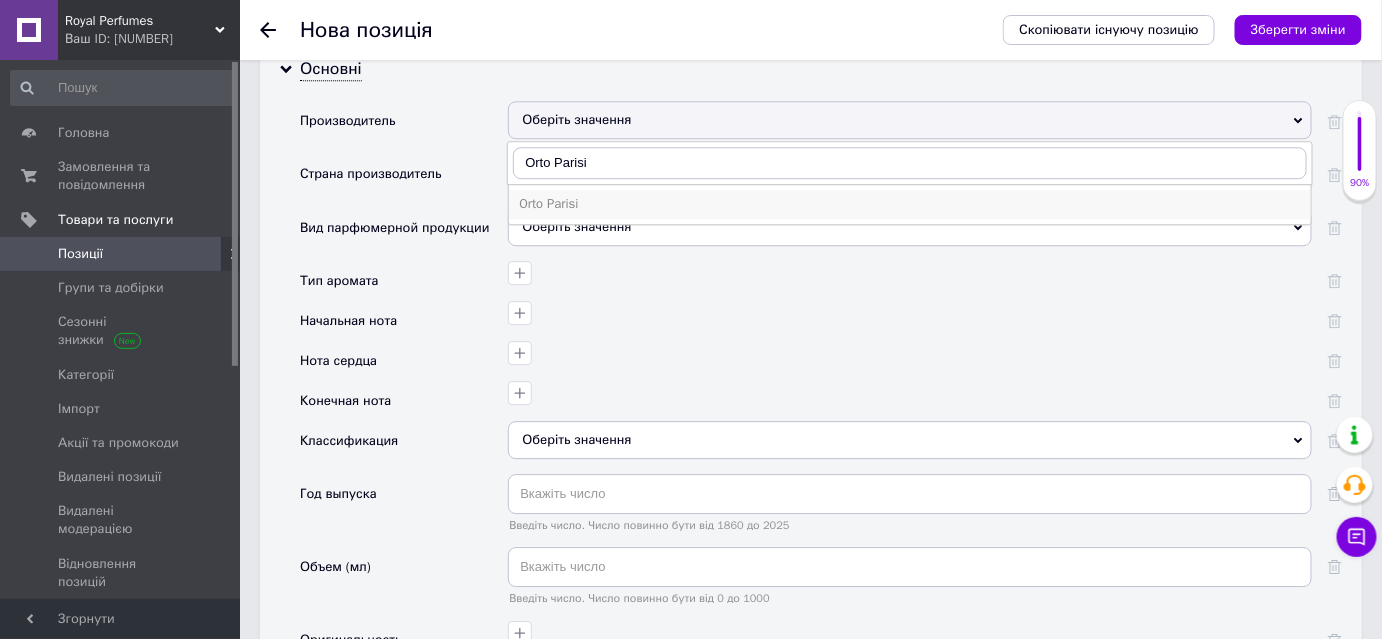 click on "Orto Parisi" at bounding box center [910, 204] 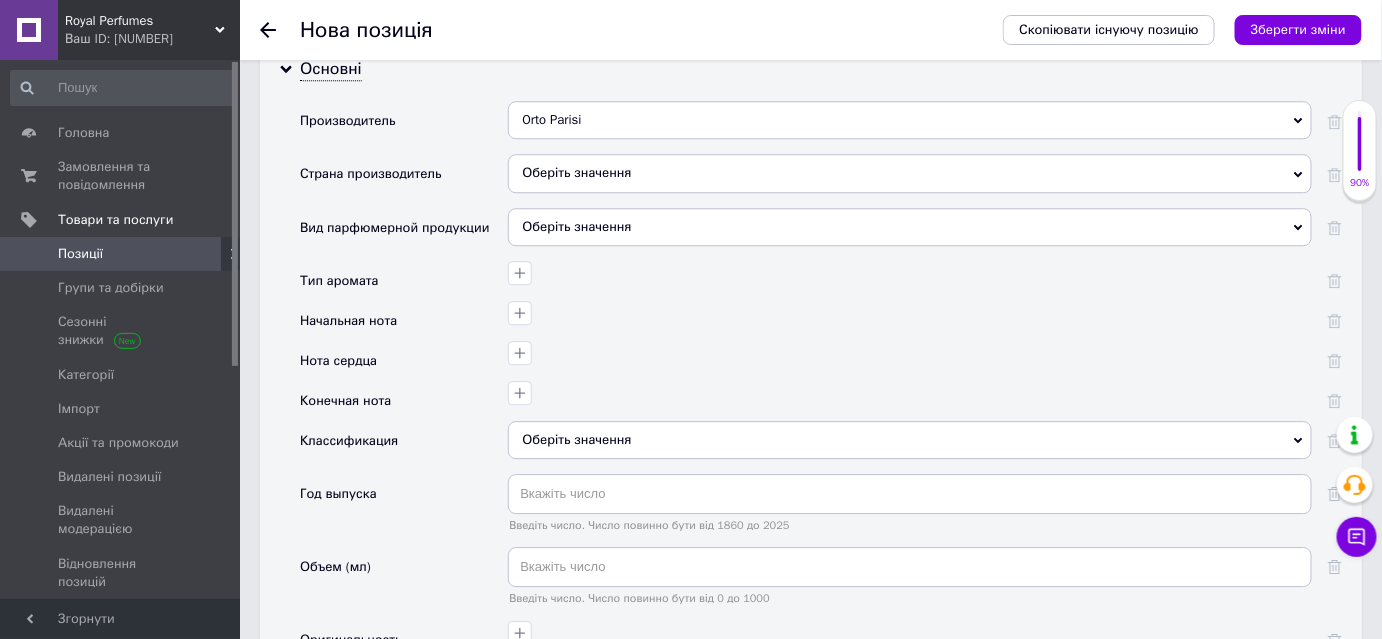click on "Оберіть значення" at bounding box center (910, 173) 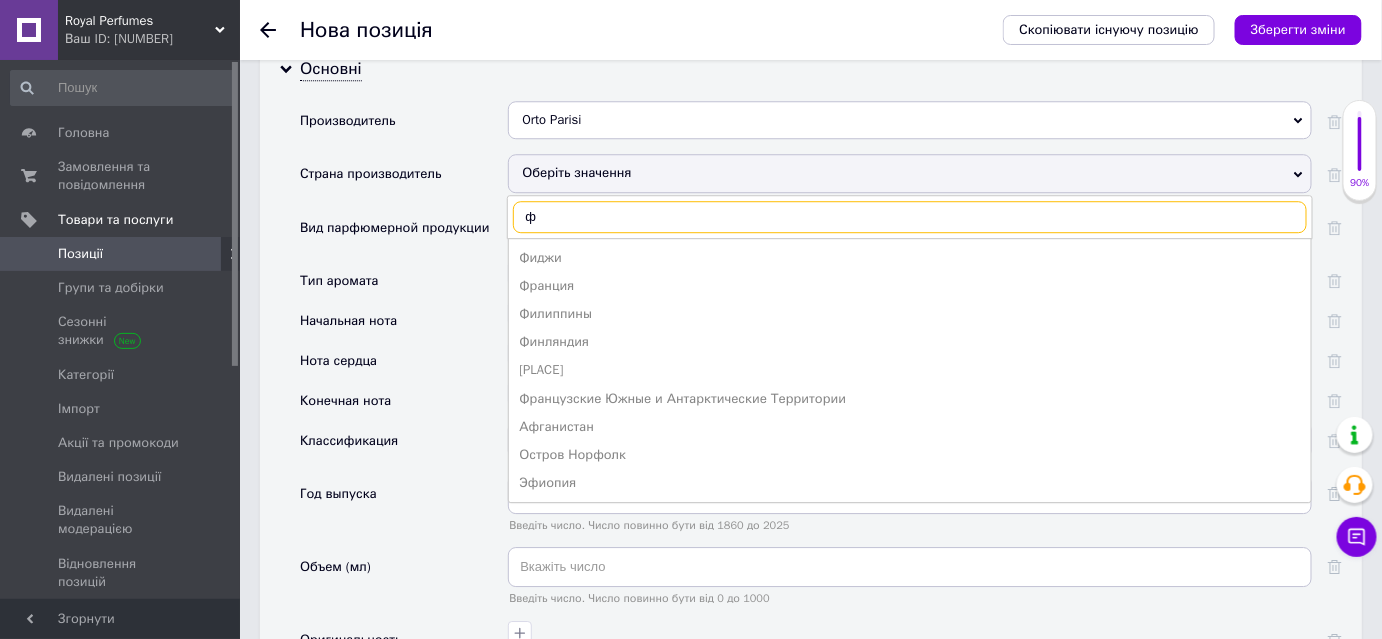 type on "ф" 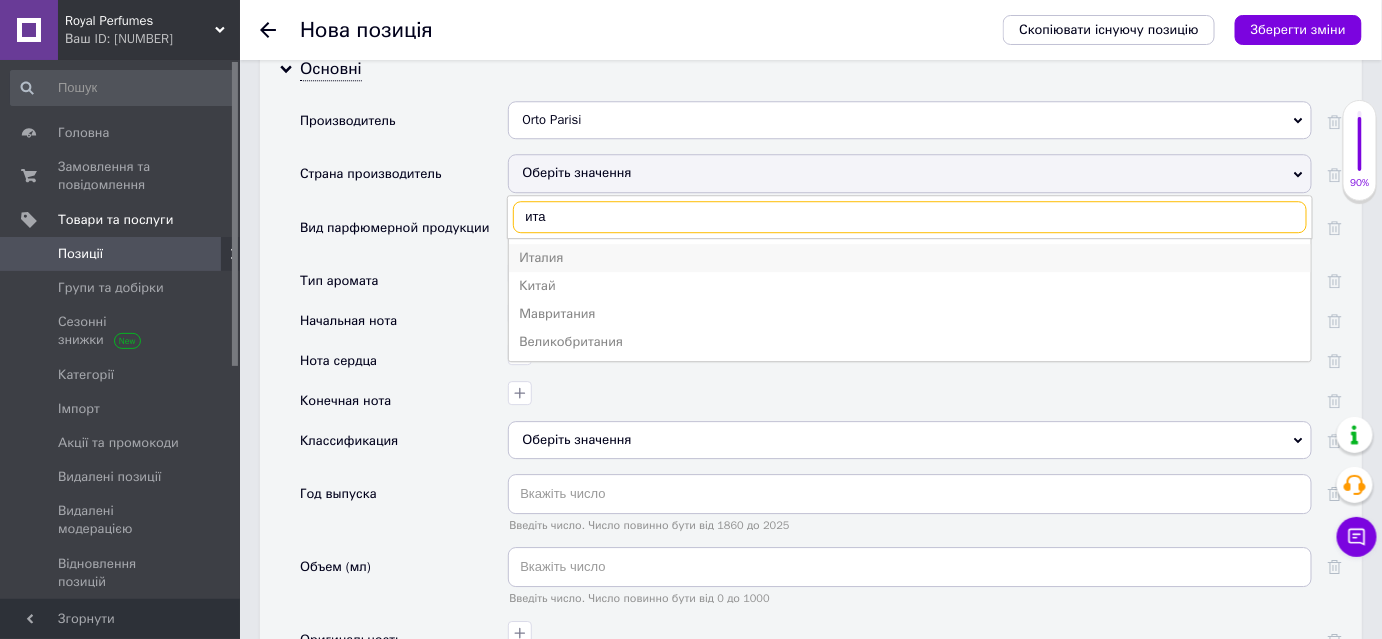 type on "ита" 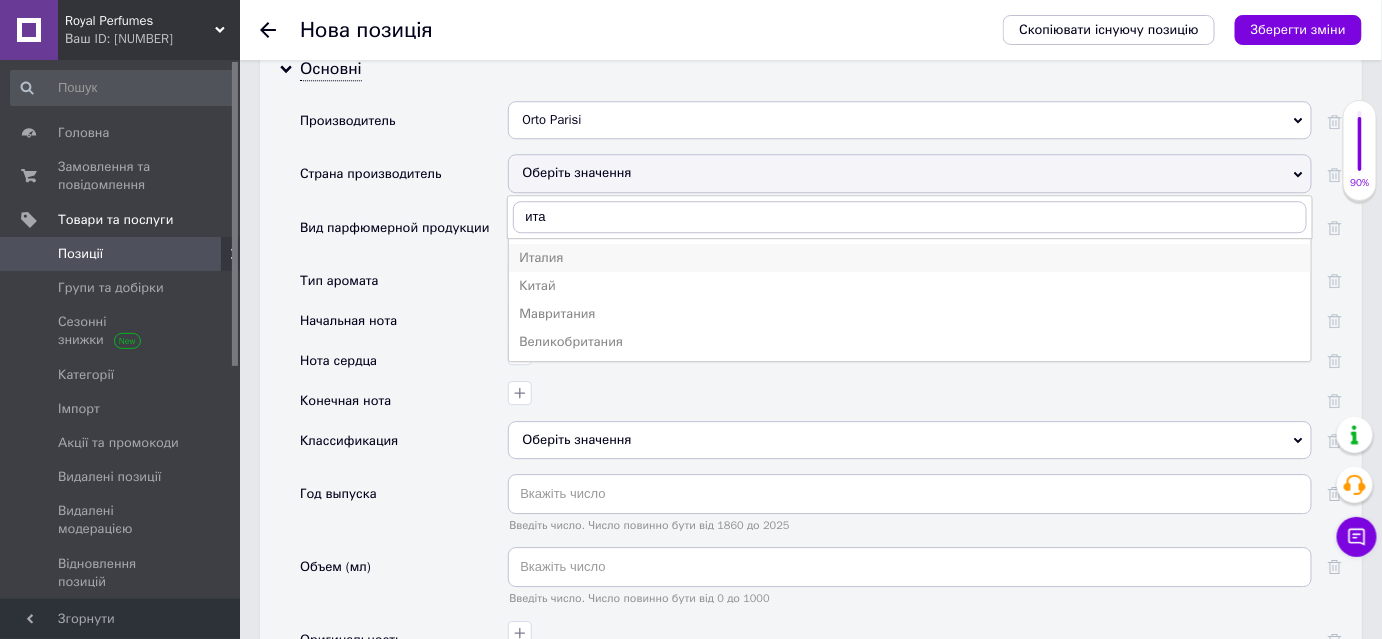 click on "Италия" at bounding box center [910, 258] 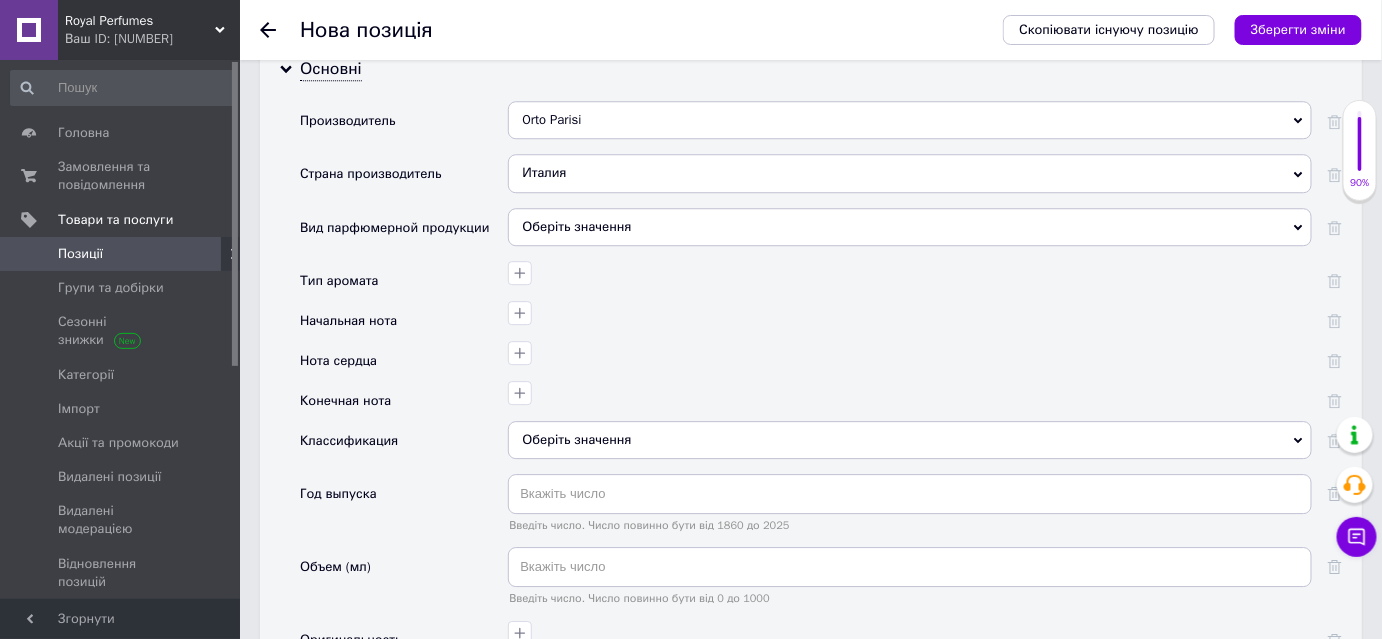 scroll, scrollTop: 1872, scrollLeft: 0, axis: vertical 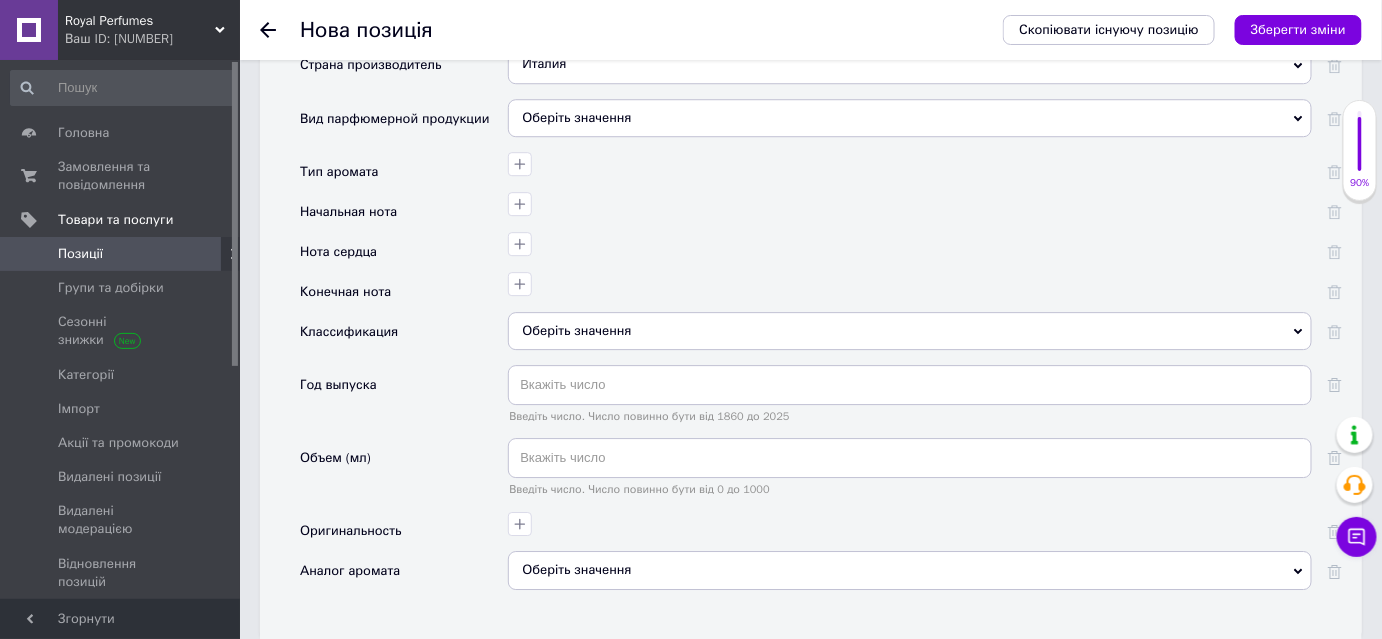 click on "Оберіть значення" at bounding box center [910, 118] 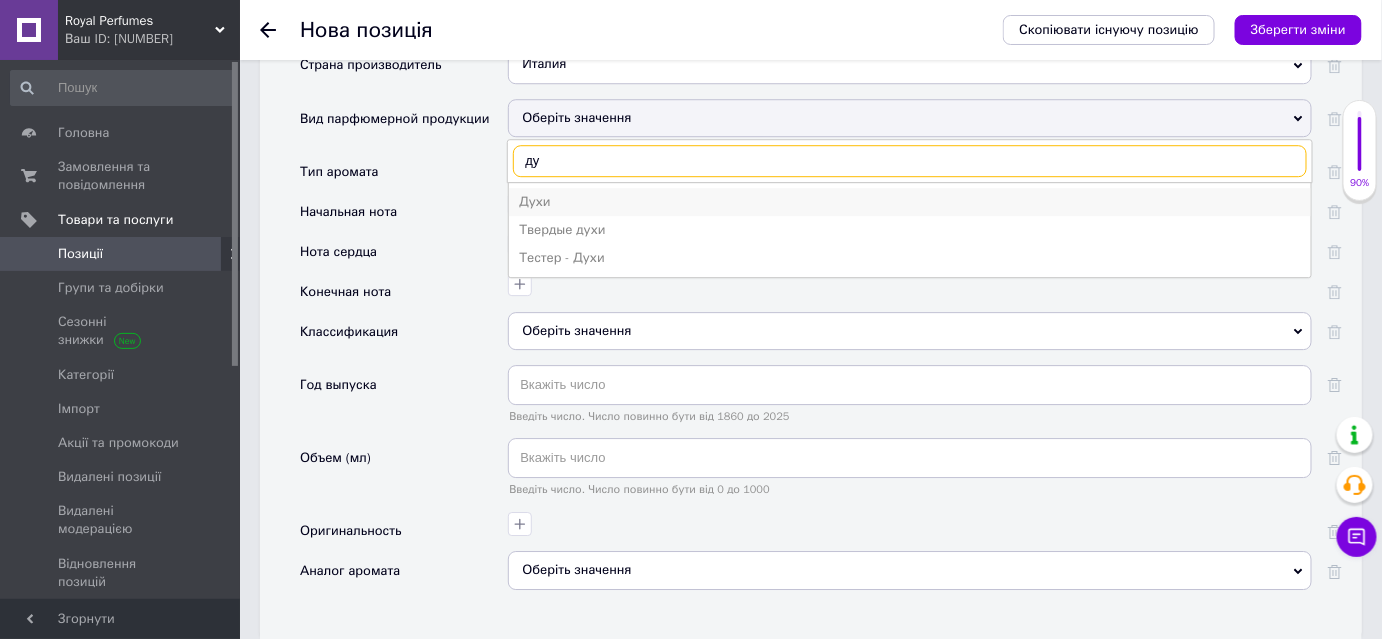 type on "ду" 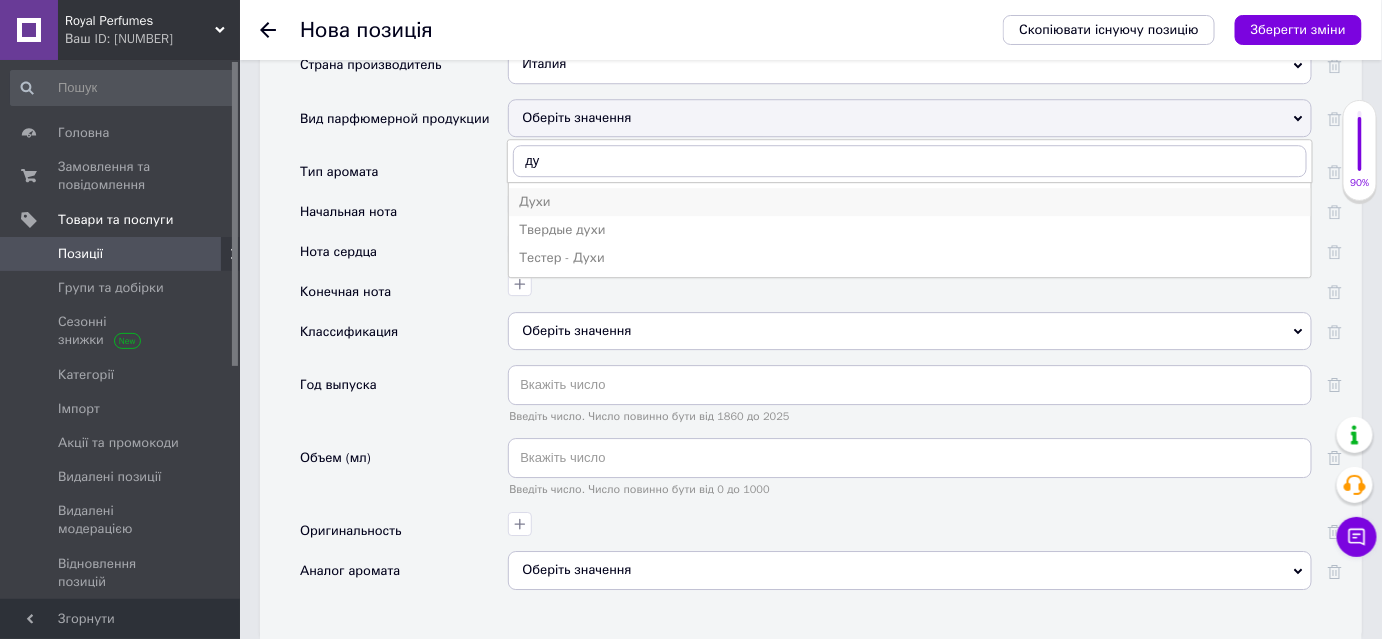 click on "Духи" at bounding box center (910, 202) 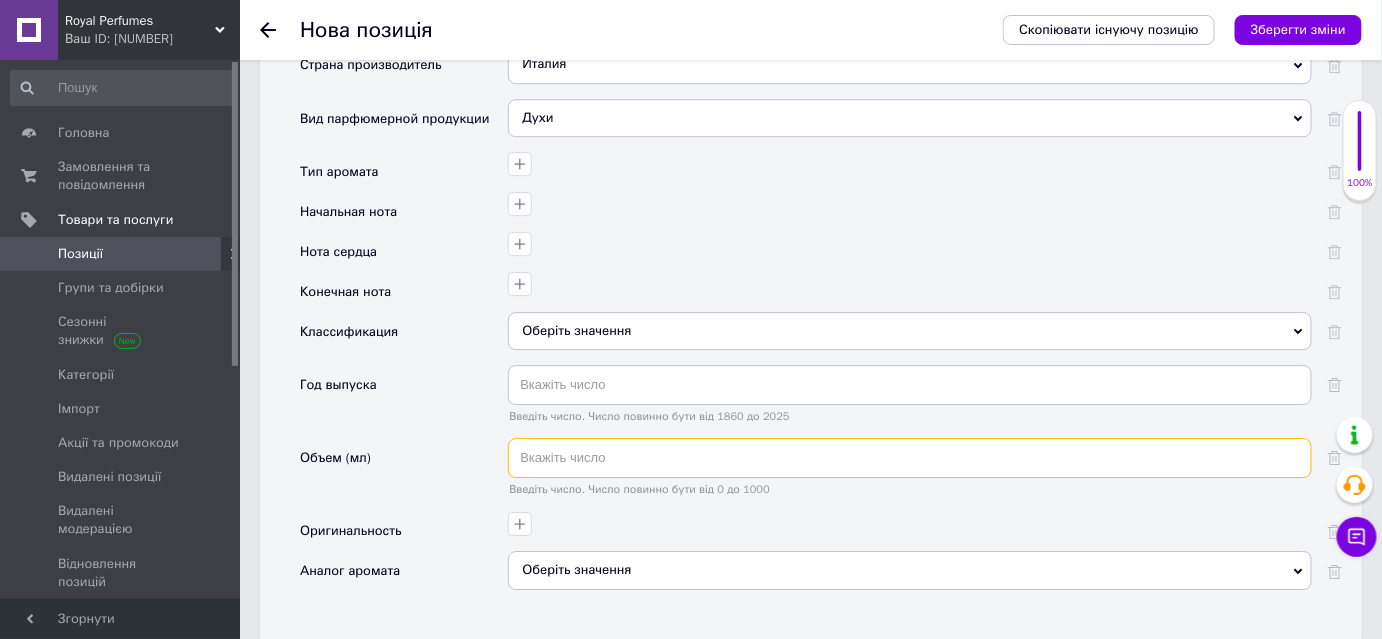 click at bounding box center [910, 458] 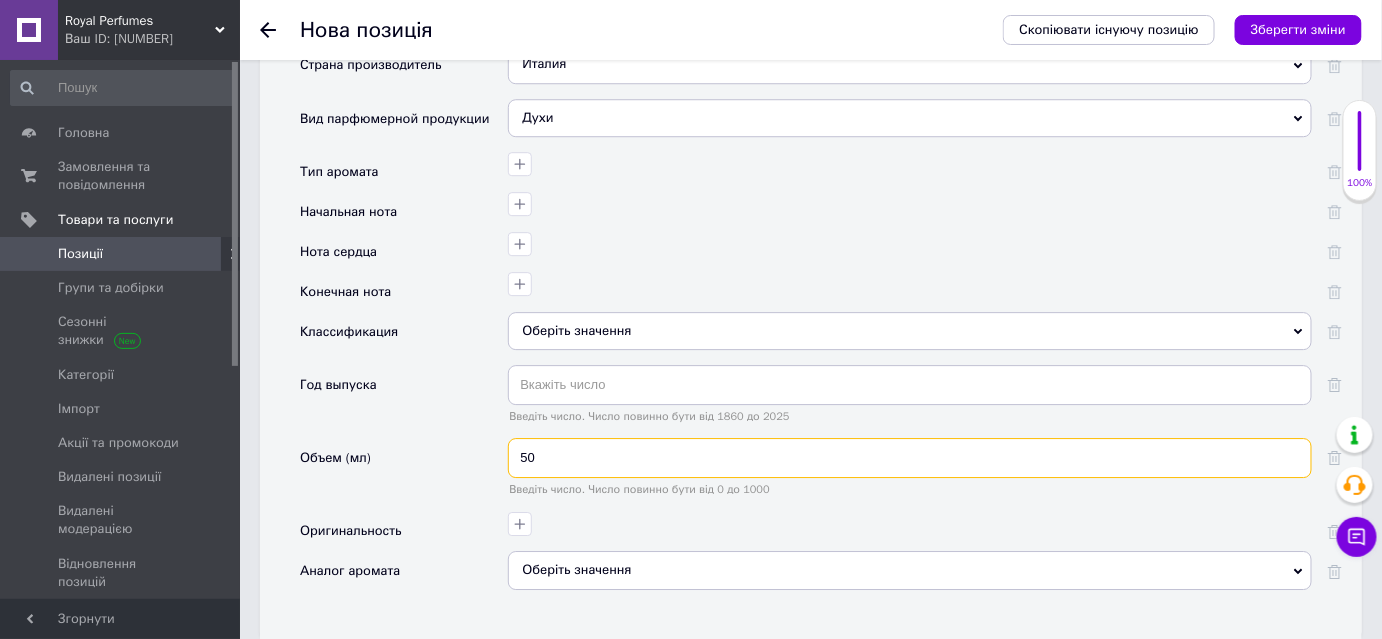 type on "50" 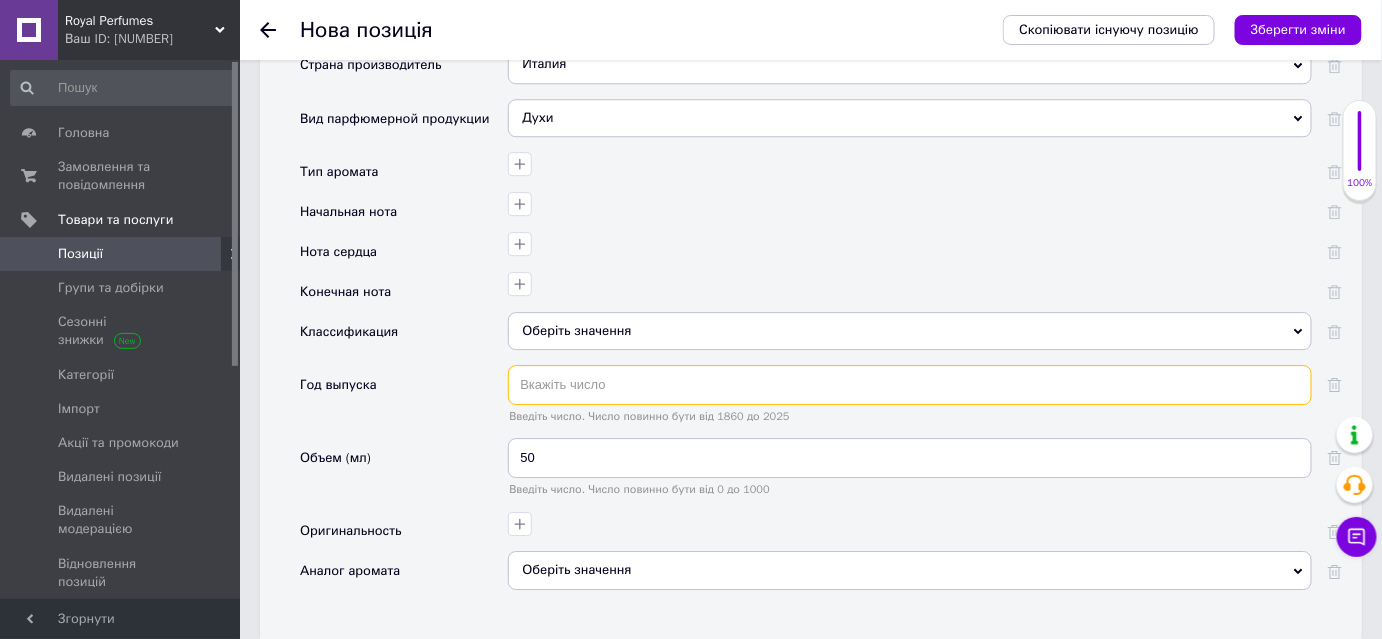 click at bounding box center [910, 385] 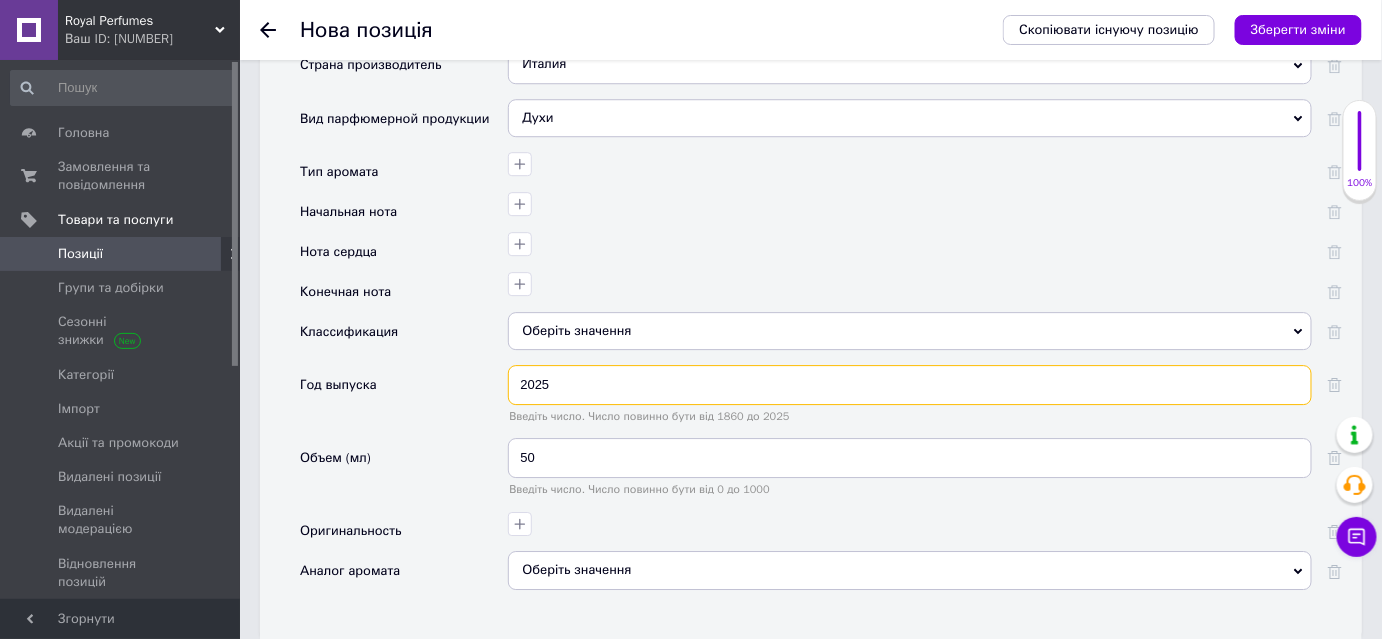 type on "2025" 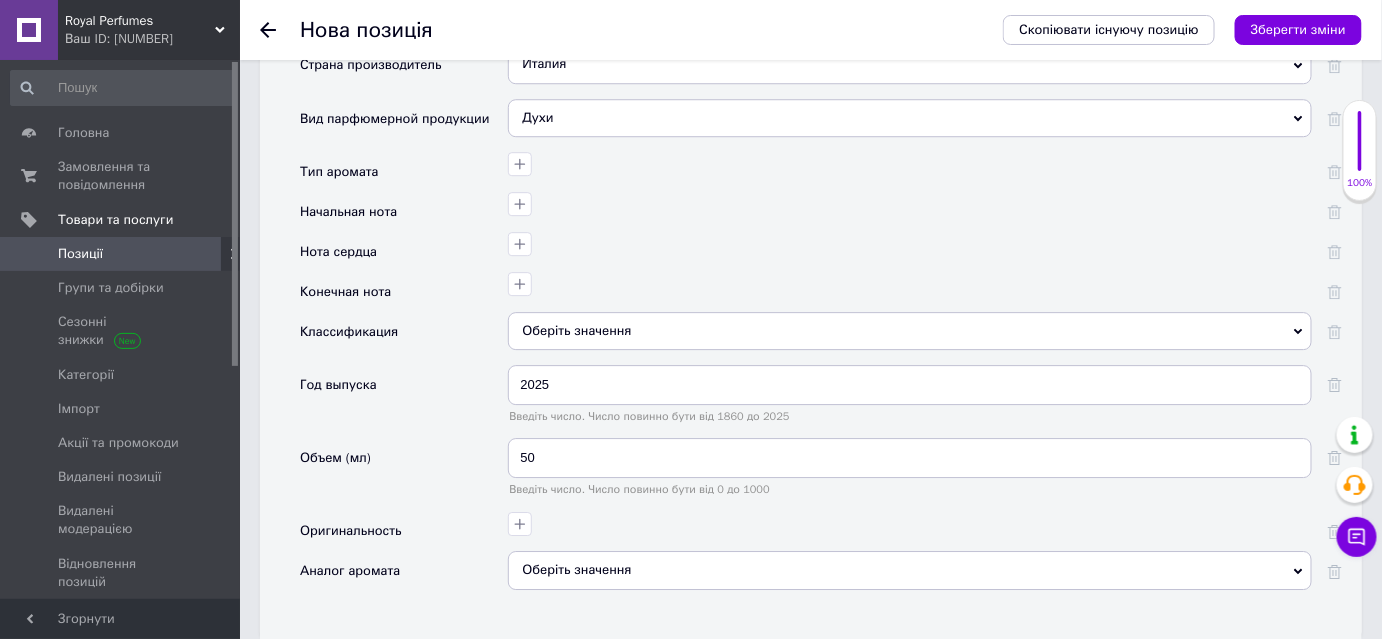 click on "Оберіть значення" at bounding box center [910, 331] 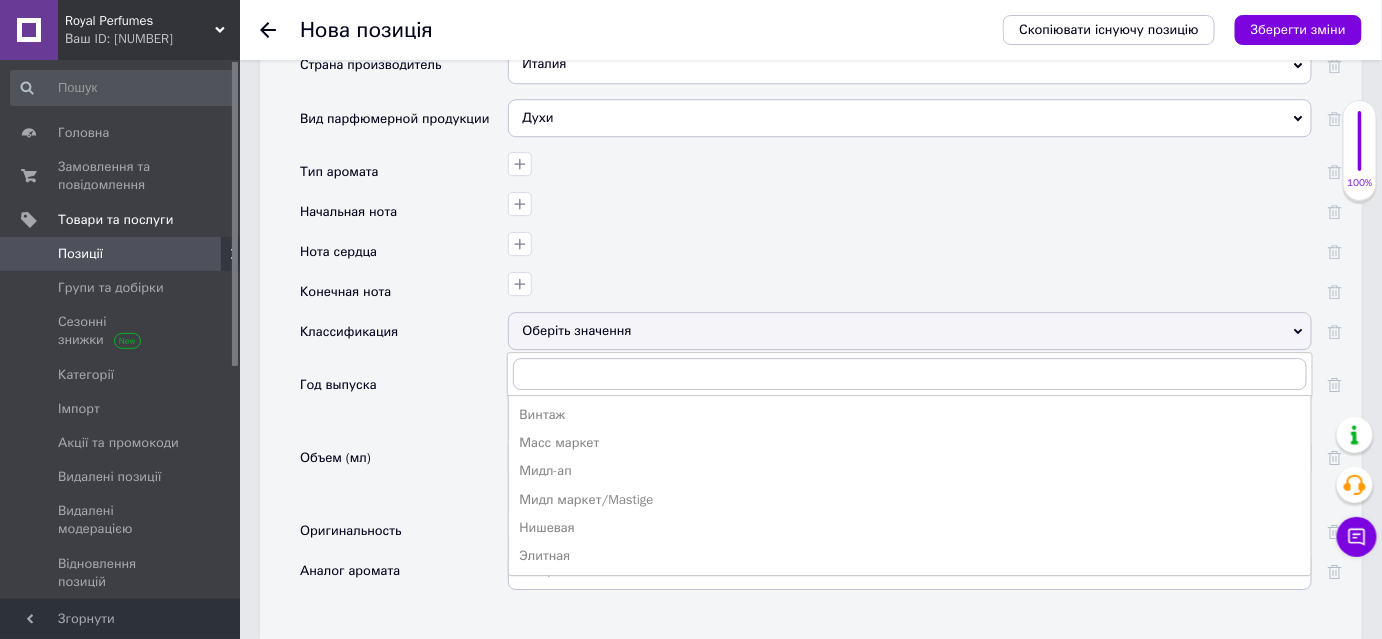 click on "Нишевая" at bounding box center [910, 528] 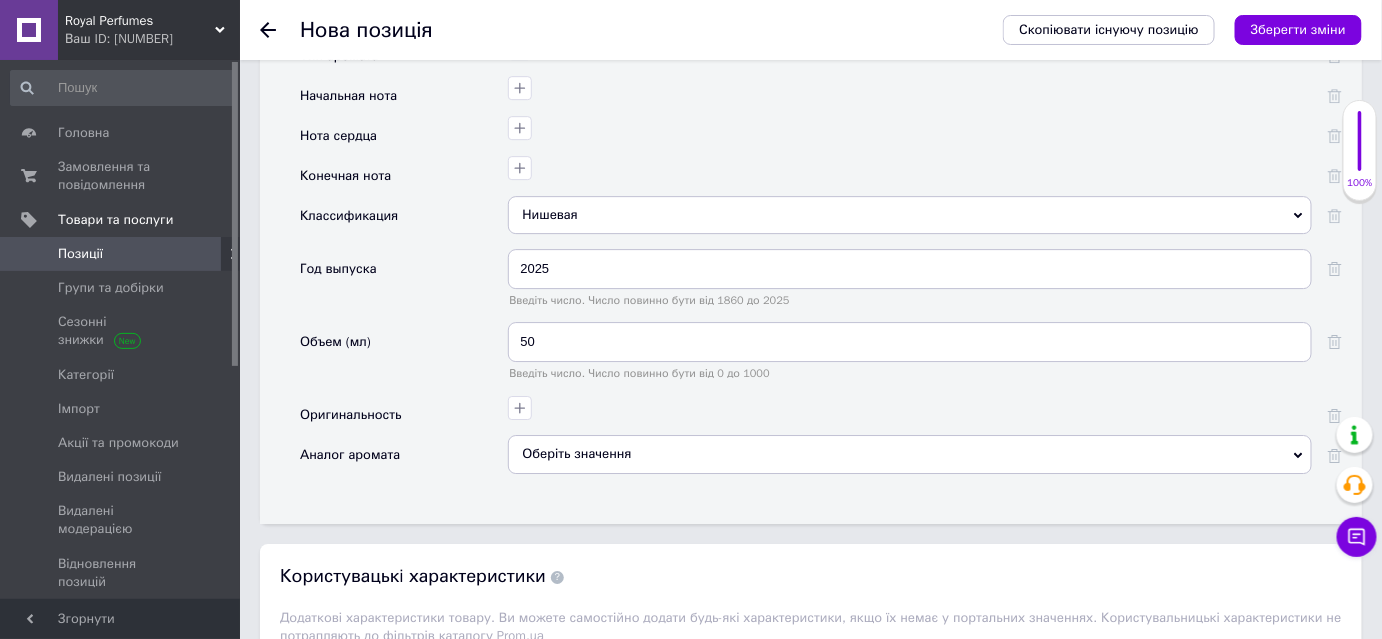 scroll, scrollTop: 2146, scrollLeft: 0, axis: vertical 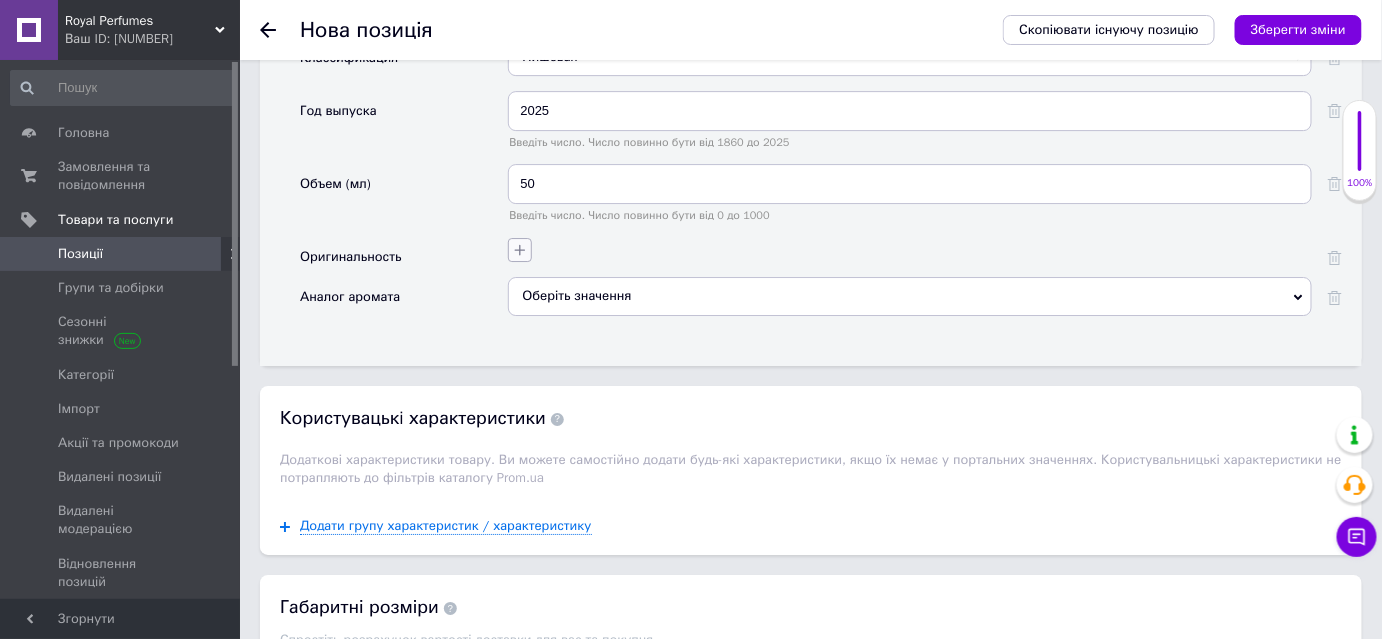 click at bounding box center (520, 250) 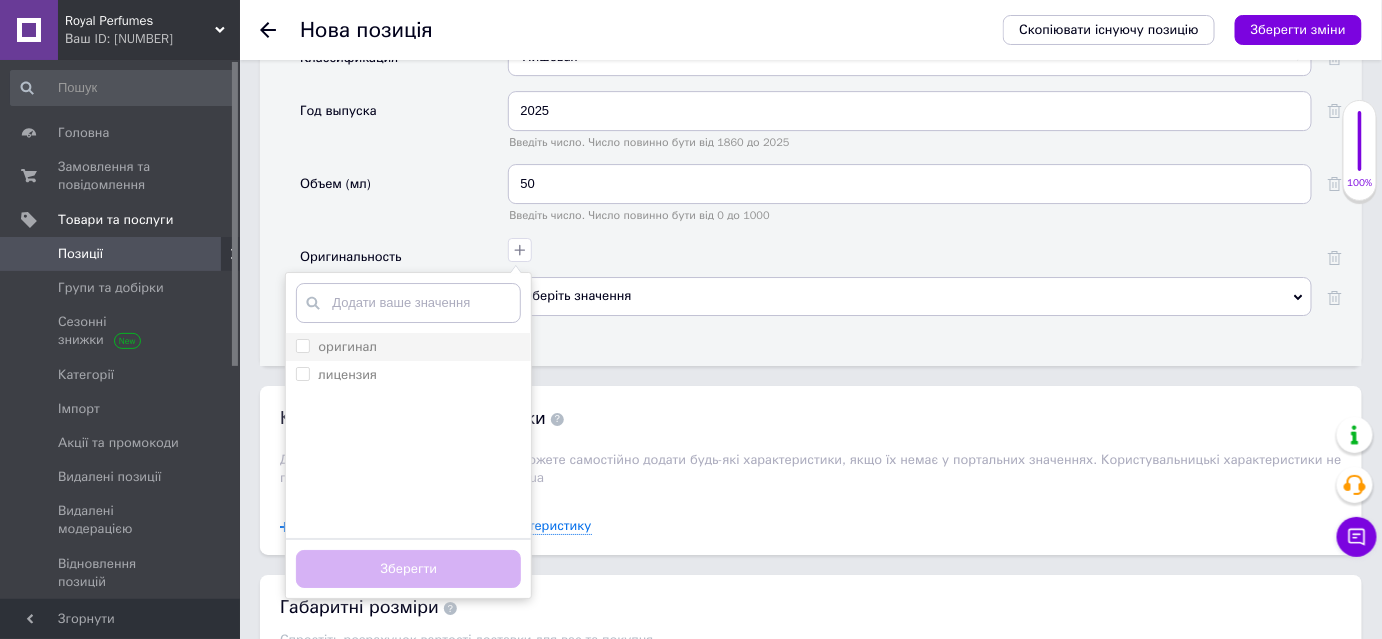 click on "оригинал" at bounding box center [302, 345] 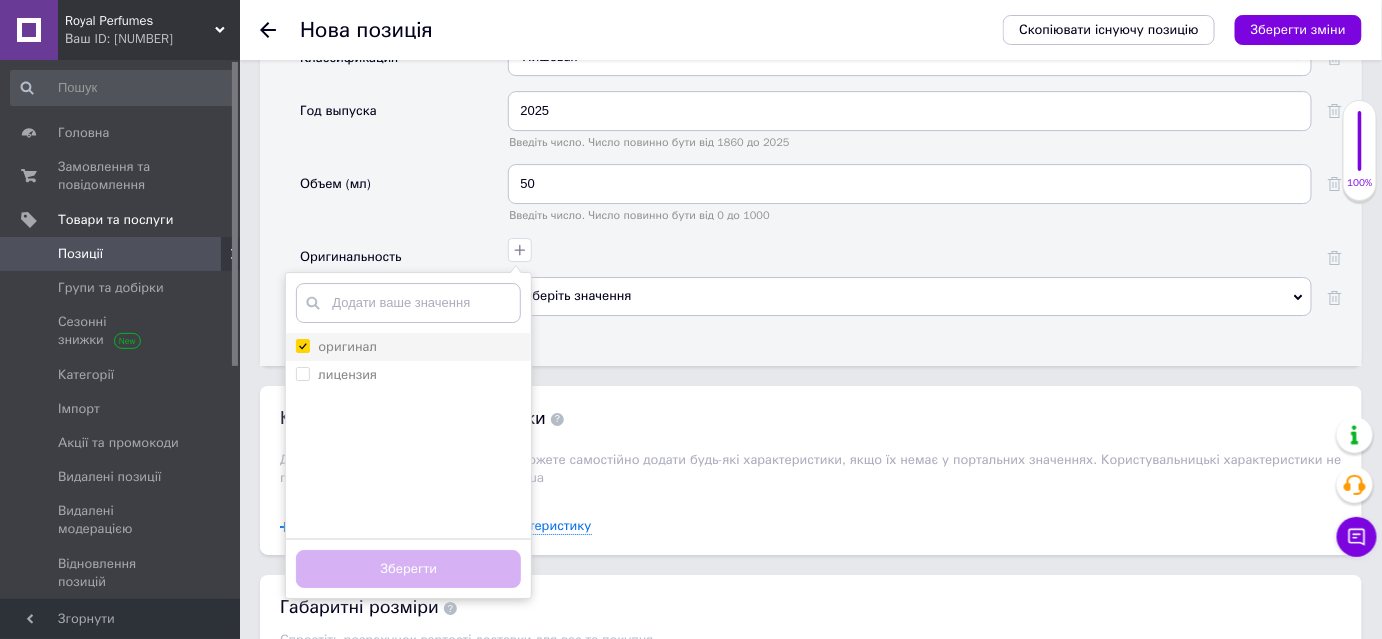 checkbox on "true" 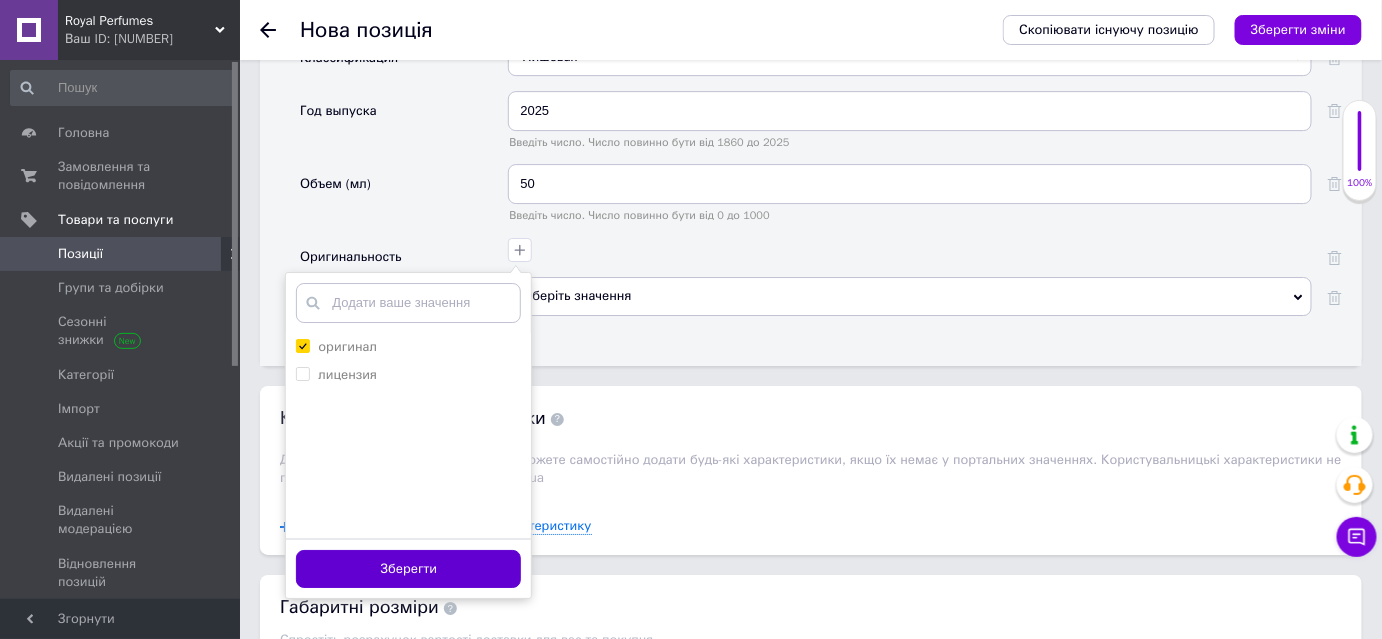 click on "Зберегти" at bounding box center [408, 569] 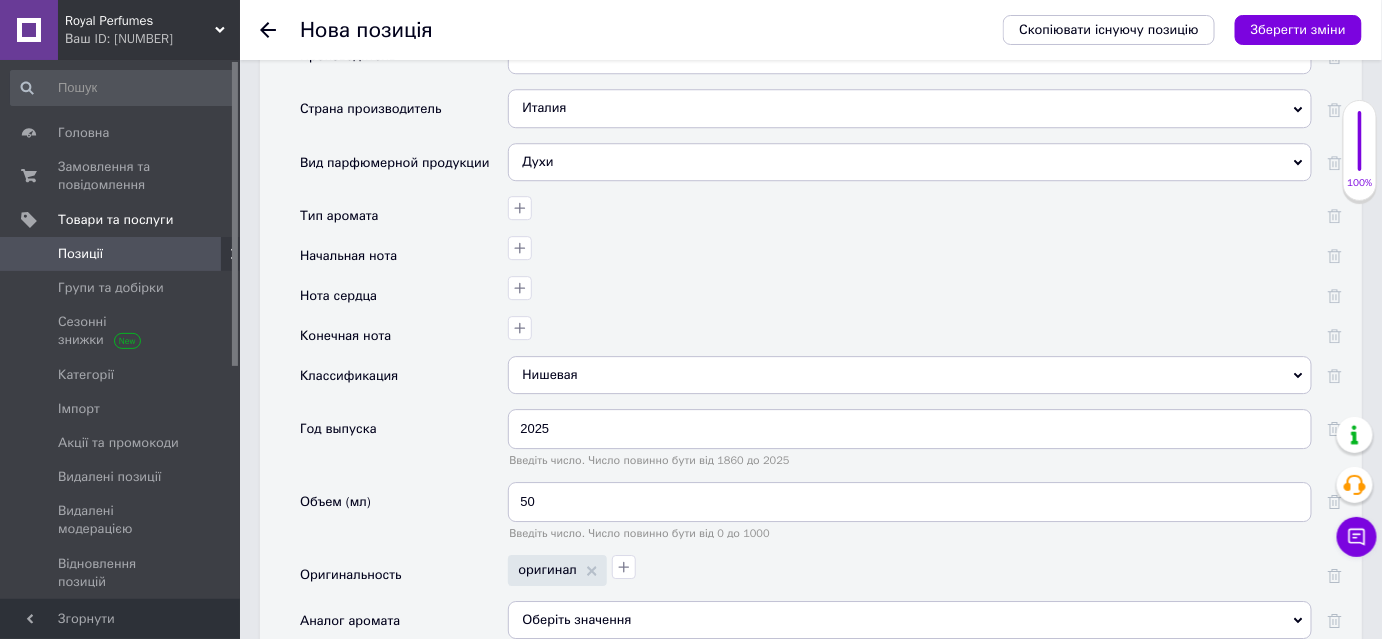 scroll, scrollTop: 1824, scrollLeft: 0, axis: vertical 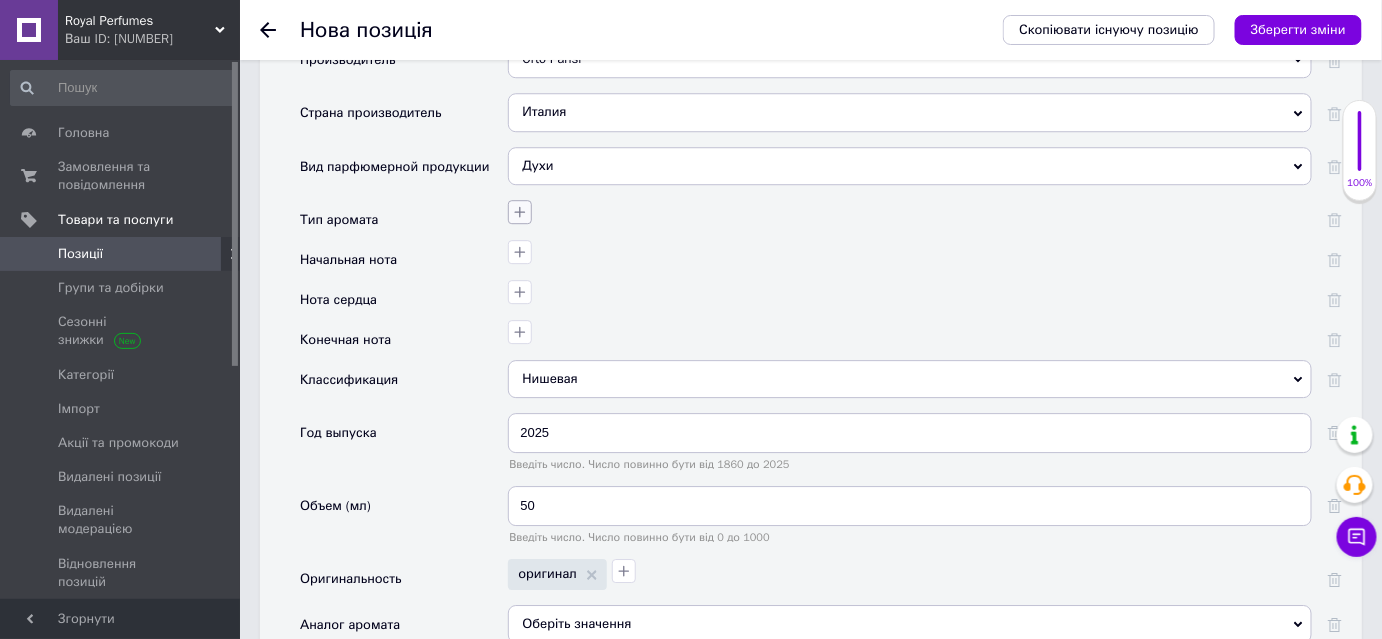 click 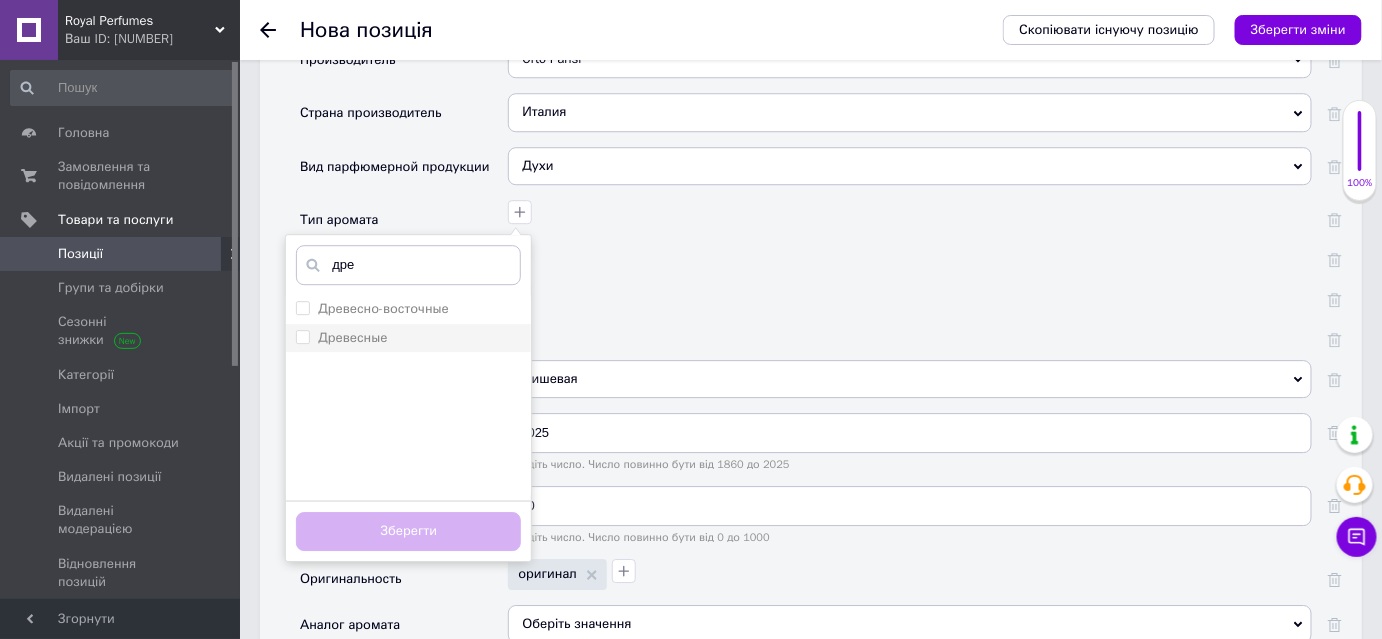type on "дре" 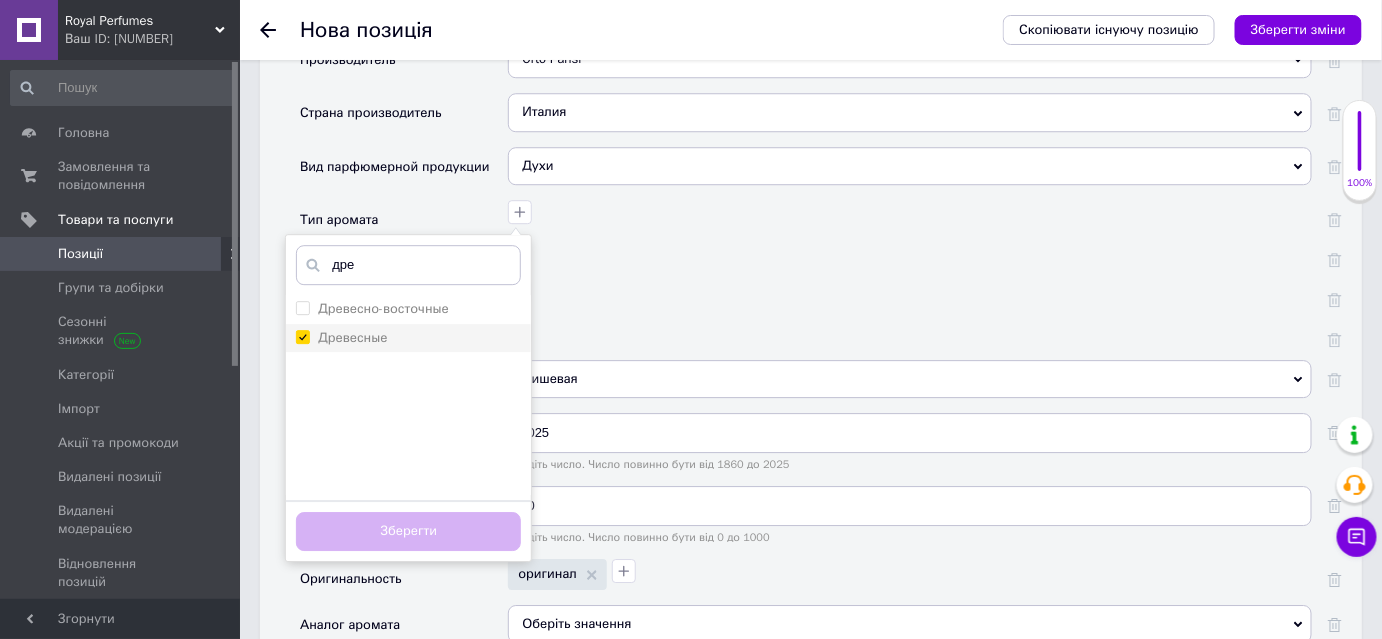 checkbox on "true" 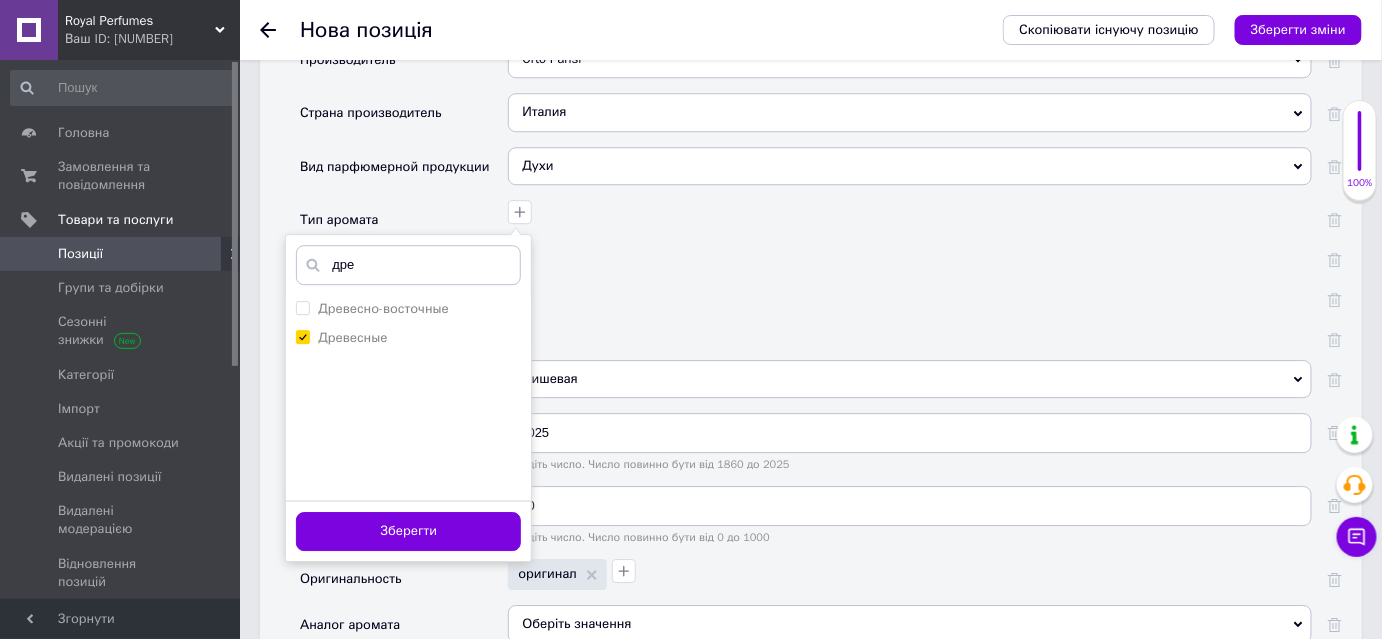 drag, startPoint x: 390, startPoint y: 511, endPoint x: 430, endPoint y: 473, distance: 55.17246 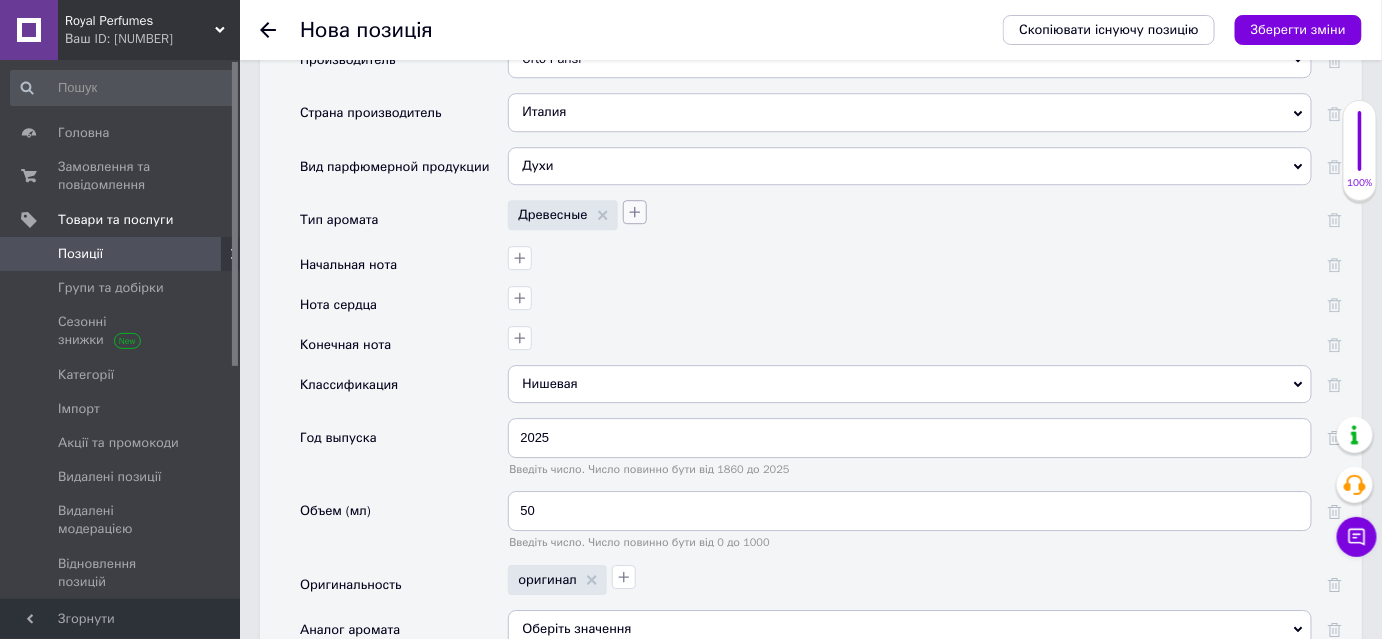 click 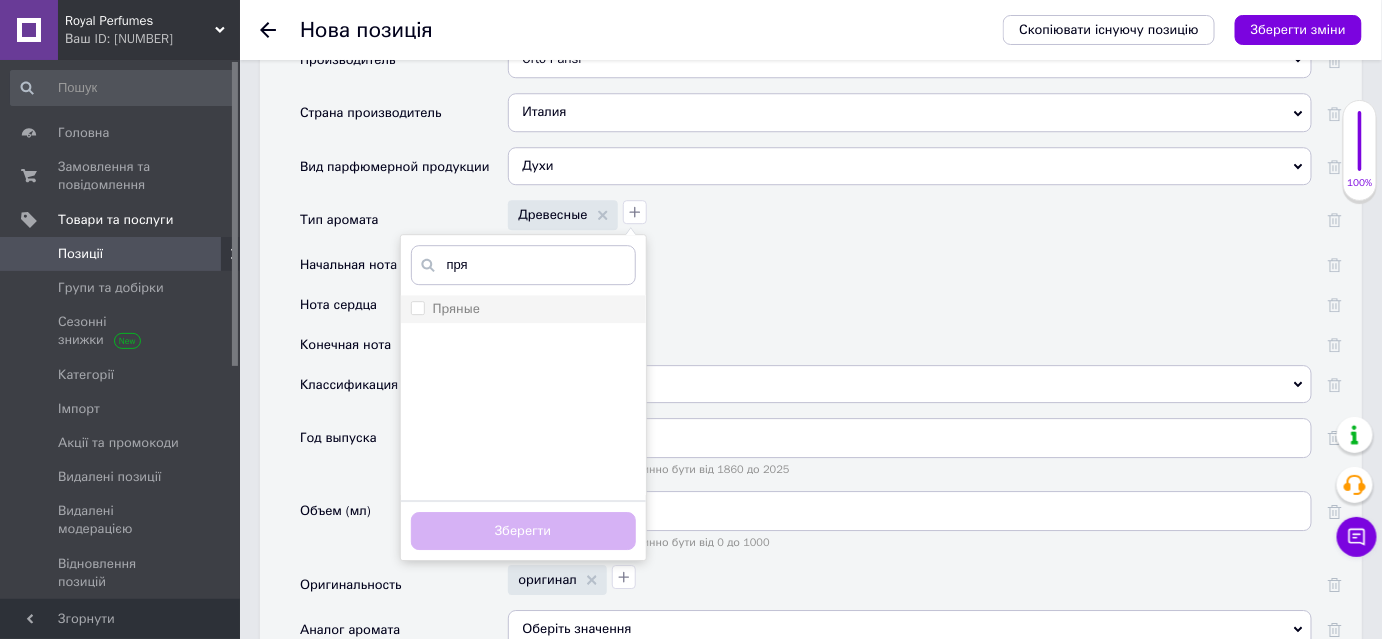 type on "пря" 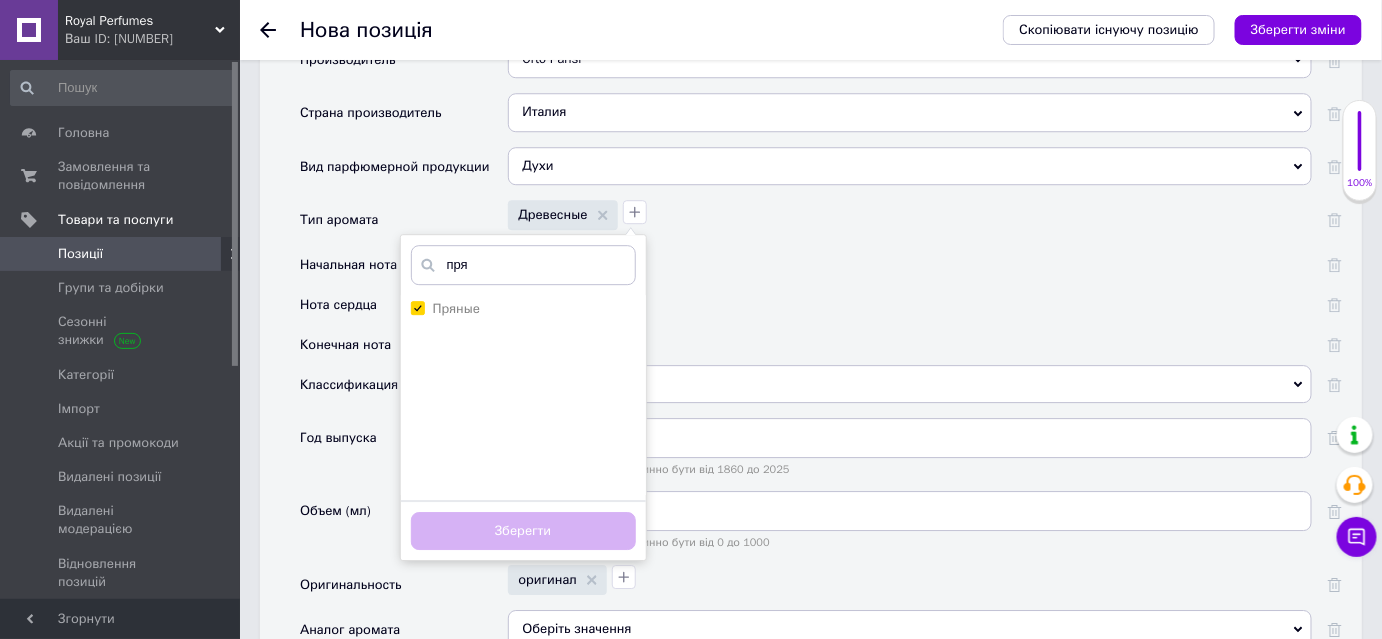 checkbox on "true" 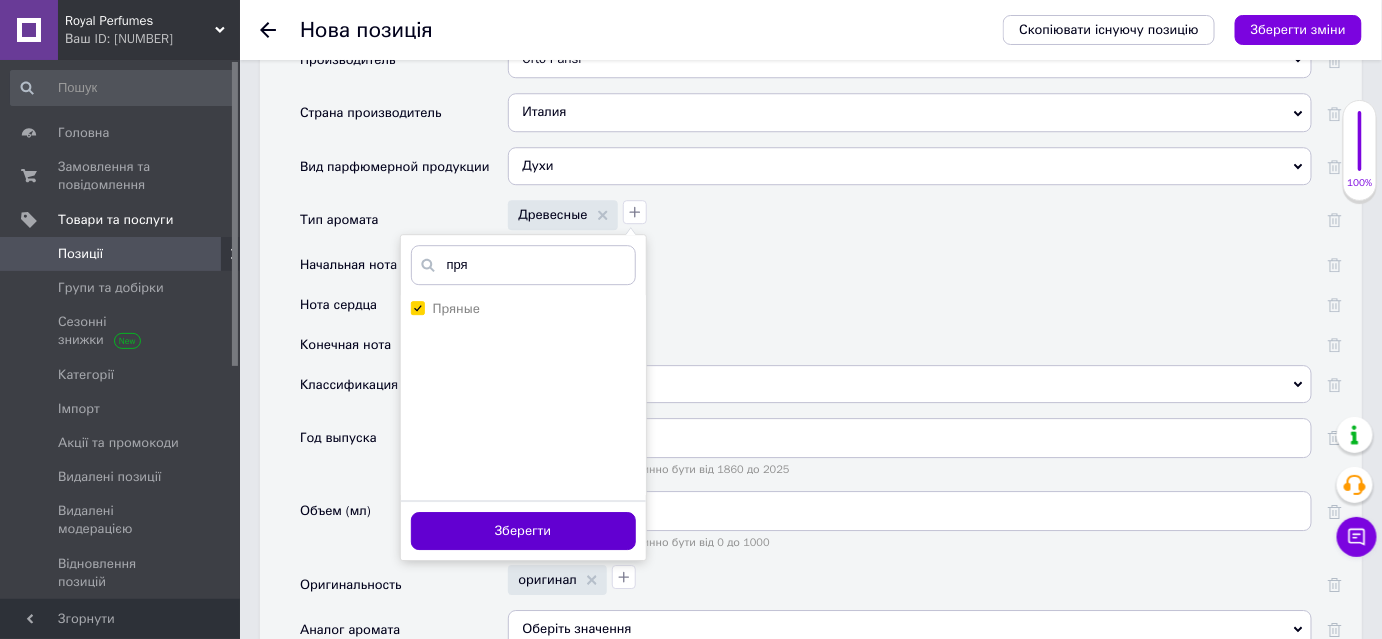 click on "Зберегти" at bounding box center (523, 531) 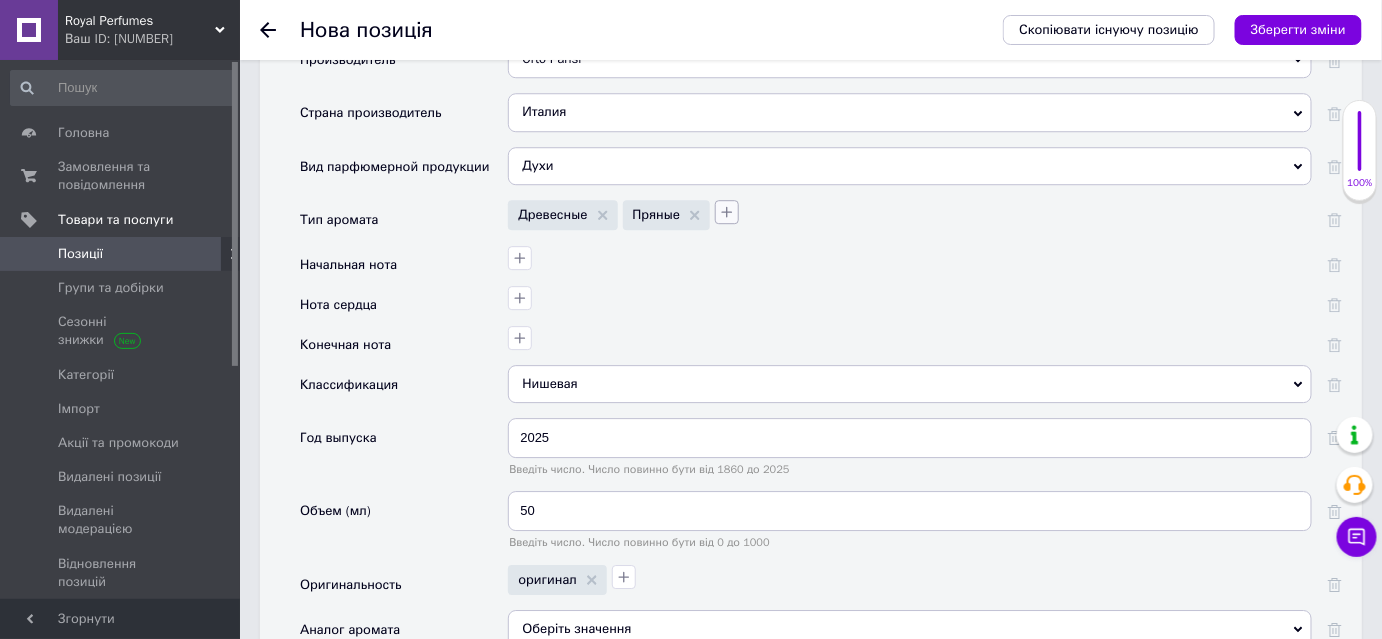 click 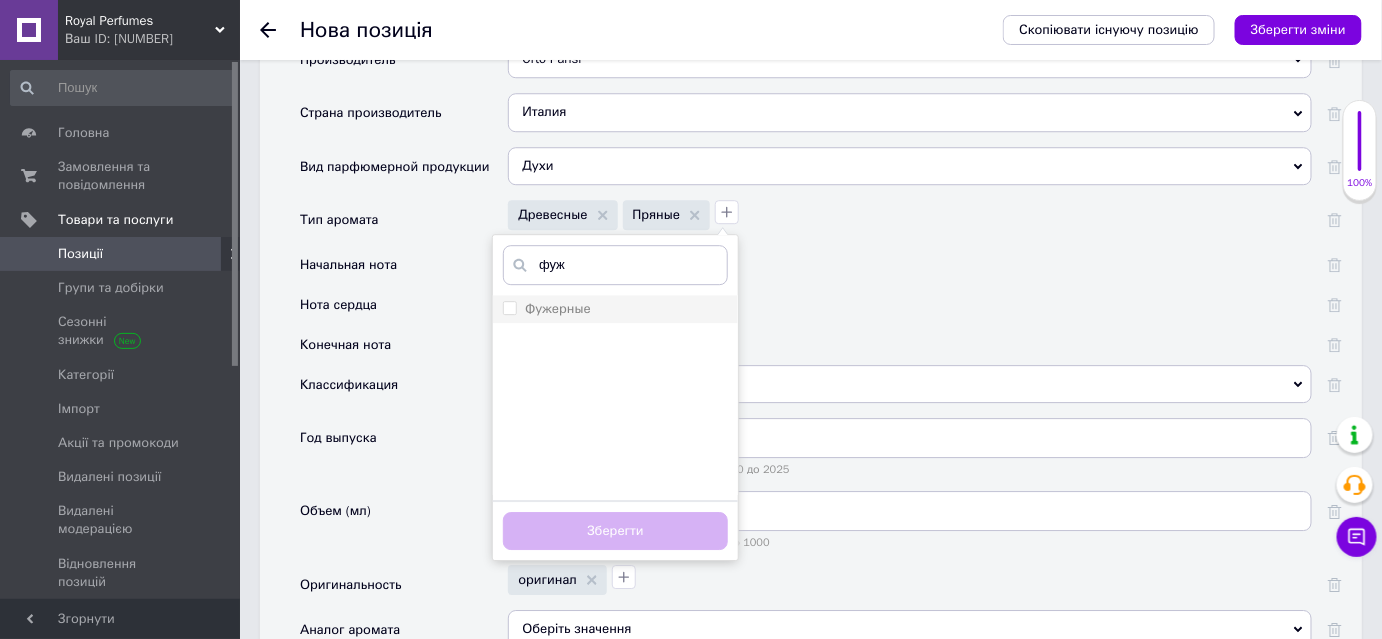 type on "фуж" 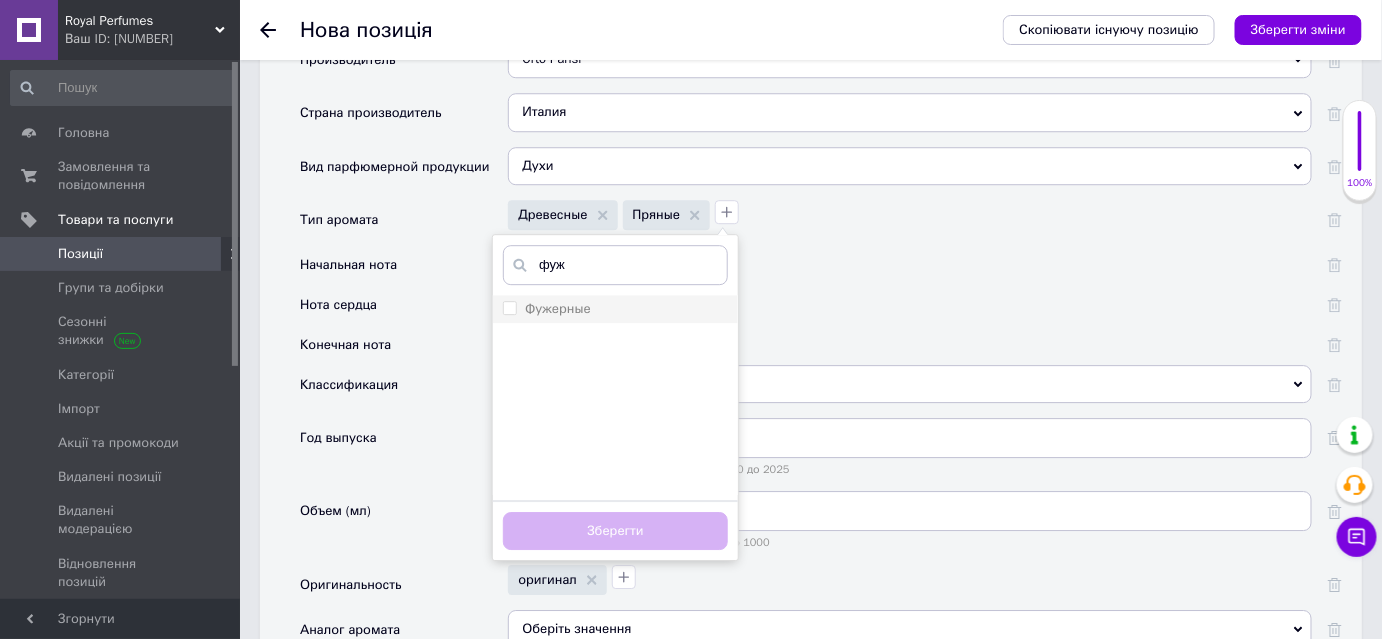 click on "Фужерные" at bounding box center [509, 307] 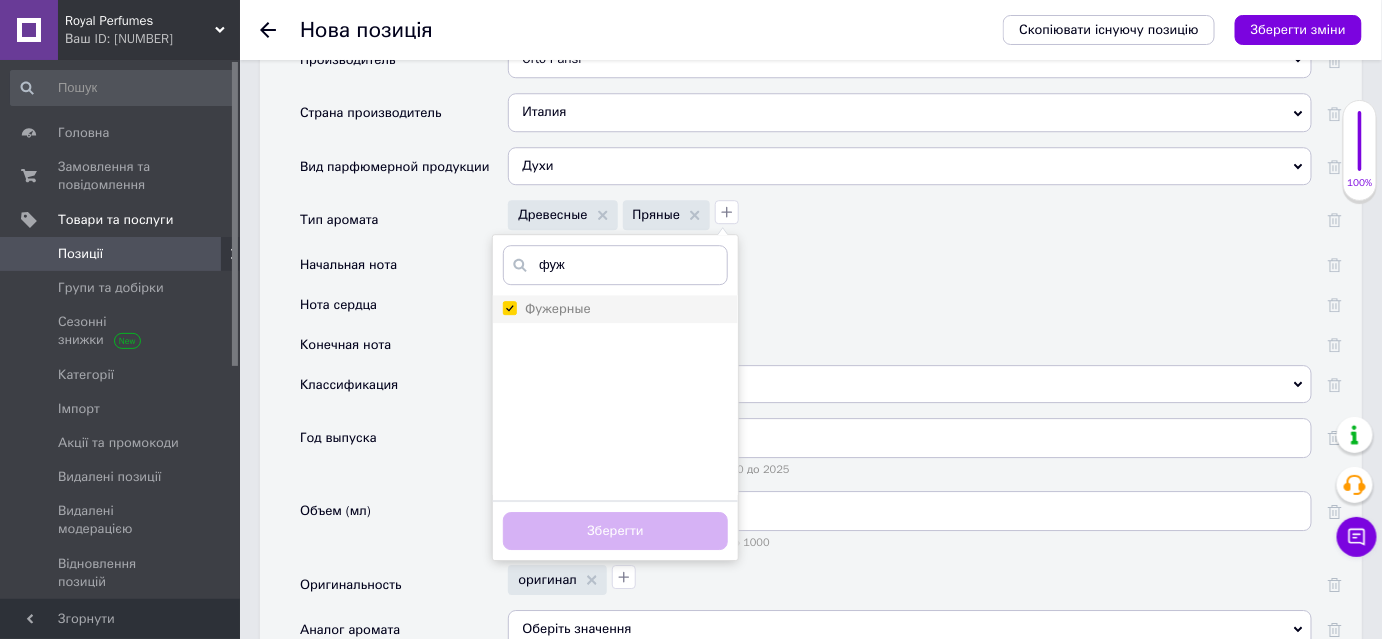 checkbox on "true" 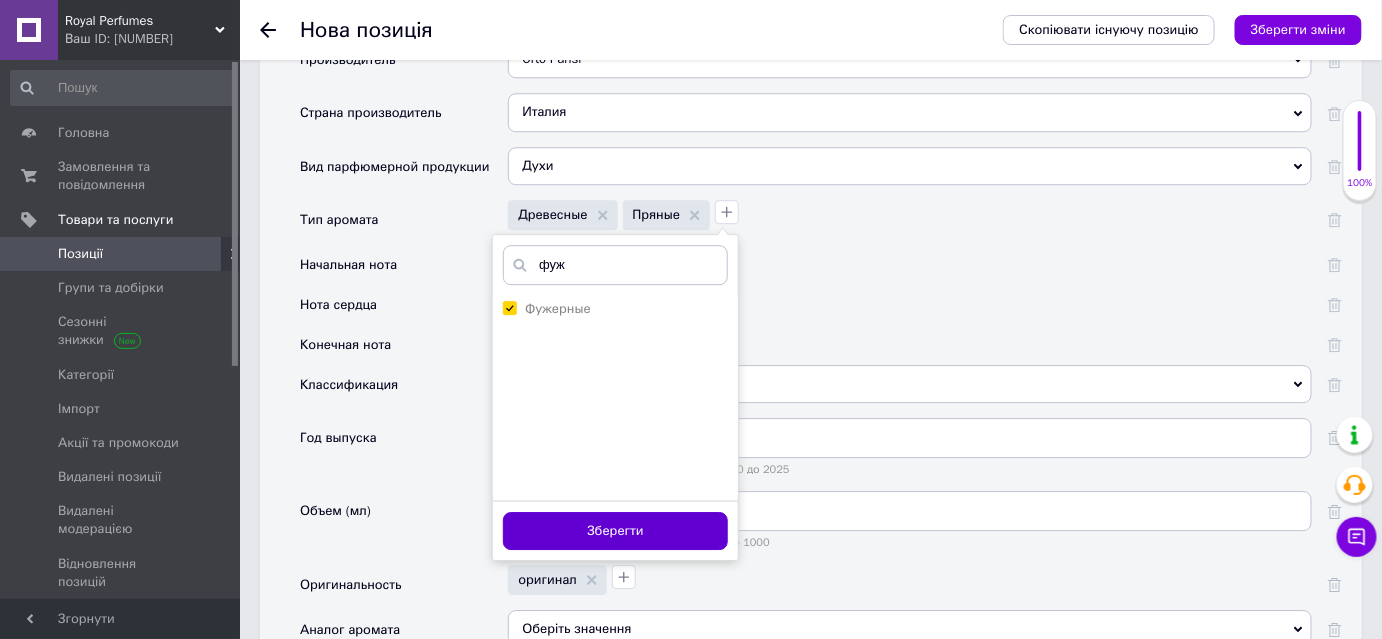click on "Зберегти" at bounding box center [615, 531] 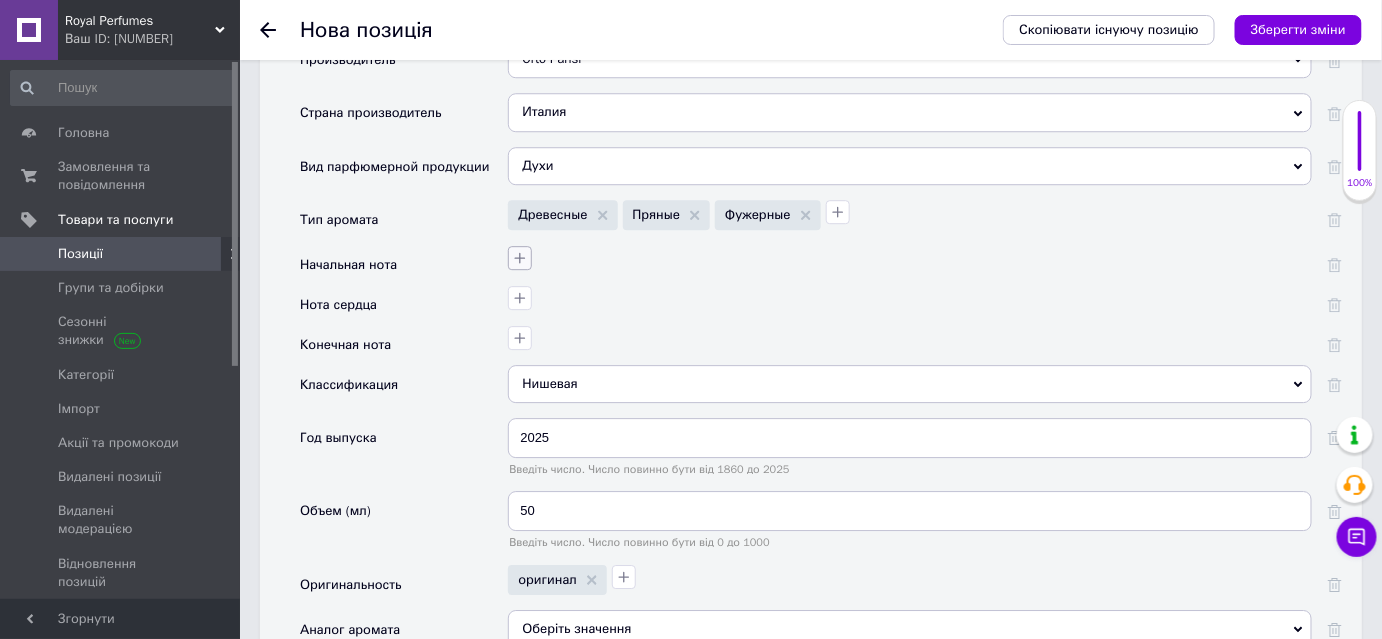 click 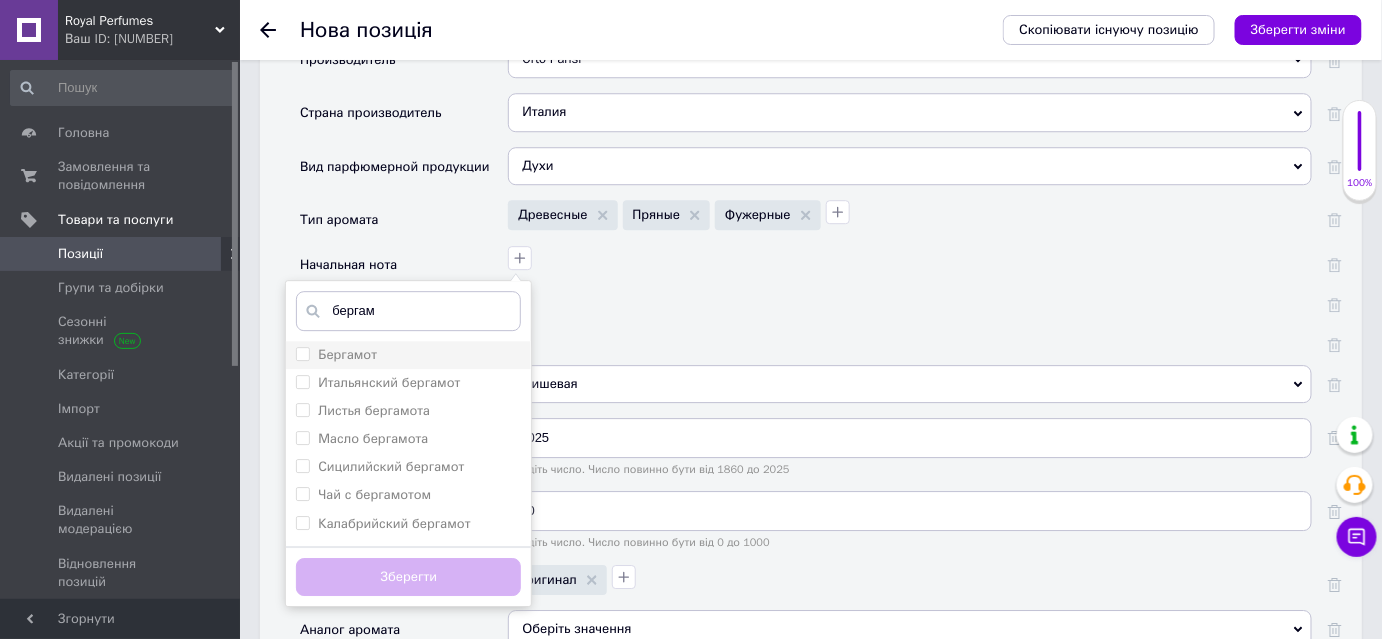 type on "бергам" 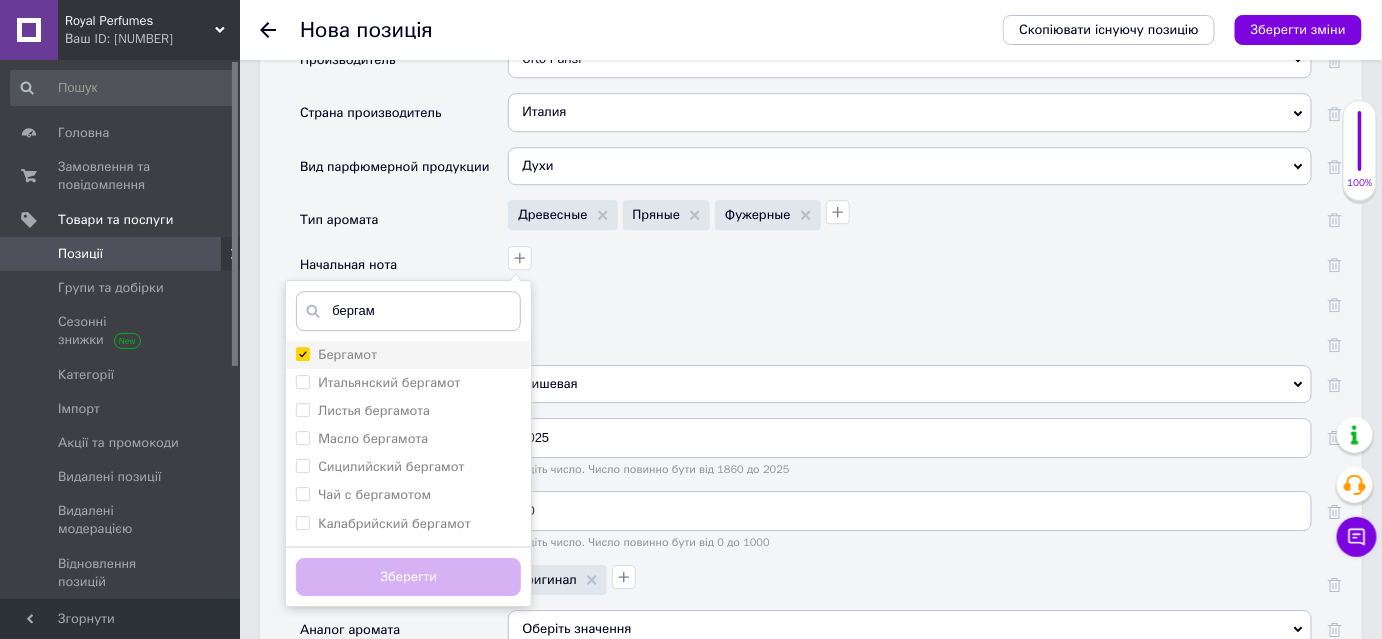 click on "Бергамот" at bounding box center (302, 353) 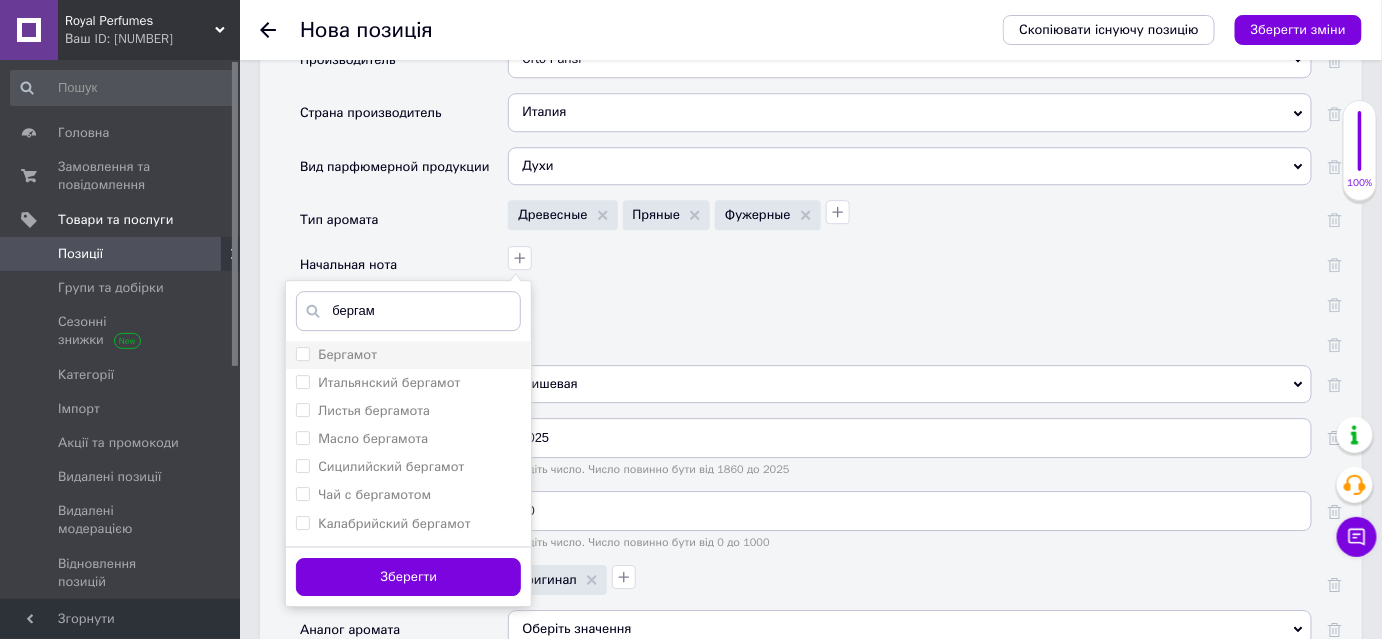 click on "Бергамот" at bounding box center (302, 353) 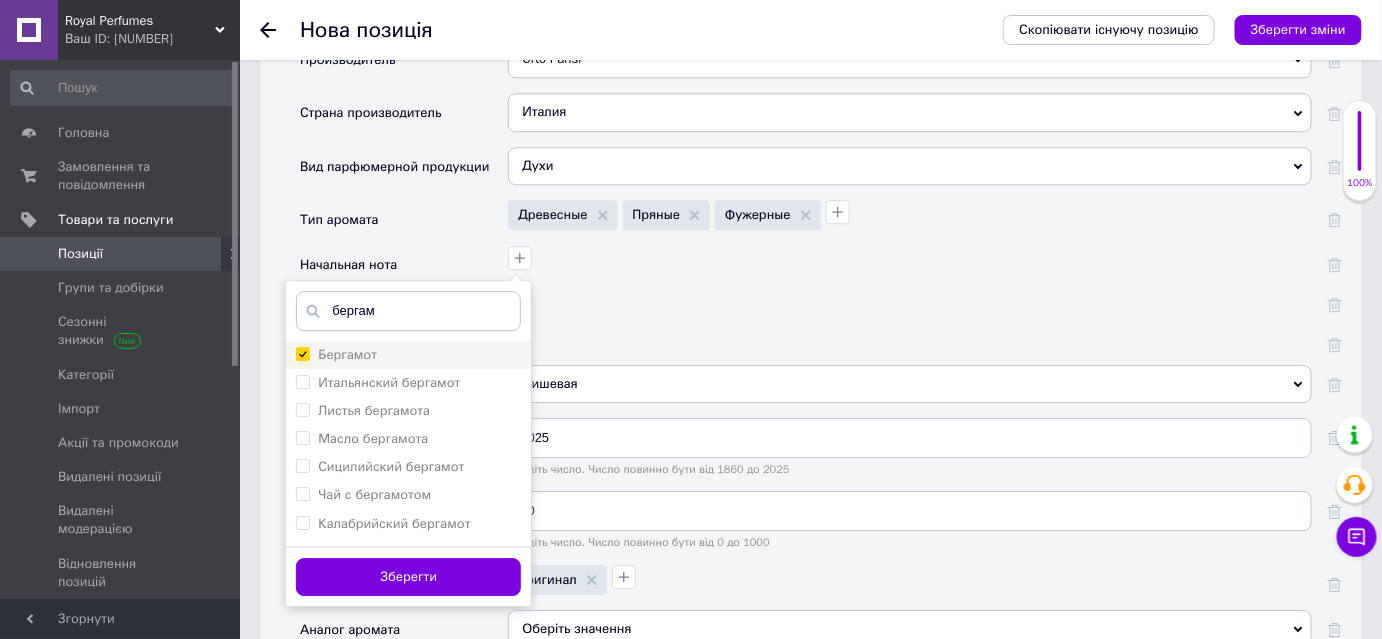 checkbox on "true" 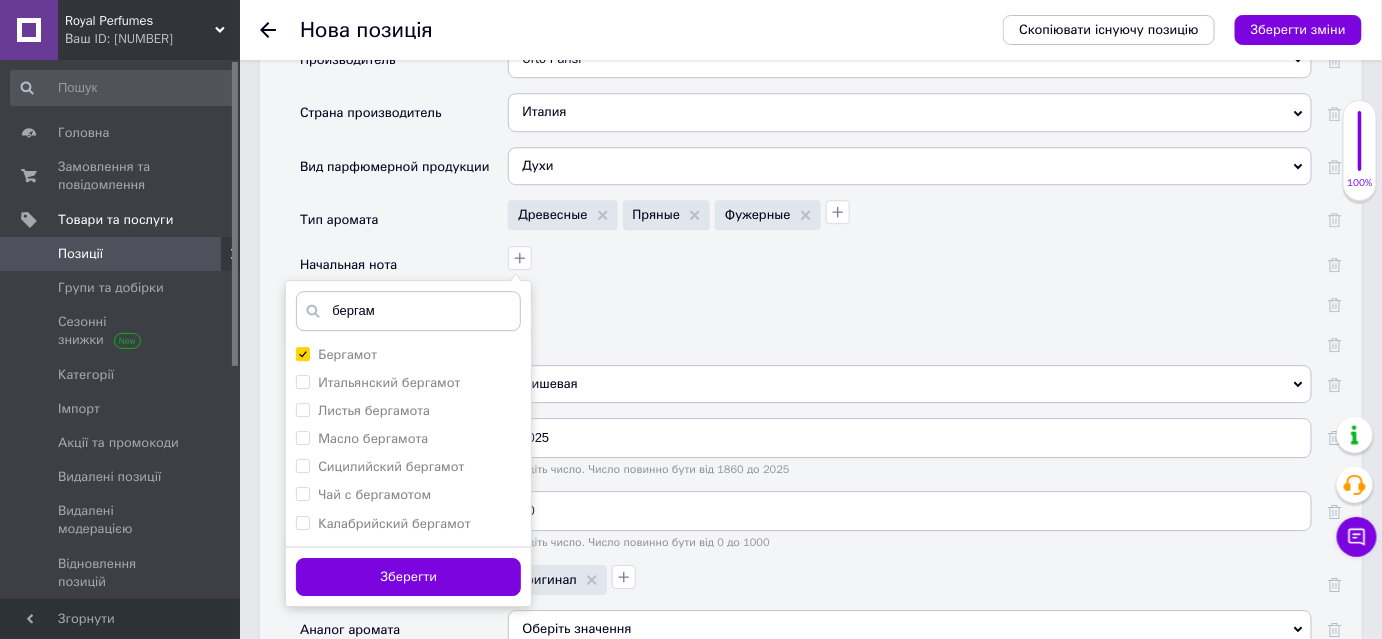drag, startPoint x: 381, startPoint y: 564, endPoint x: 748, endPoint y: 354, distance: 422.83447 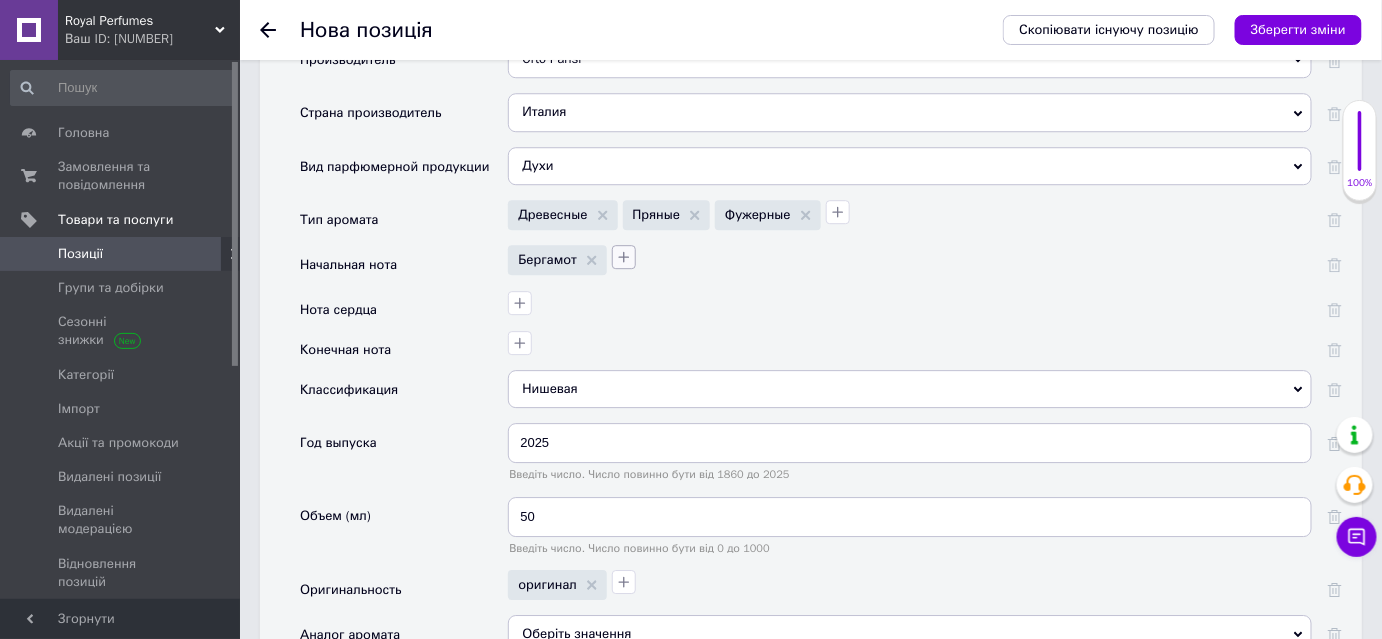 click 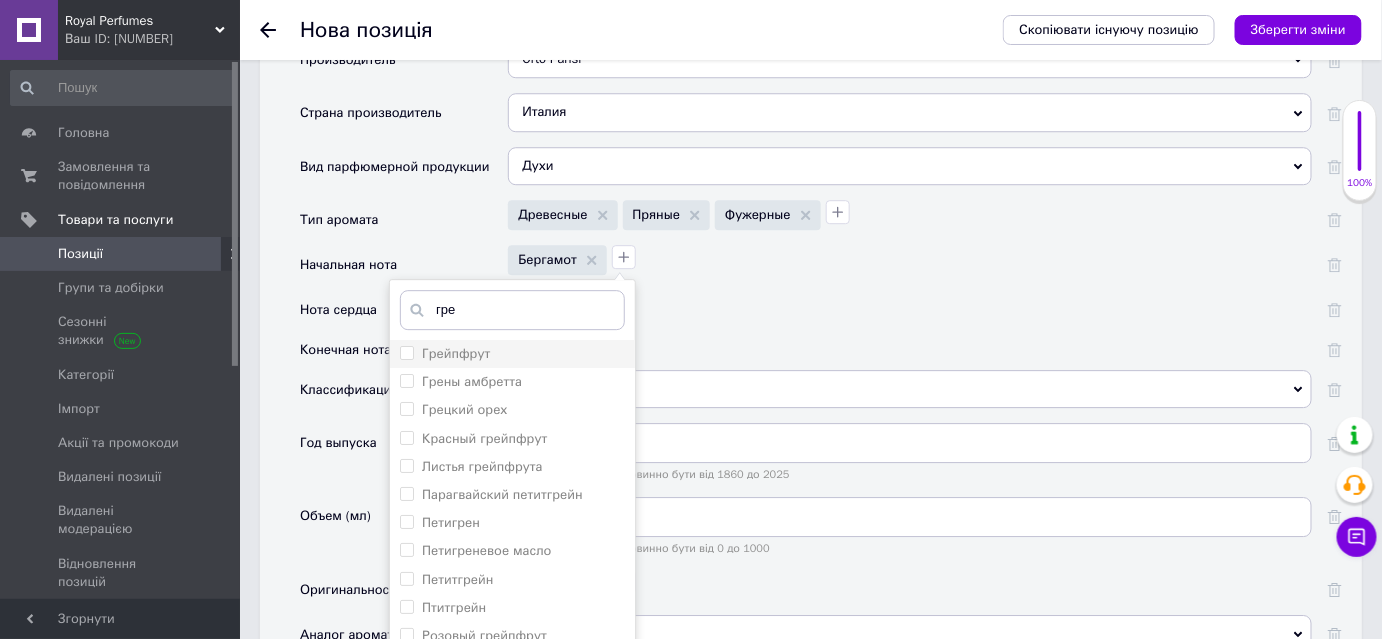 type on "гре" 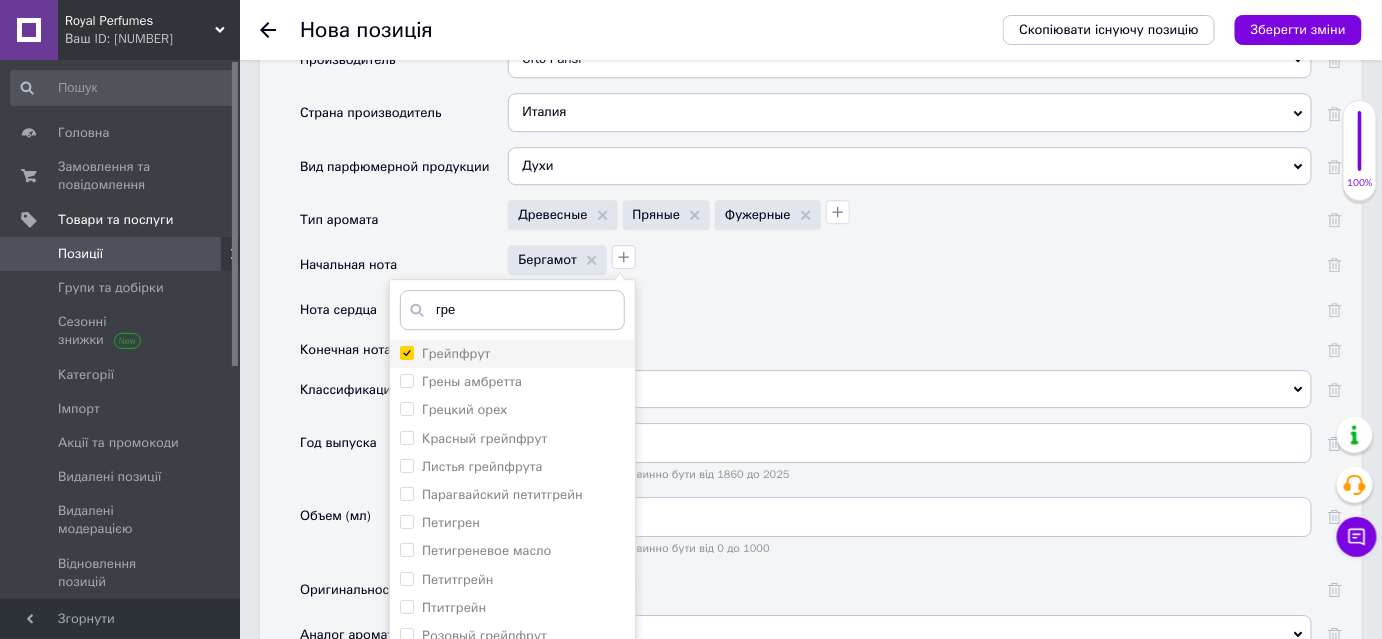 checkbox on "true" 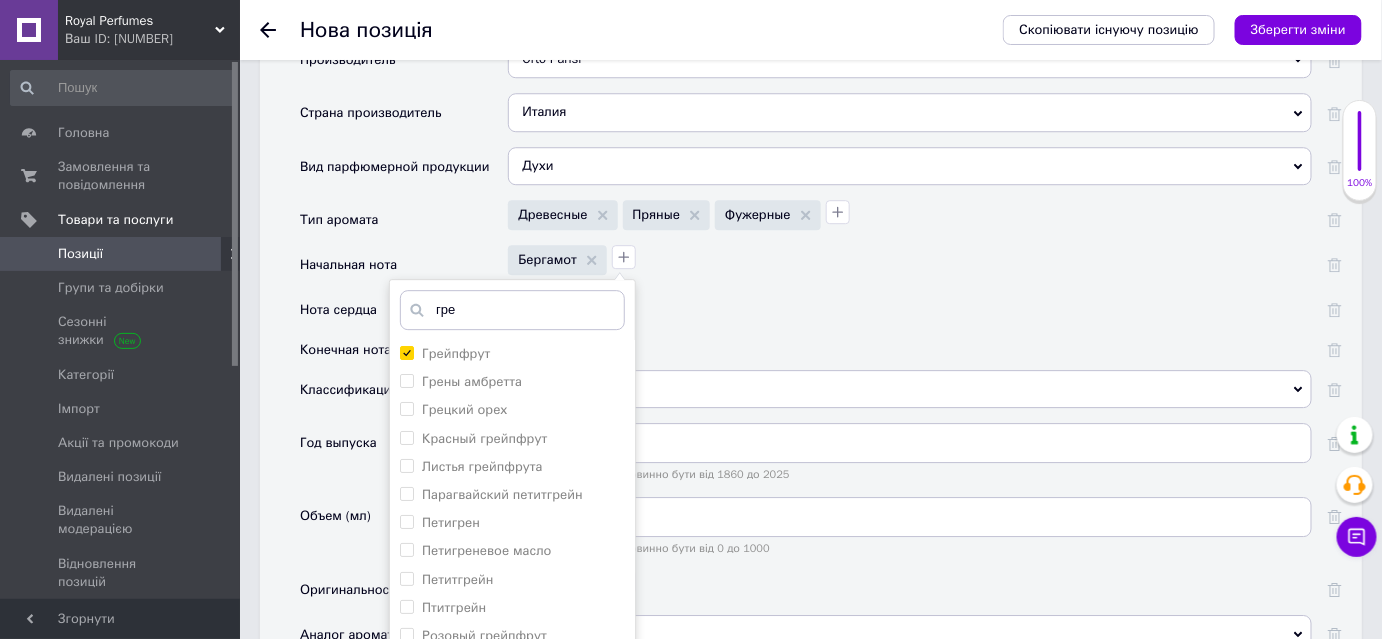 scroll, scrollTop: 1921, scrollLeft: 0, axis: vertical 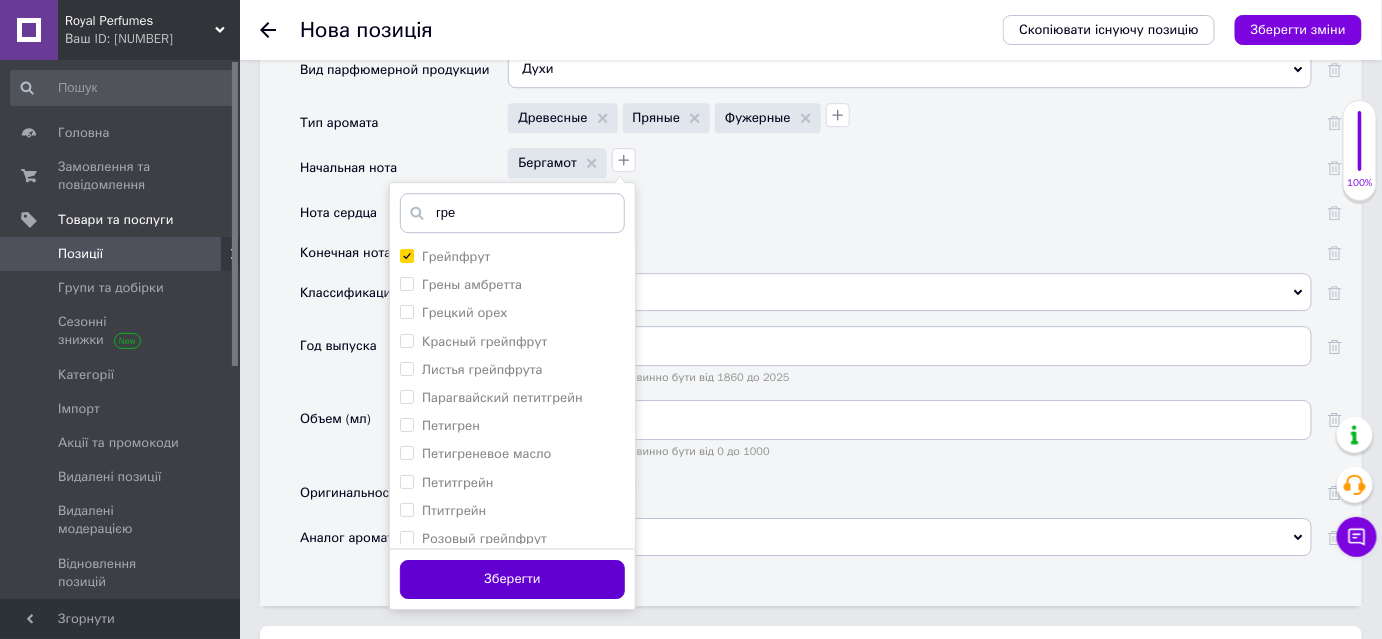 drag, startPoint x: 582, startPoint y: 564, endPoint x: 592, endPoint y: 559, distance: 11.18034 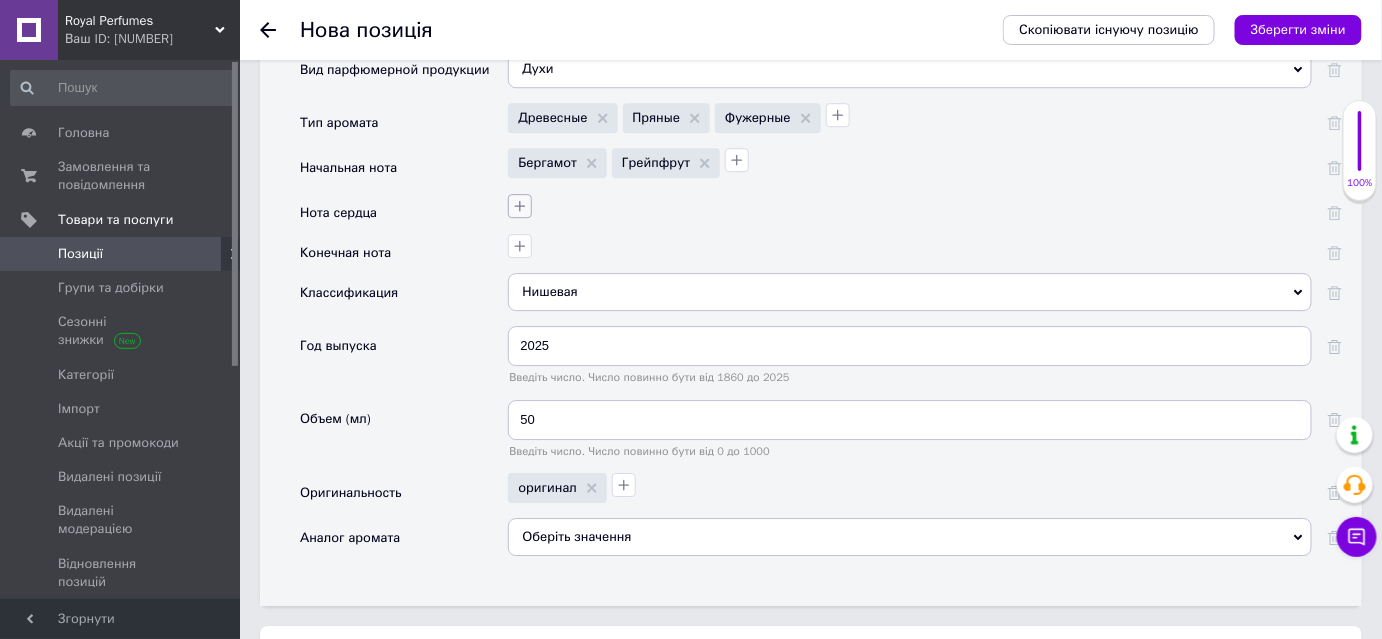 click 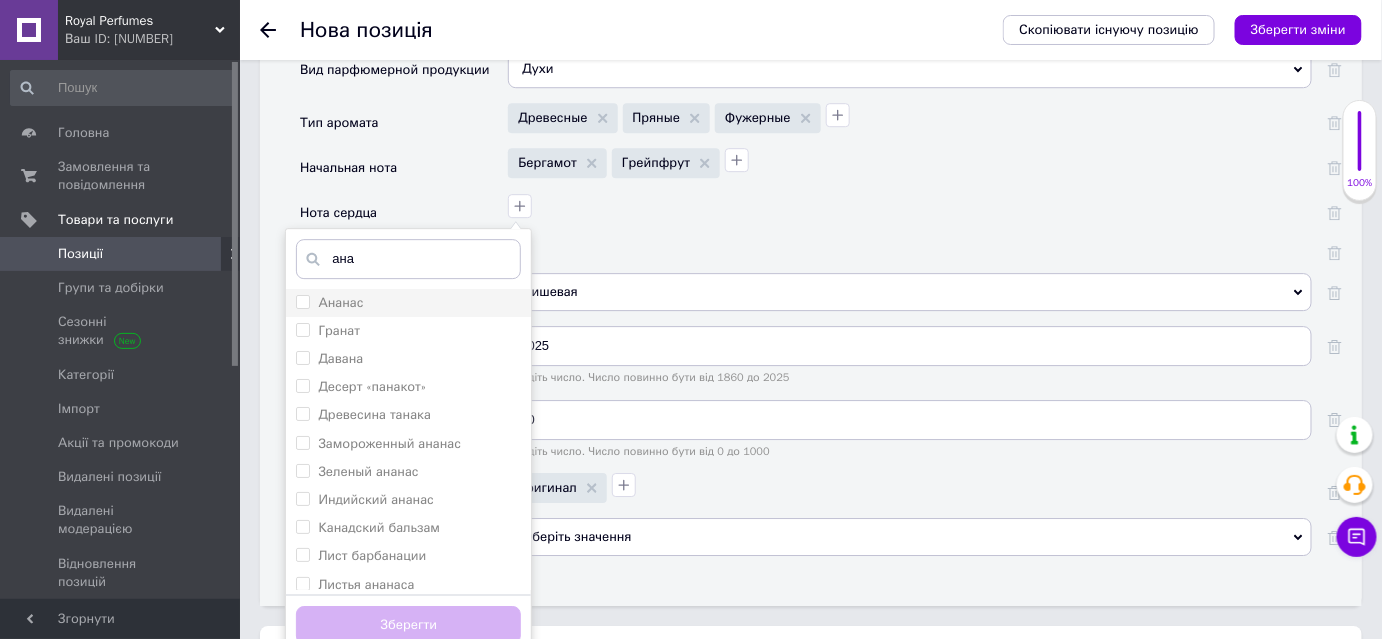 type on "ана" 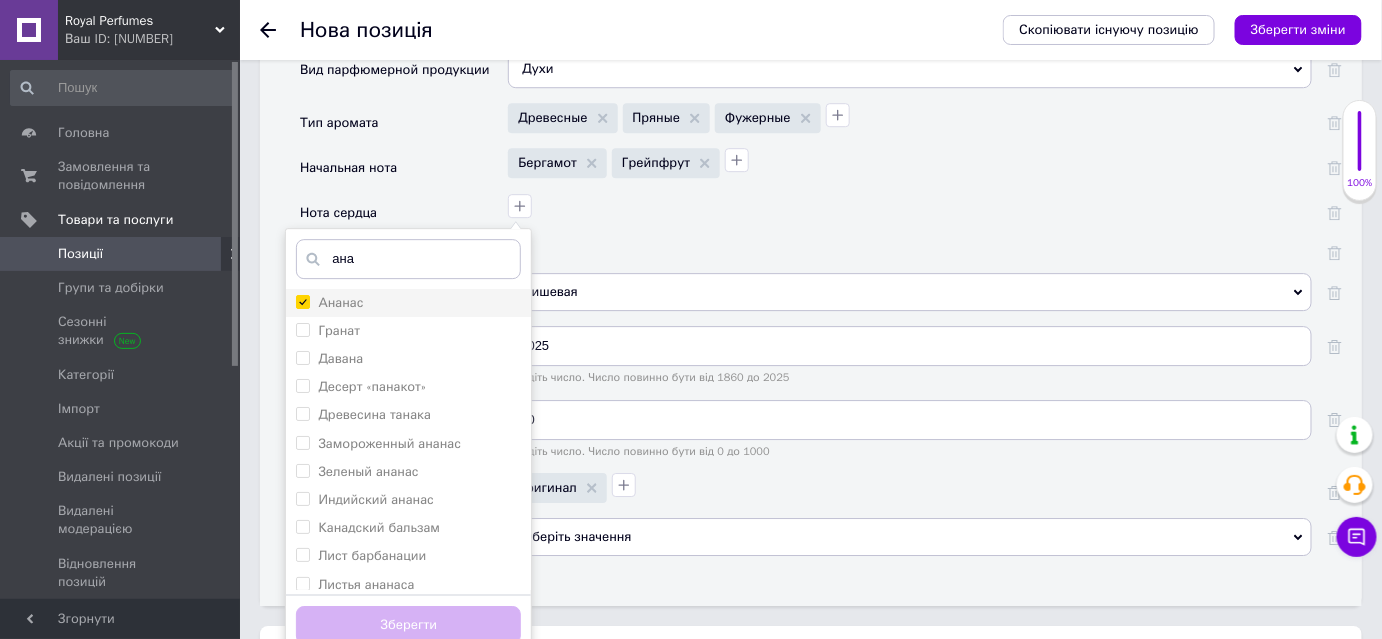 checkbox on "true" 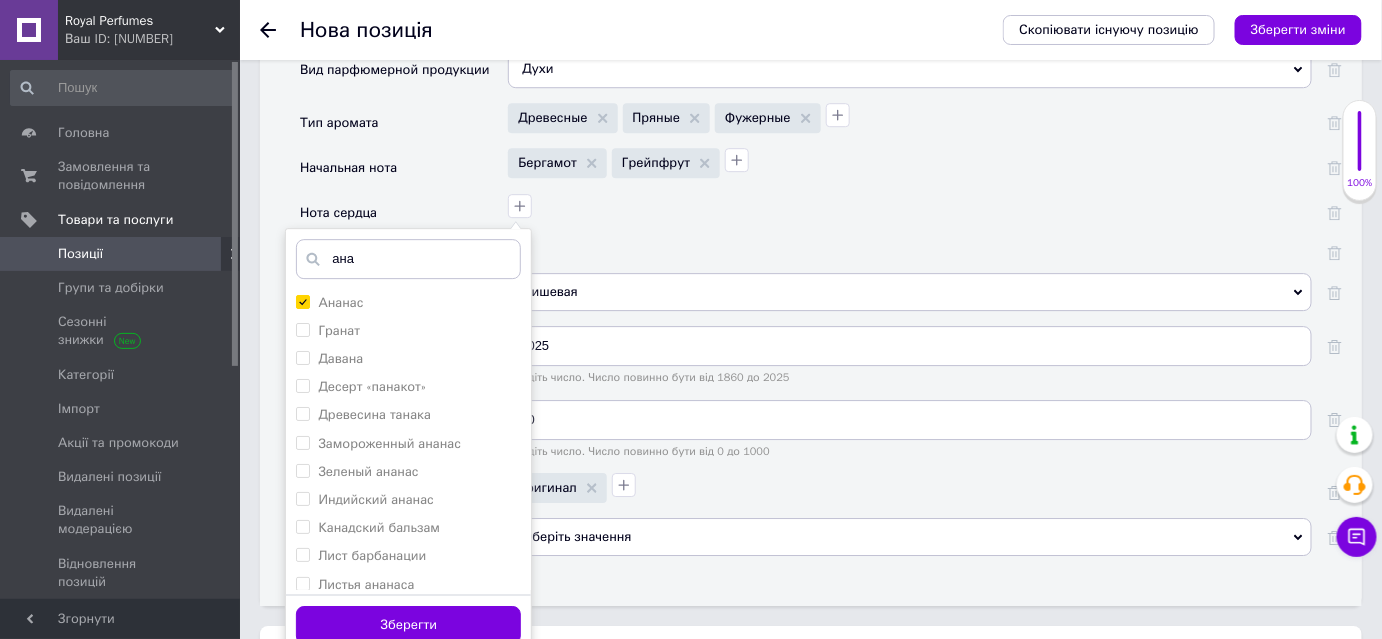 click on "Зберегти" at bounding box center (408, 625) 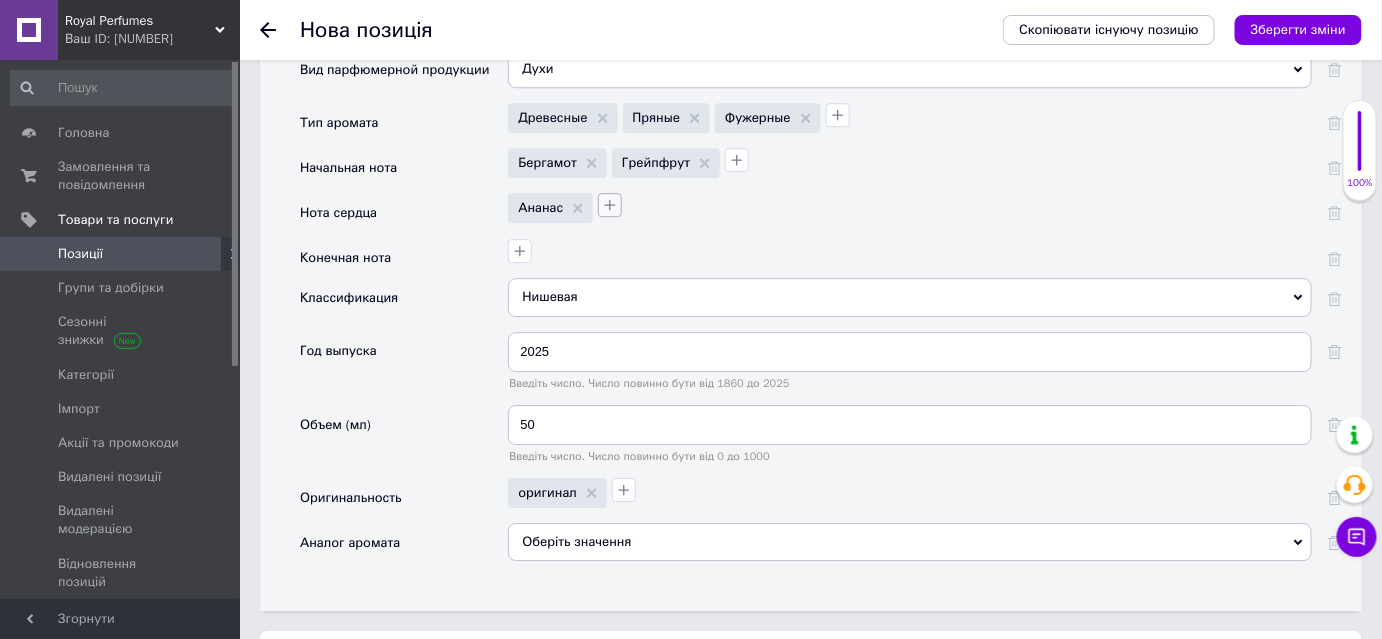click 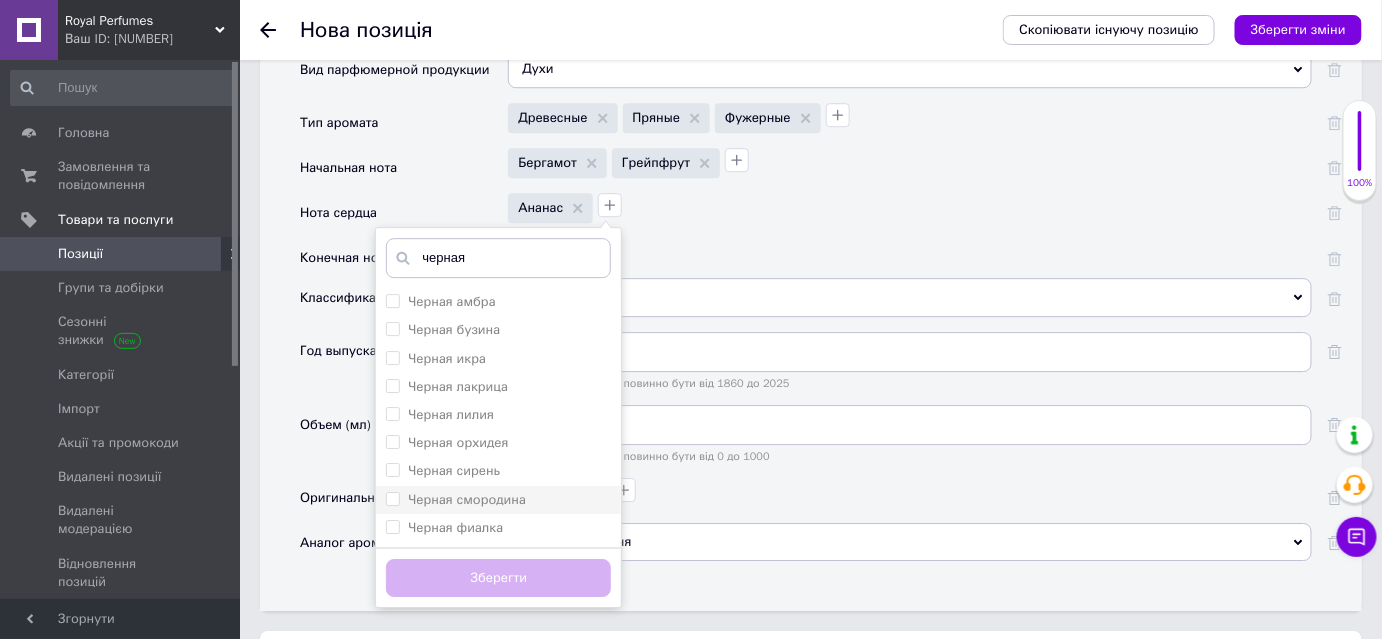 type on "черная" 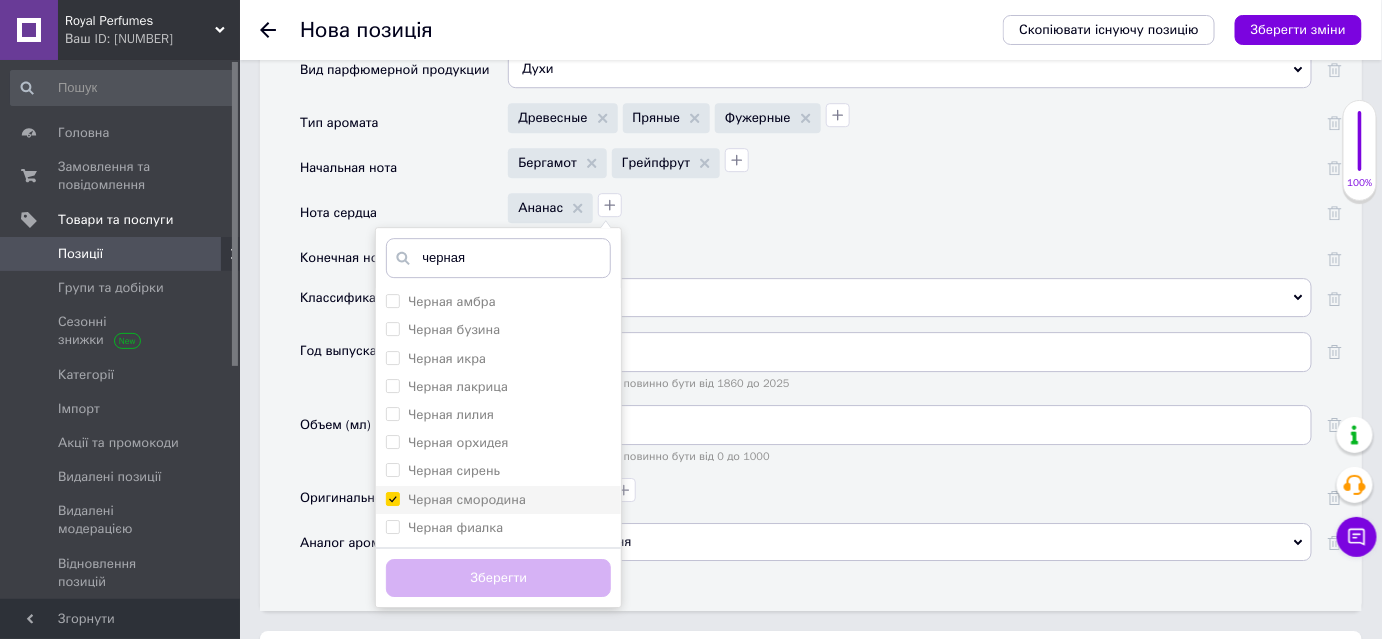 checkbox on "true" 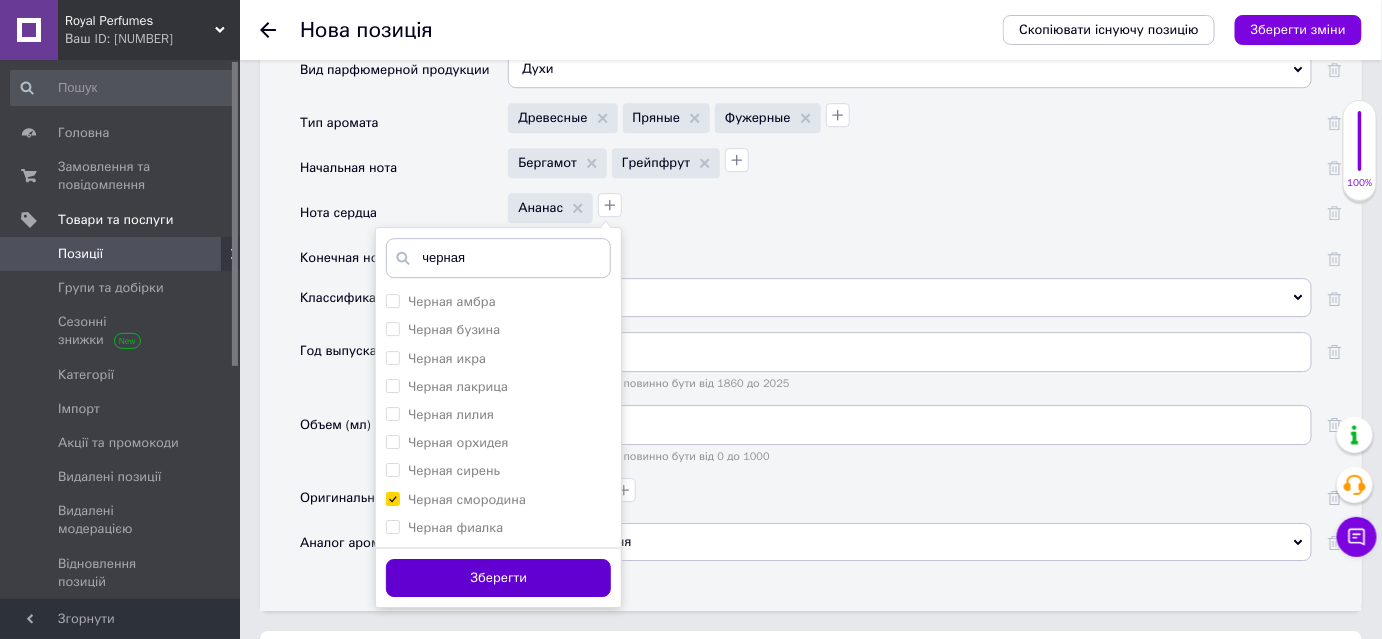 click on "Зберегти" at bounding box center (498, 578) 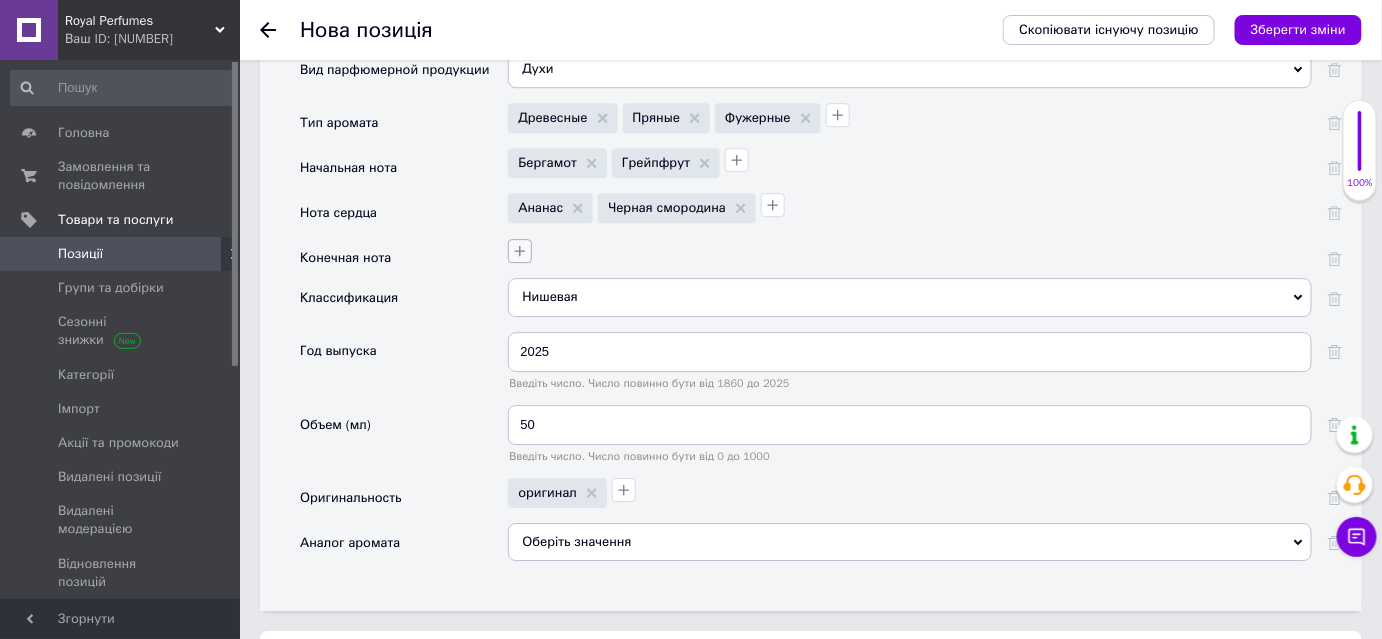 click 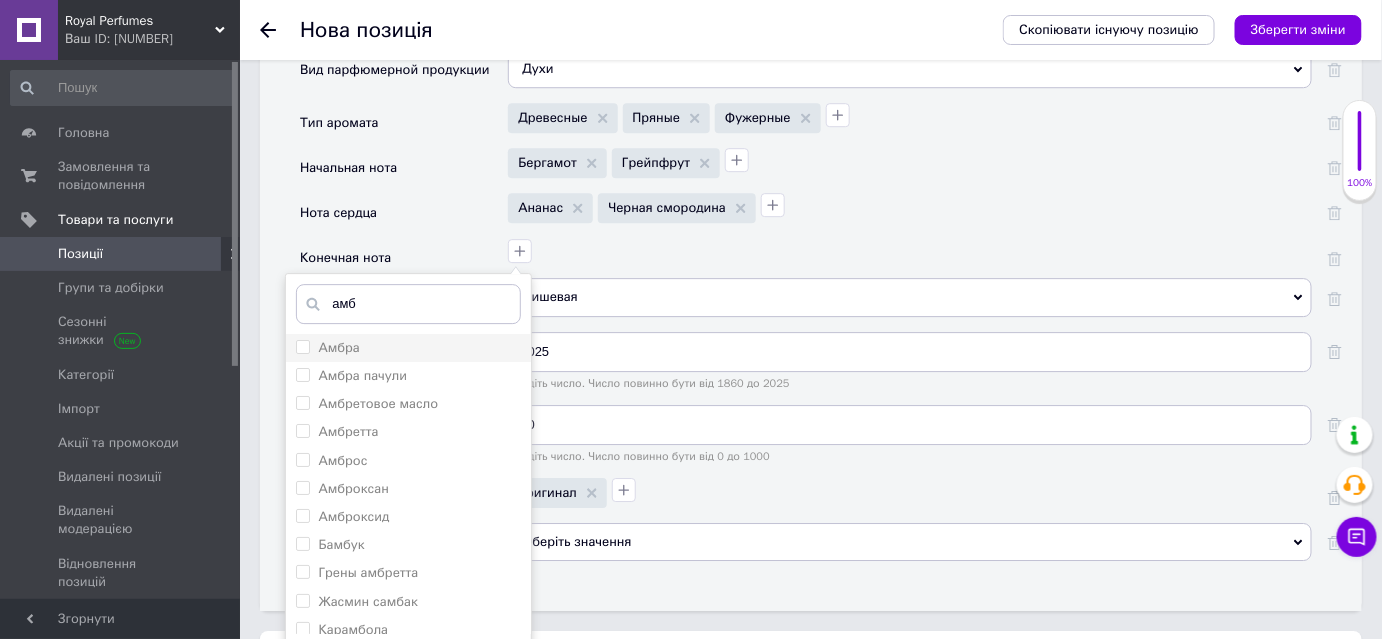 type on "амб" 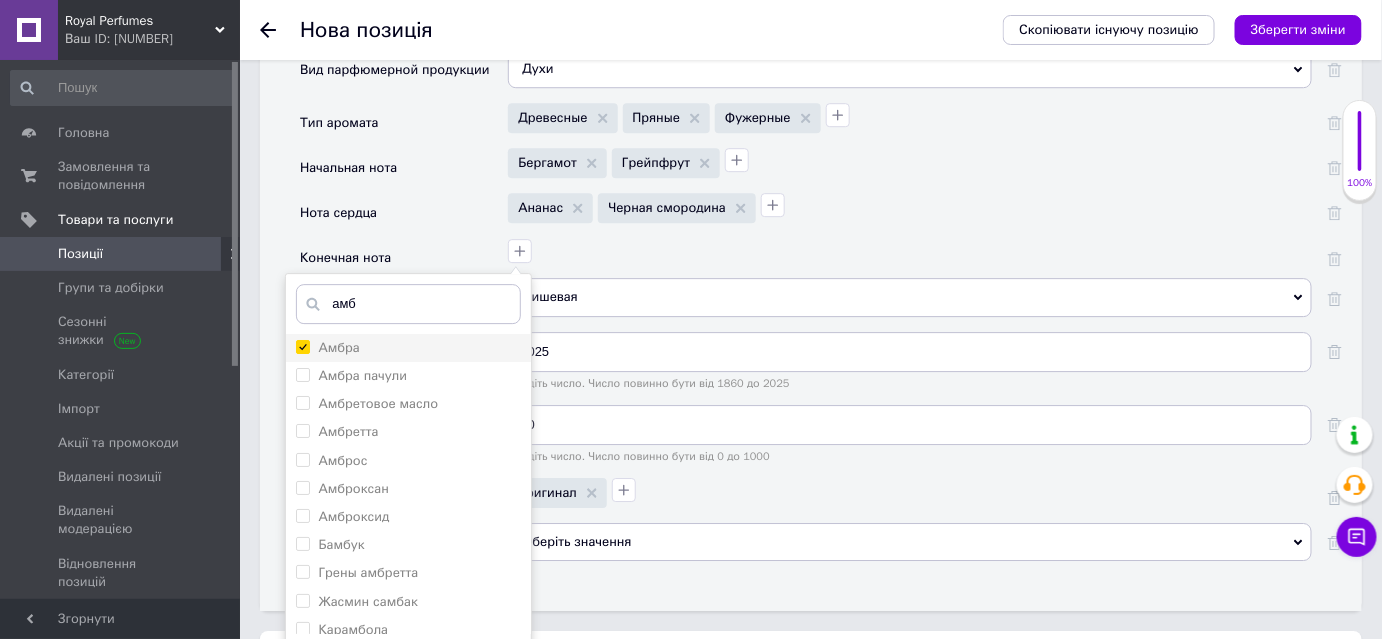 checkbox on "true" 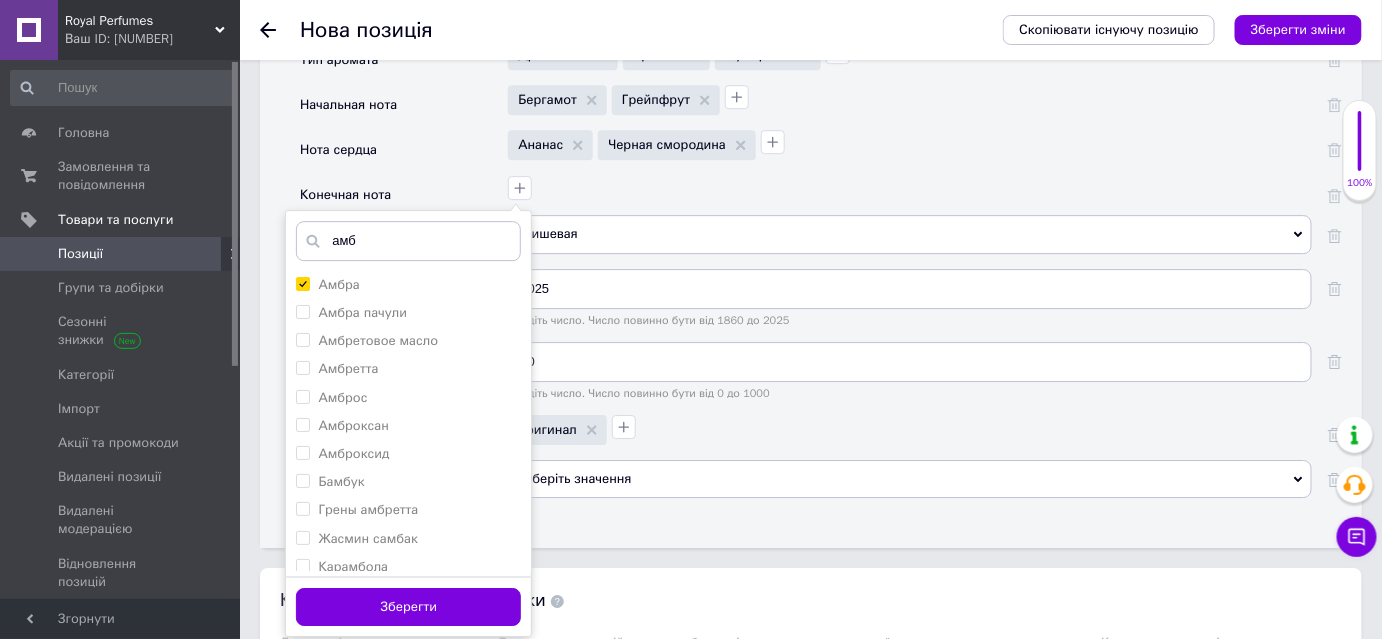 scroll, scrollTop: 1988, scrollLeft: 0, axis: vertical 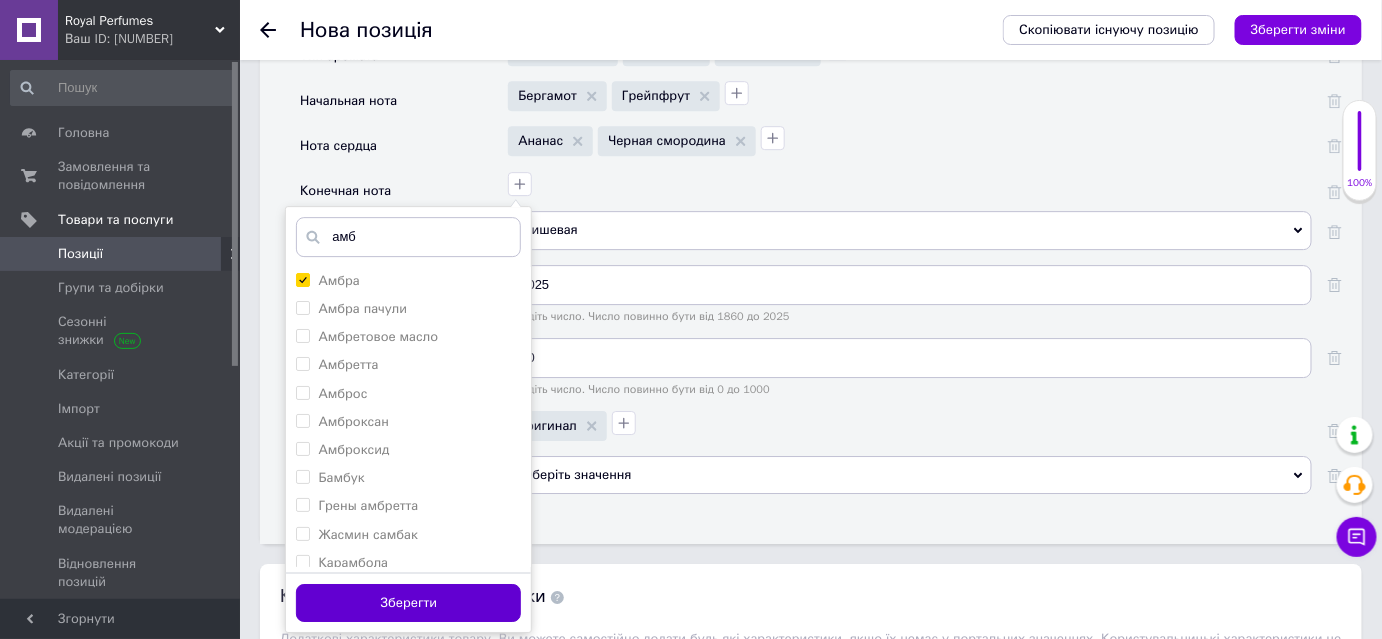 click on "Зберегти" at bounding box center [408, 603] 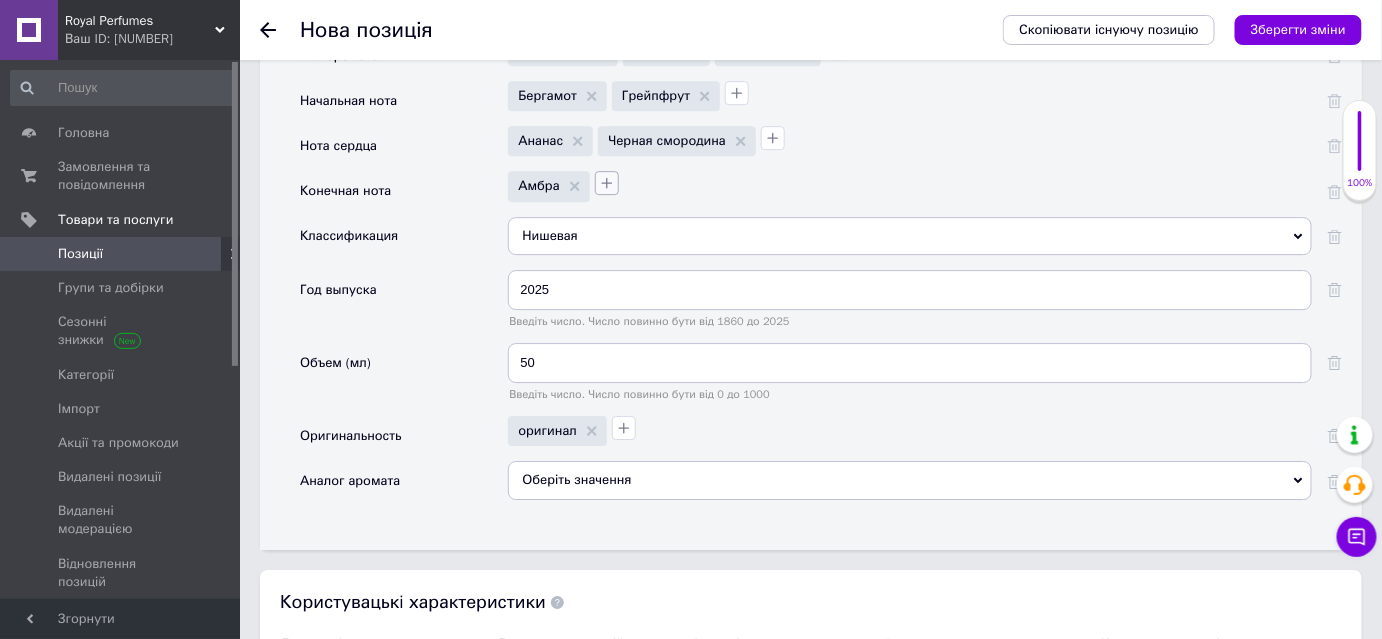 click 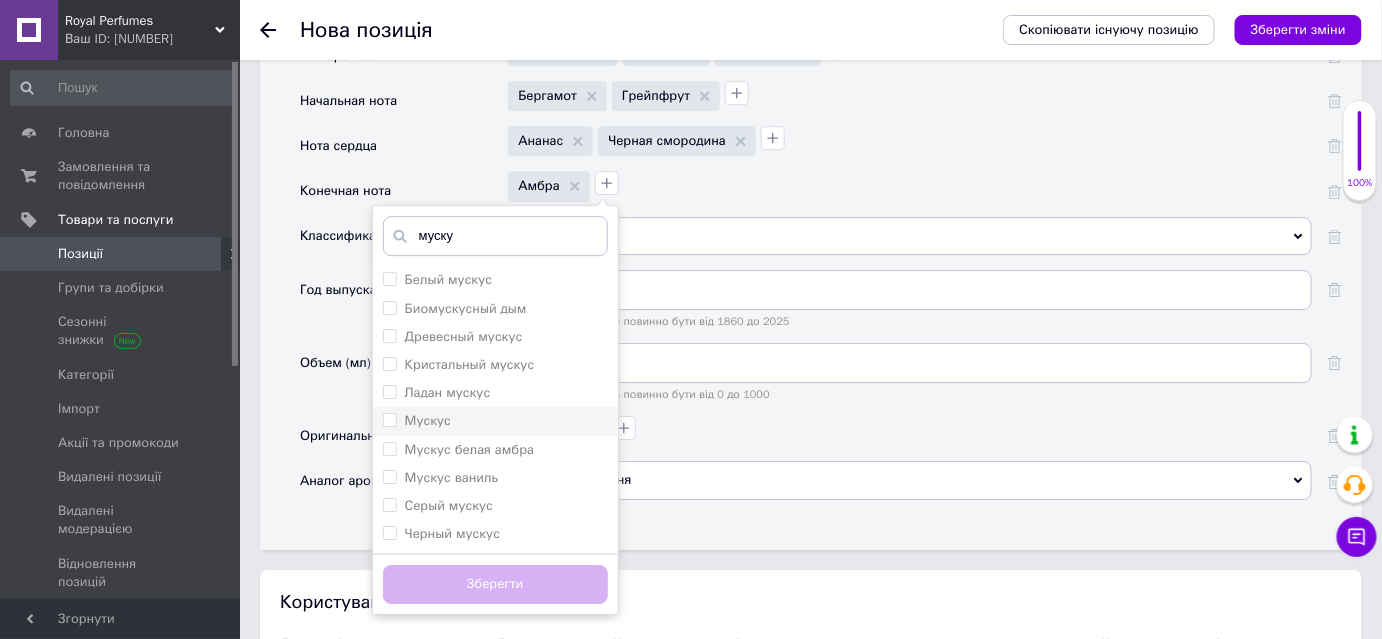 type on "муску" 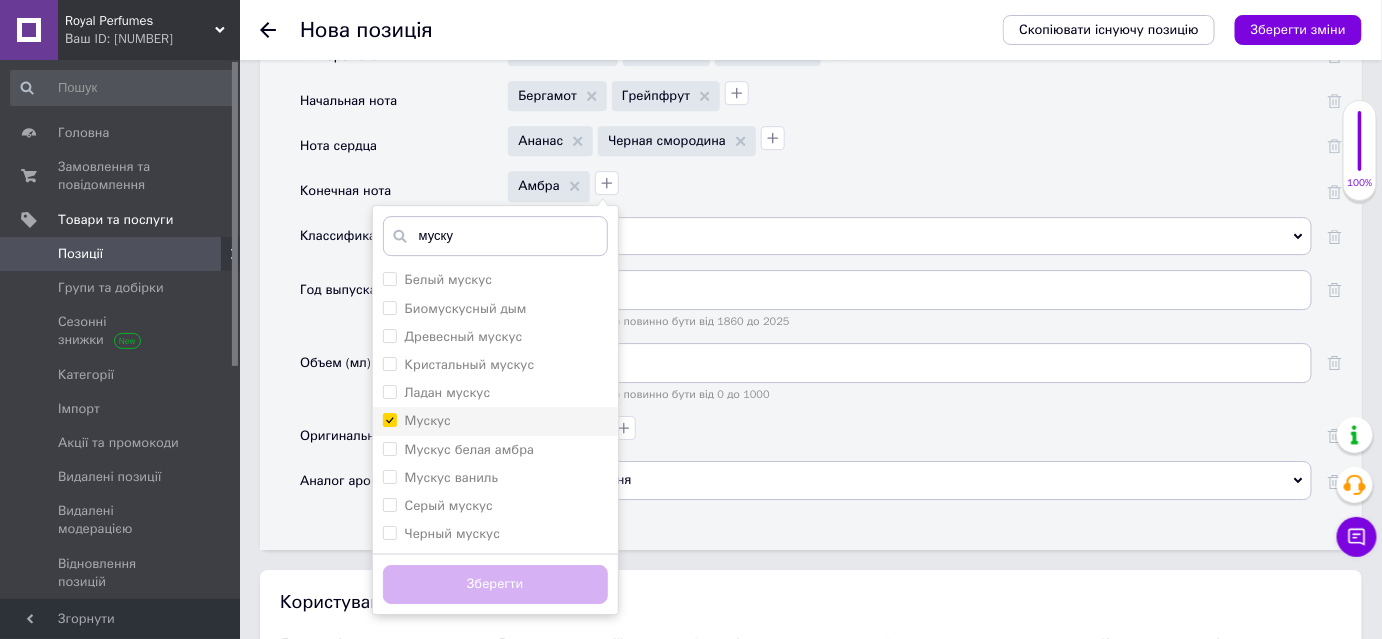 checkbox on "true" 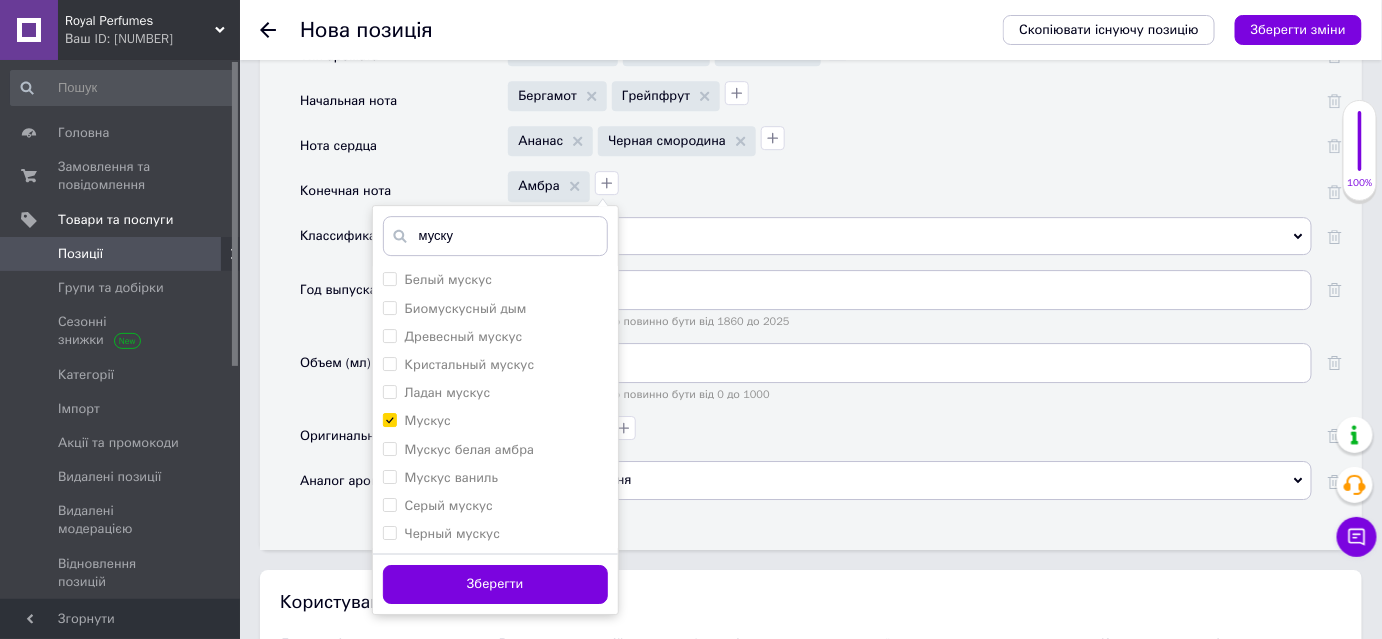 click on "Зберегти" at bounding box center [495, 584] 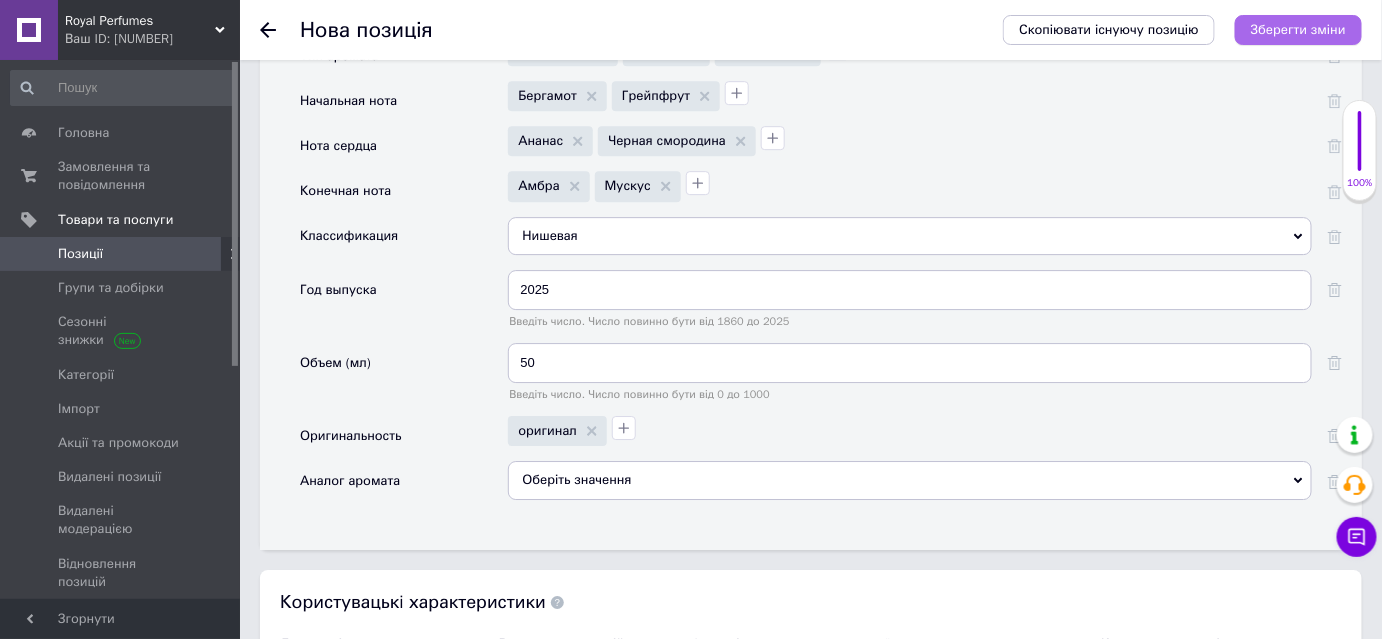 click on "Зберегти зміни" at bounding box center [1298, 29] 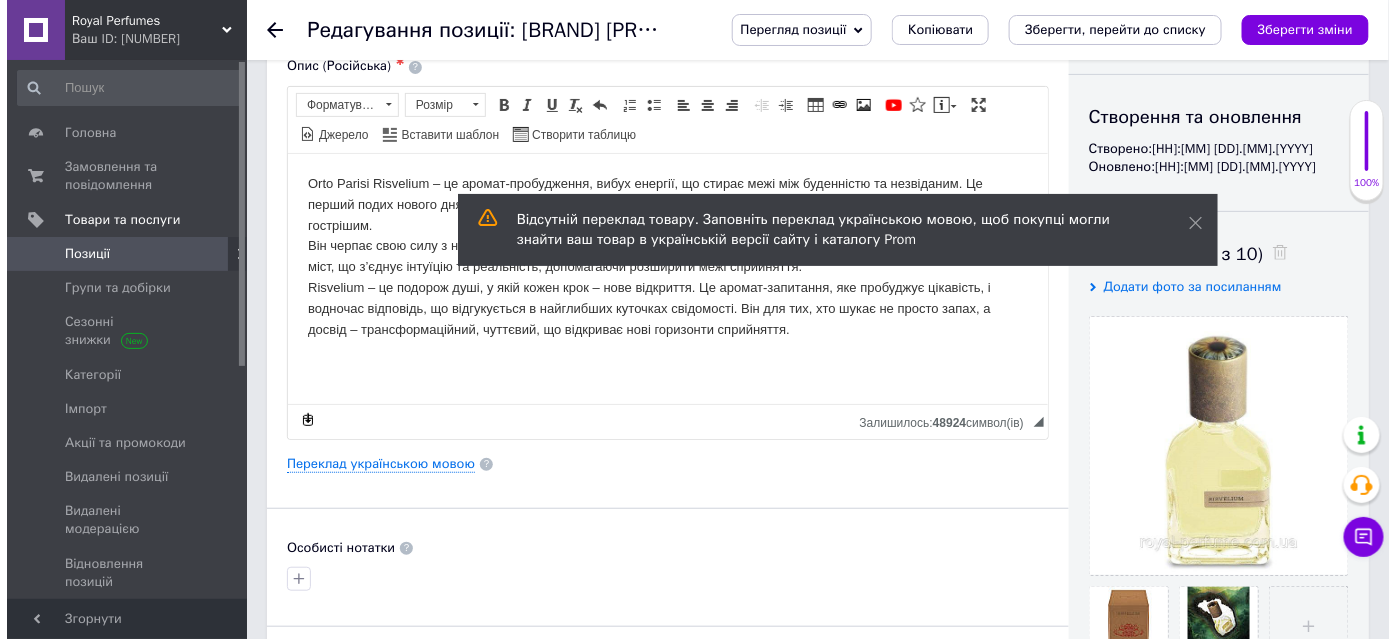 scroll, scrollTop: 184, scrollLeft: 0, axis: vertical 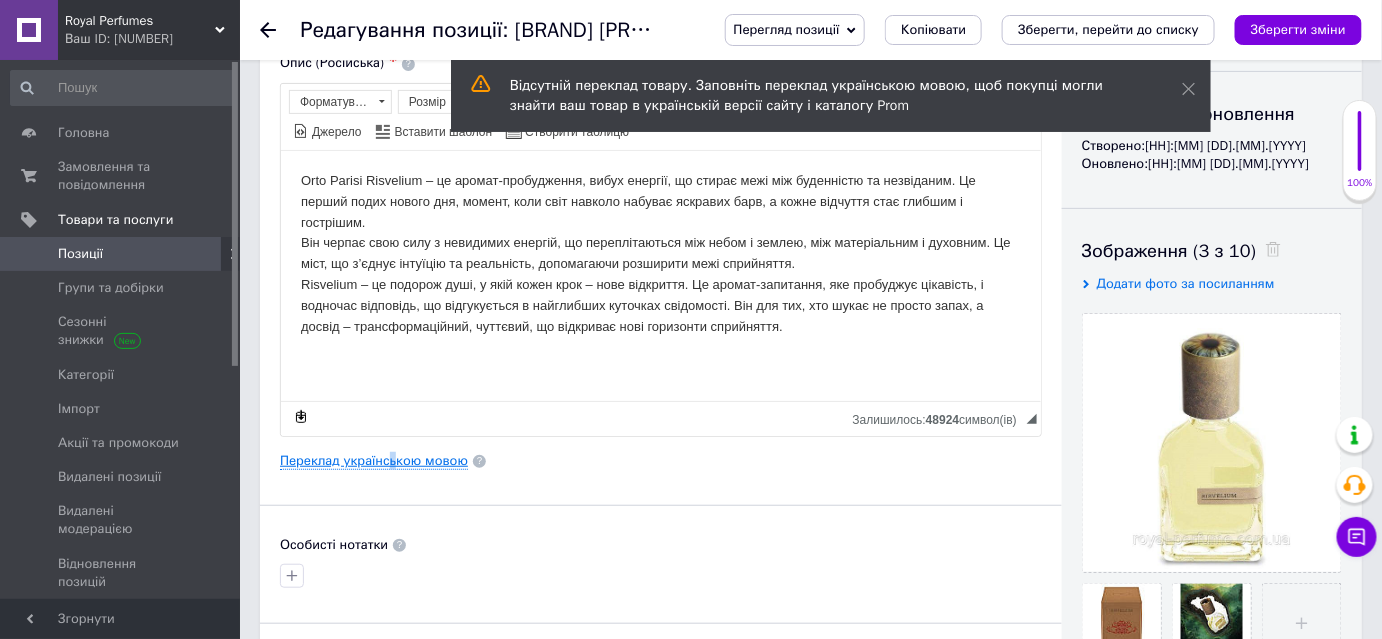 click on "Переклад українською мовою" at bounding box center (374, 461) 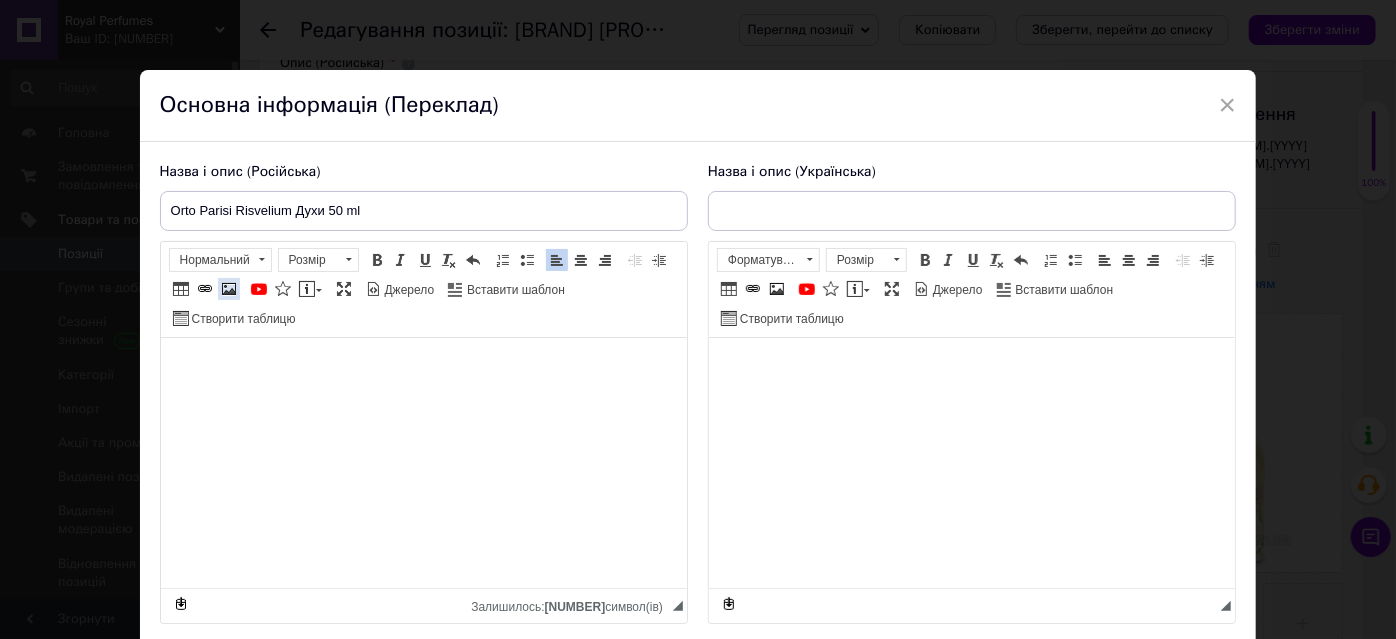 click at bounding box center (229, 289) 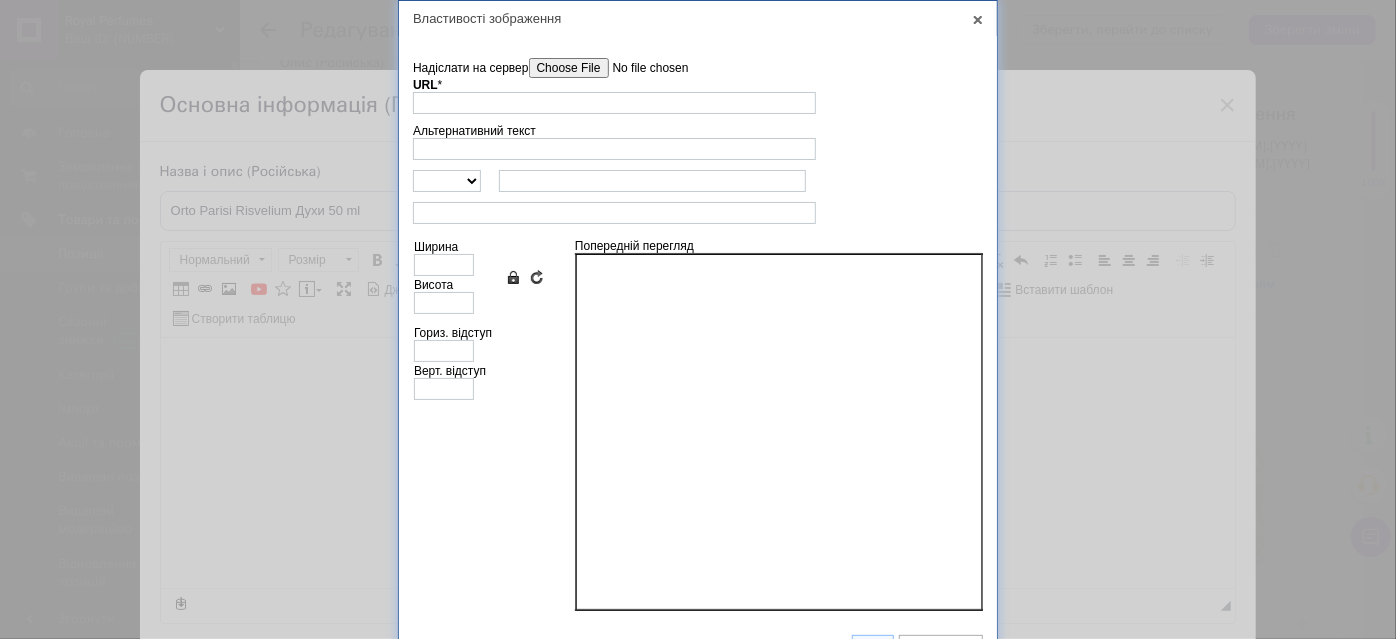 click on "Надіслати на сервер" at bounding box center [642, 68] 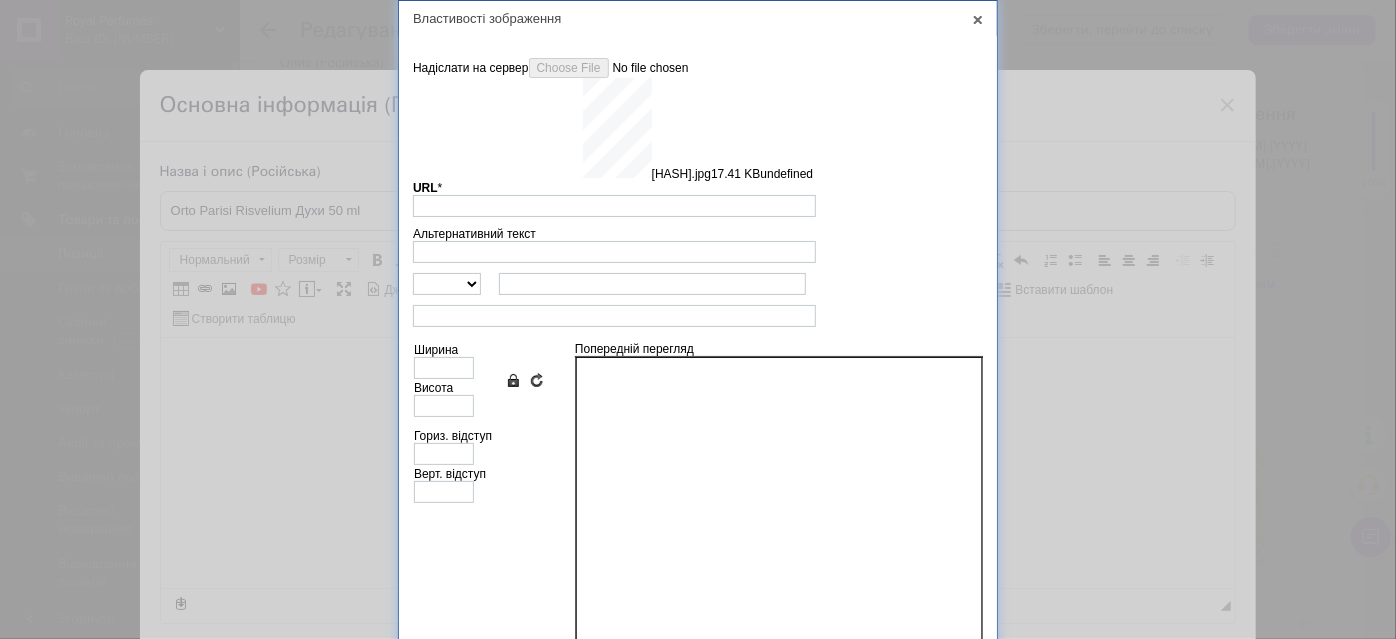type on "https://images.prom.ua/6780263020_w640_h2048_b687a64a0752addff14bf1d0c137cc17.jpg?fresh=1&PIMAGE_ID=6780263020" 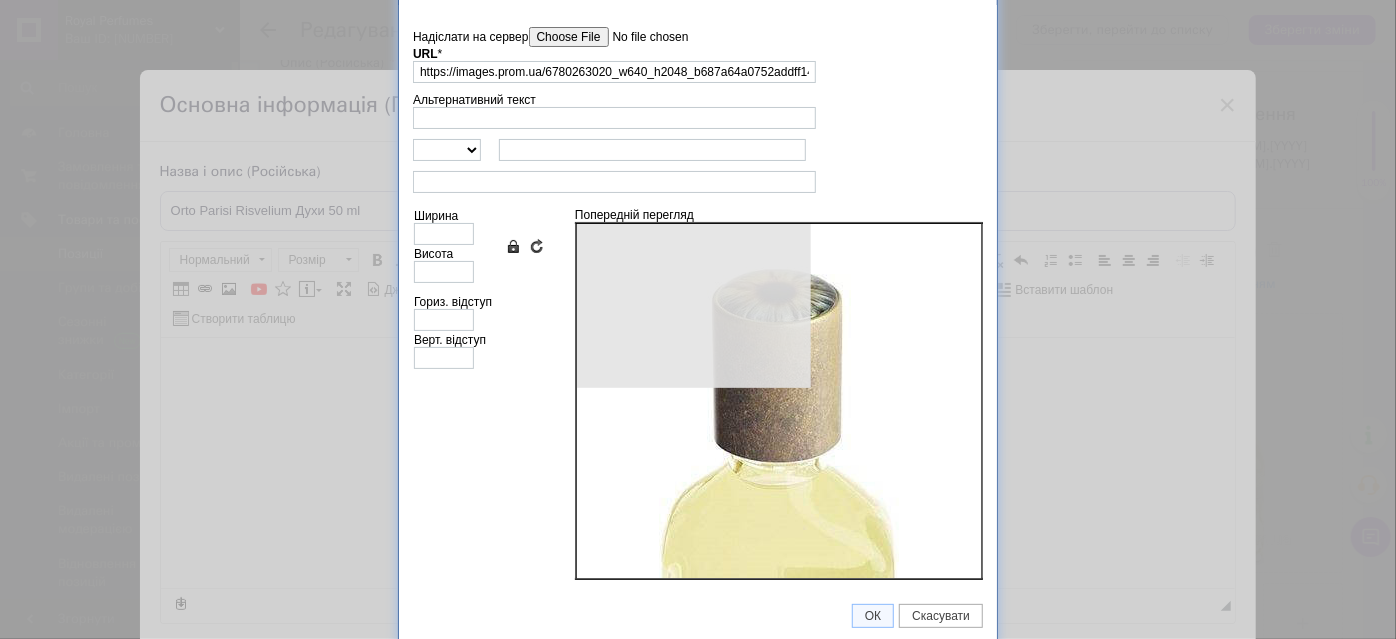 type on "400" 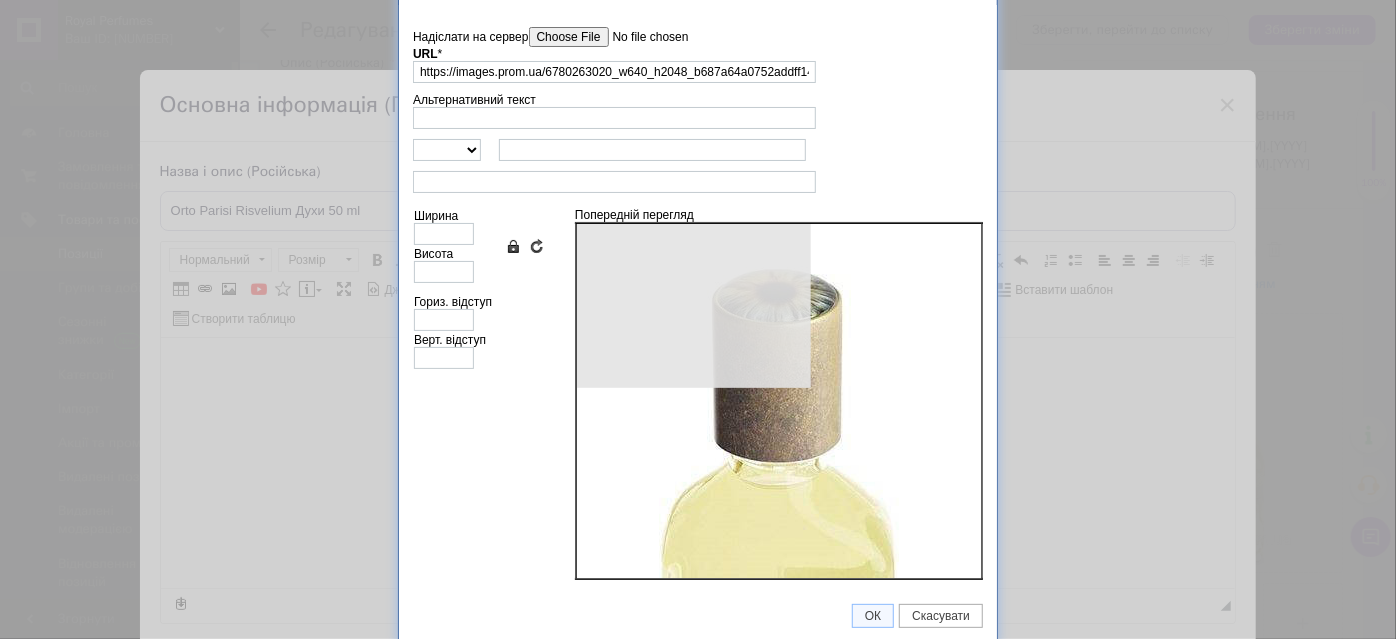 type on "575" 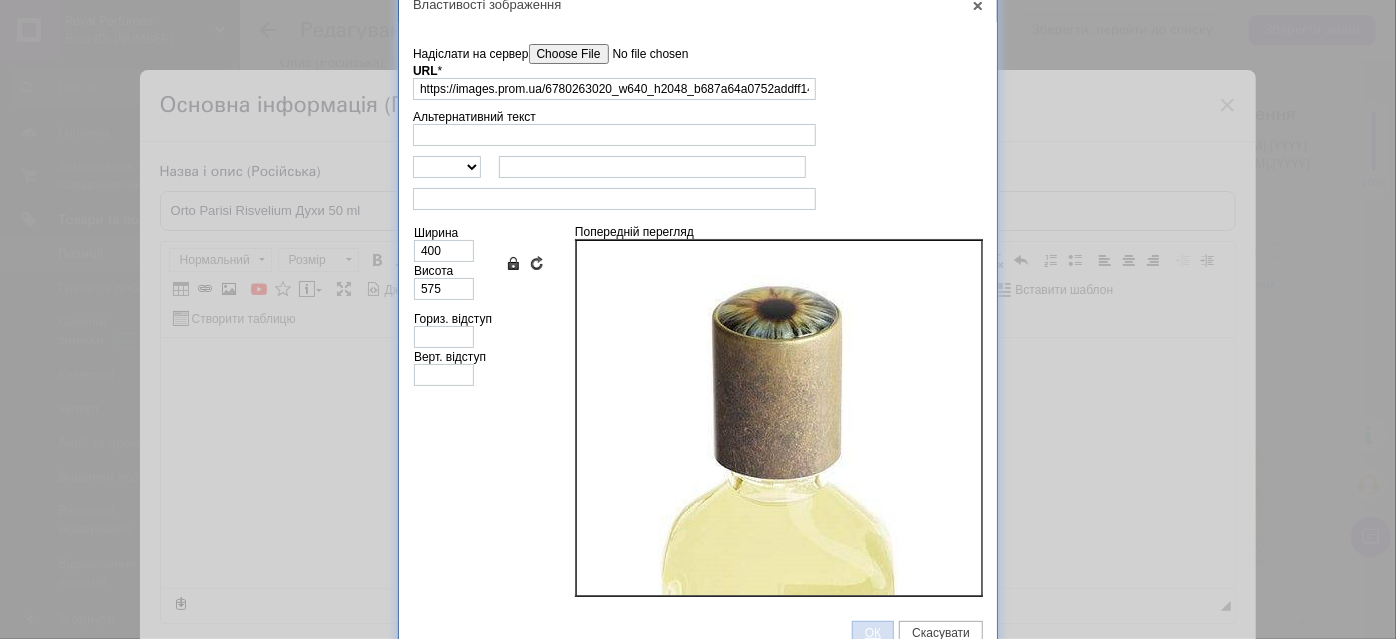 scroll, scrollTop: 0, scrollLeft: 0, axis: both 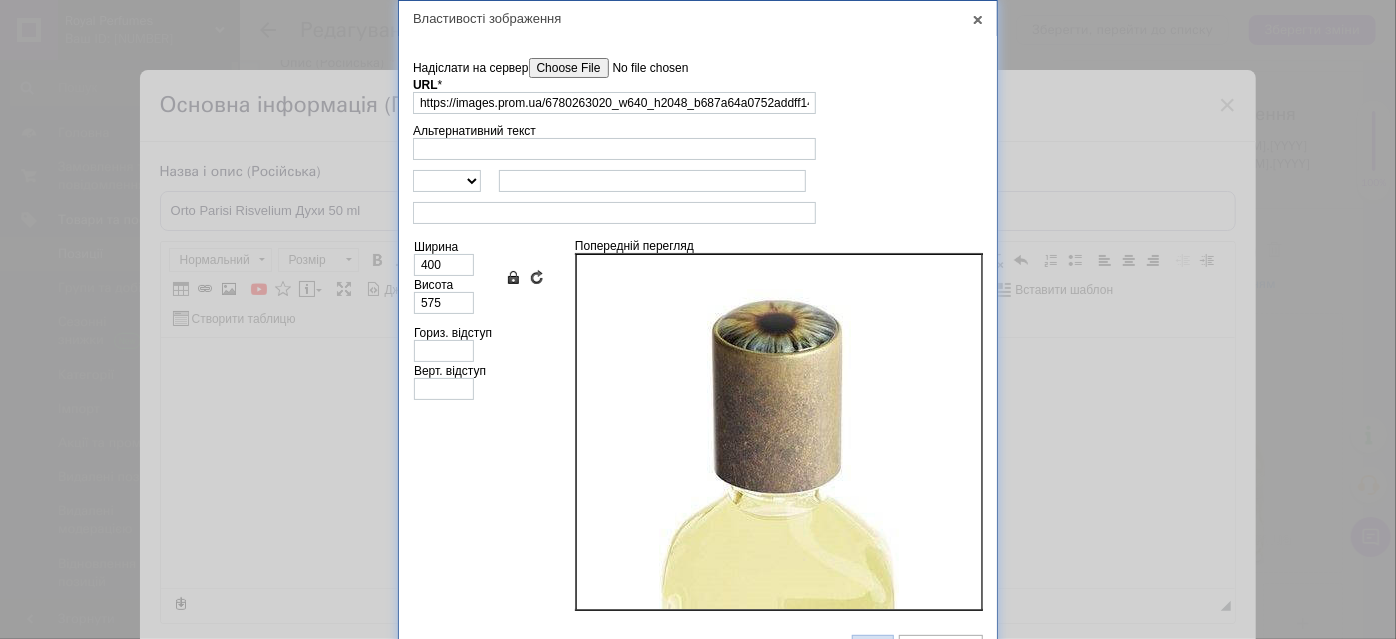 click on "ОК" at bounding box center [873, 647] 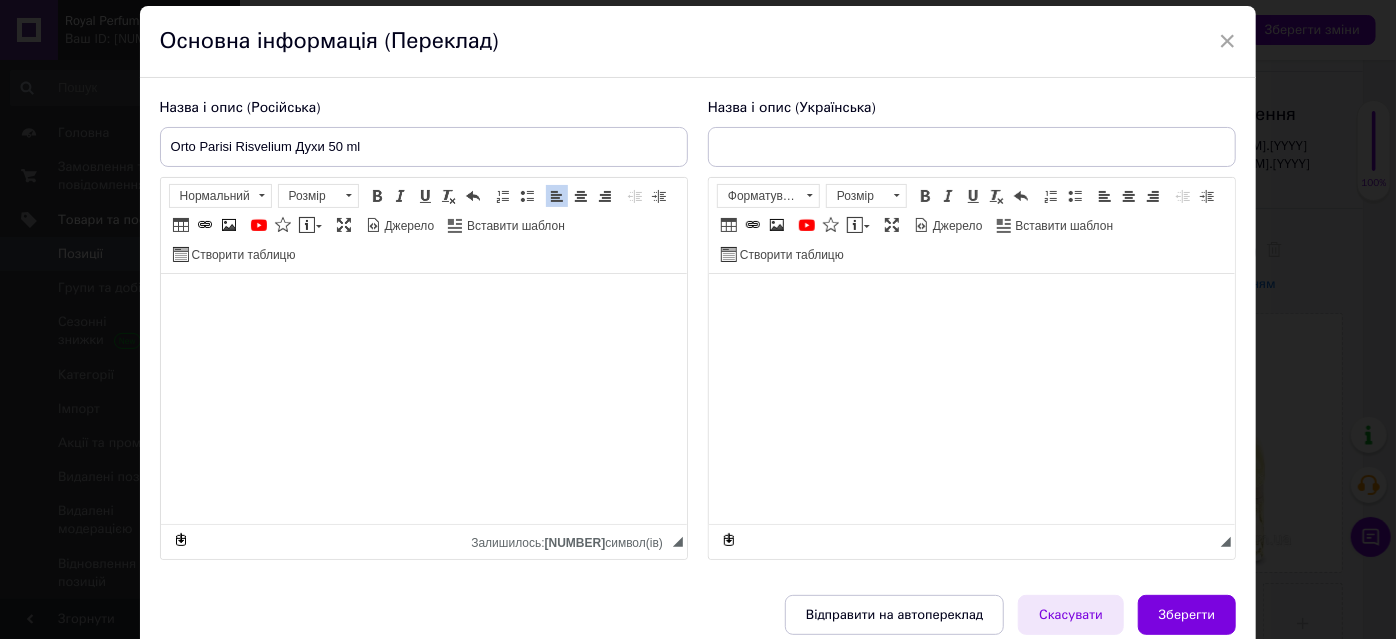 scroll, scrollTop: 90, scrollLeft: 0, axis: vertical 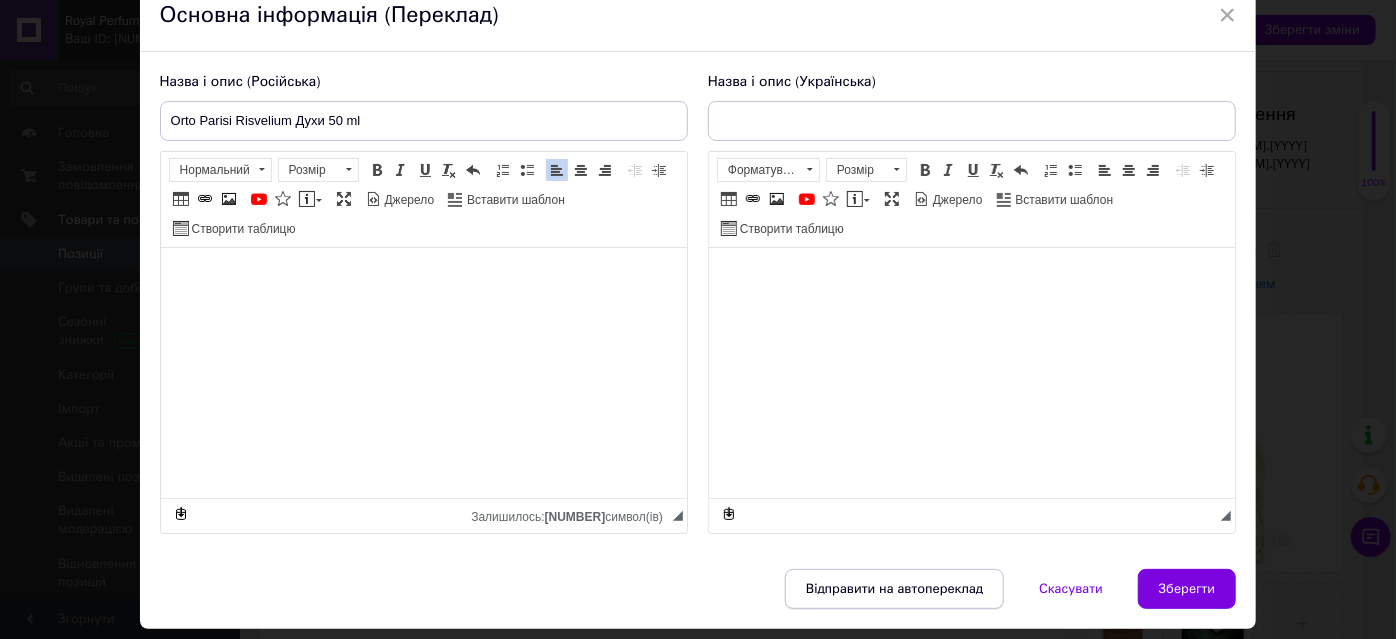 click on "Відправити на автопереклад" at bounding box center (894, 589) 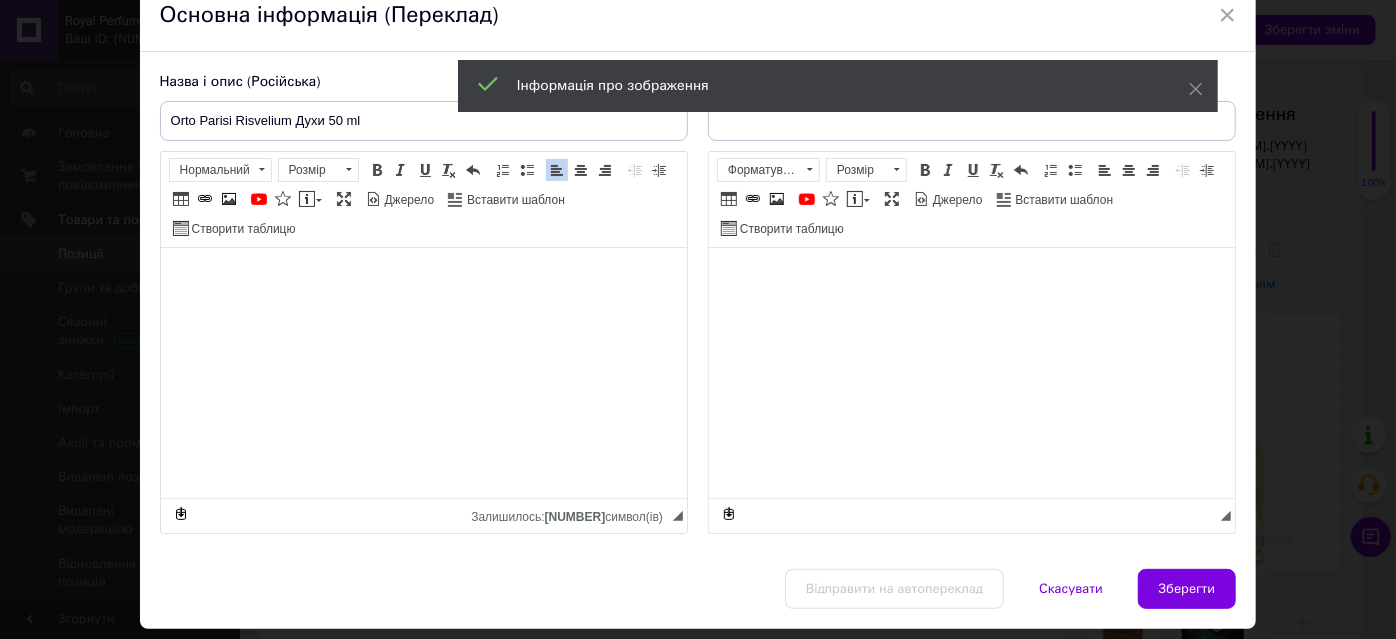 click on "Зберегти" at bounding box center [1187, 589] 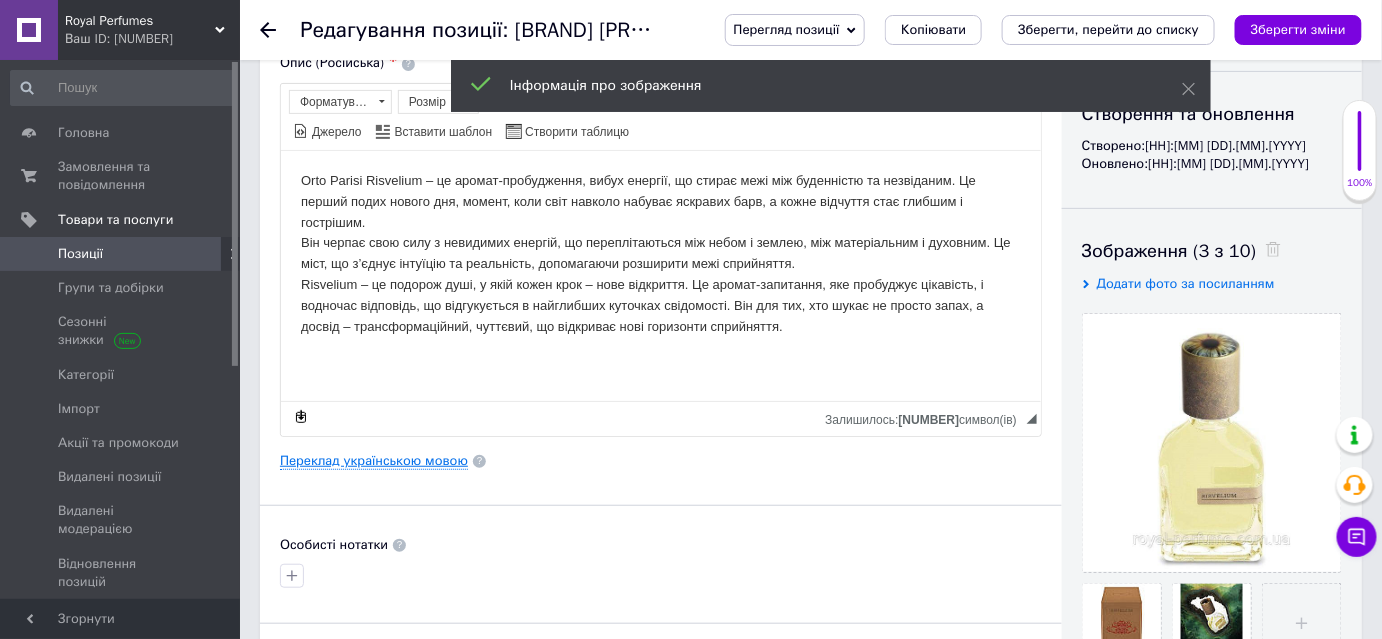 click on "Переклад українською мовою" at bounding box center [374, 461] 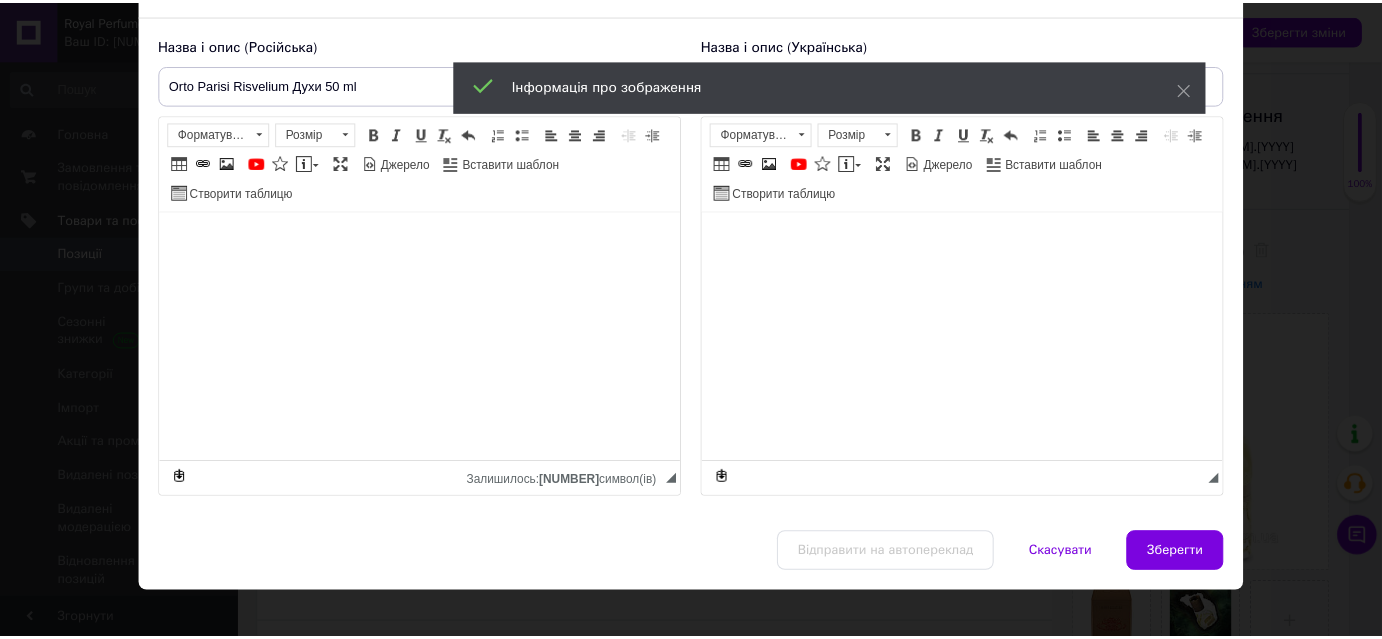 scroll, scrollTop: 146, scrollLeft: 0, axis: vertical 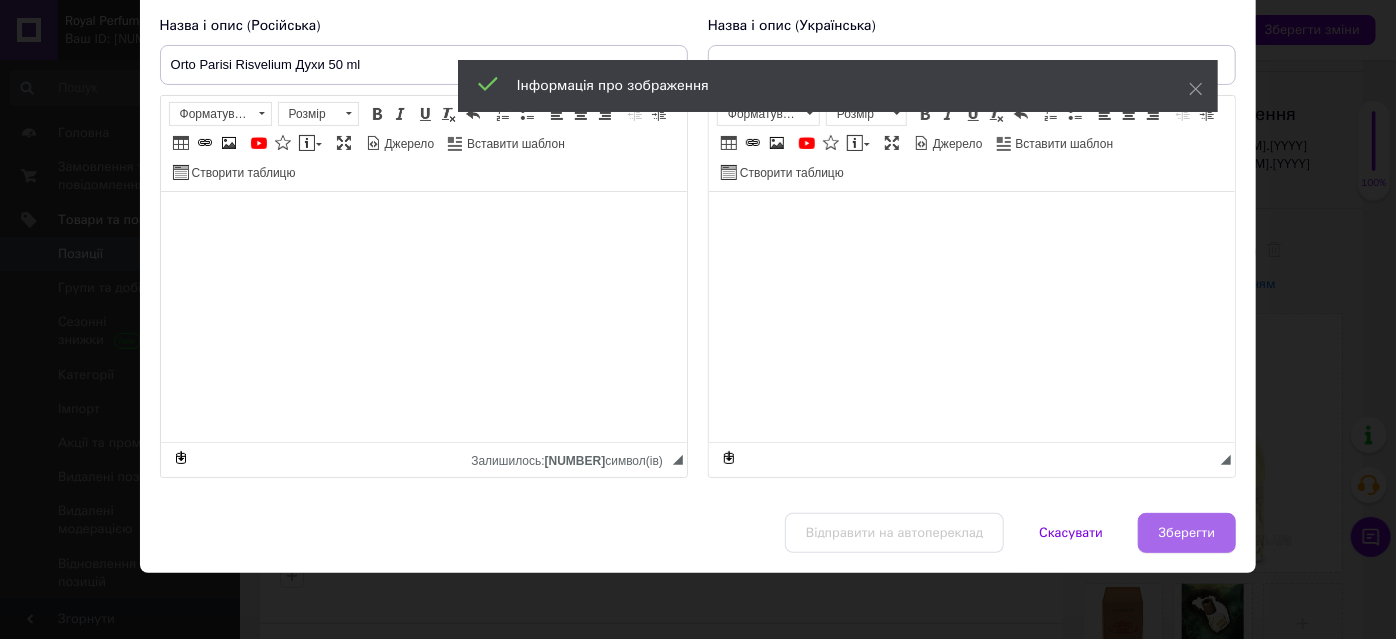 click on "Зберегти" at bounding box center (1187, 533) 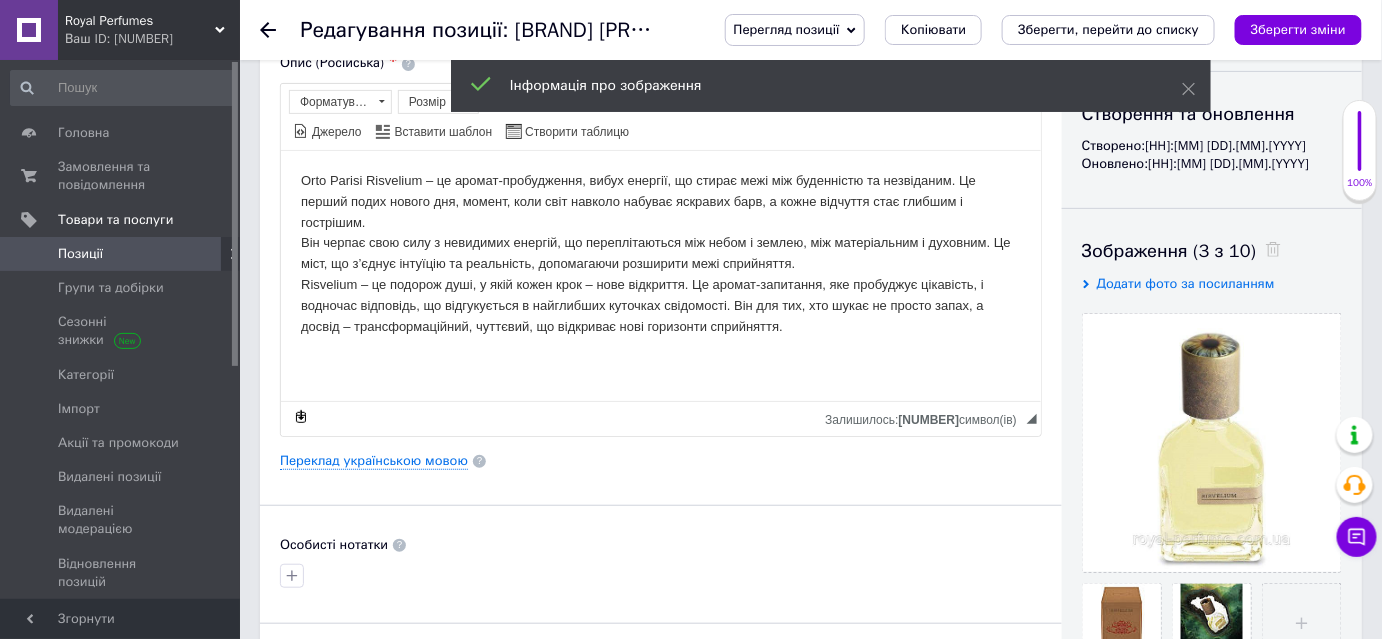 click on "Зберегти зміни" at bounding box center (1298, 30) 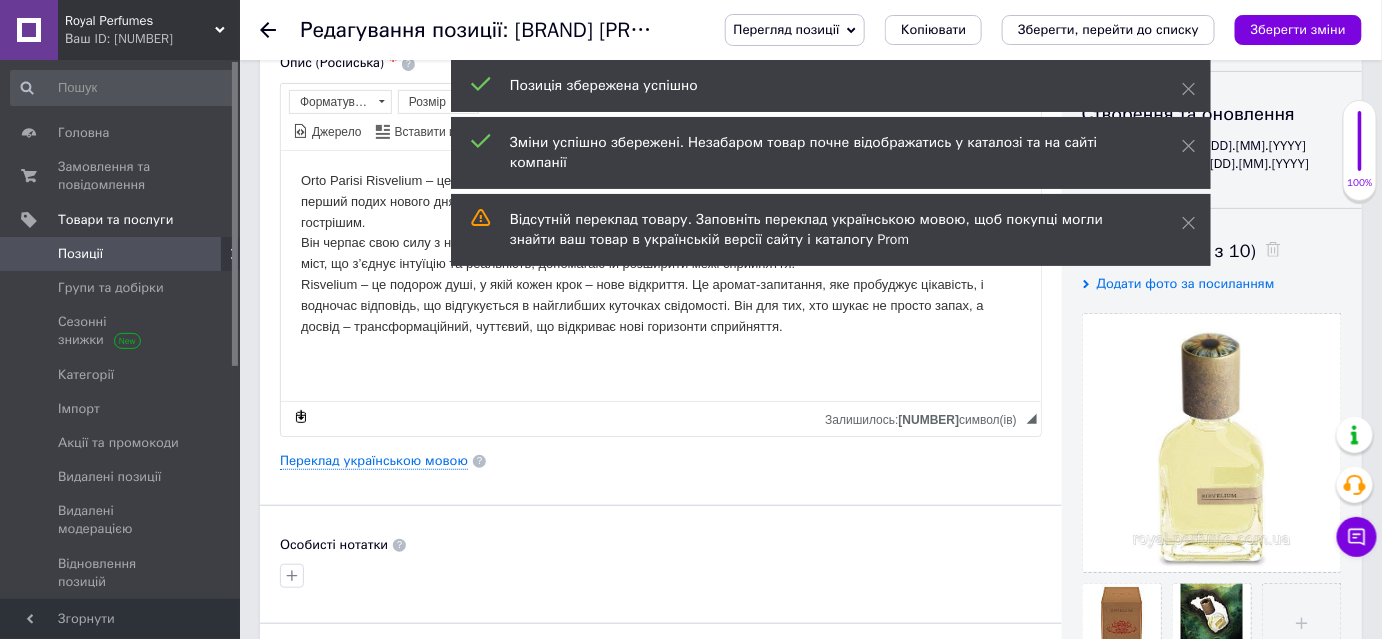 click on "Позиції" at bounding box center [80, 254] 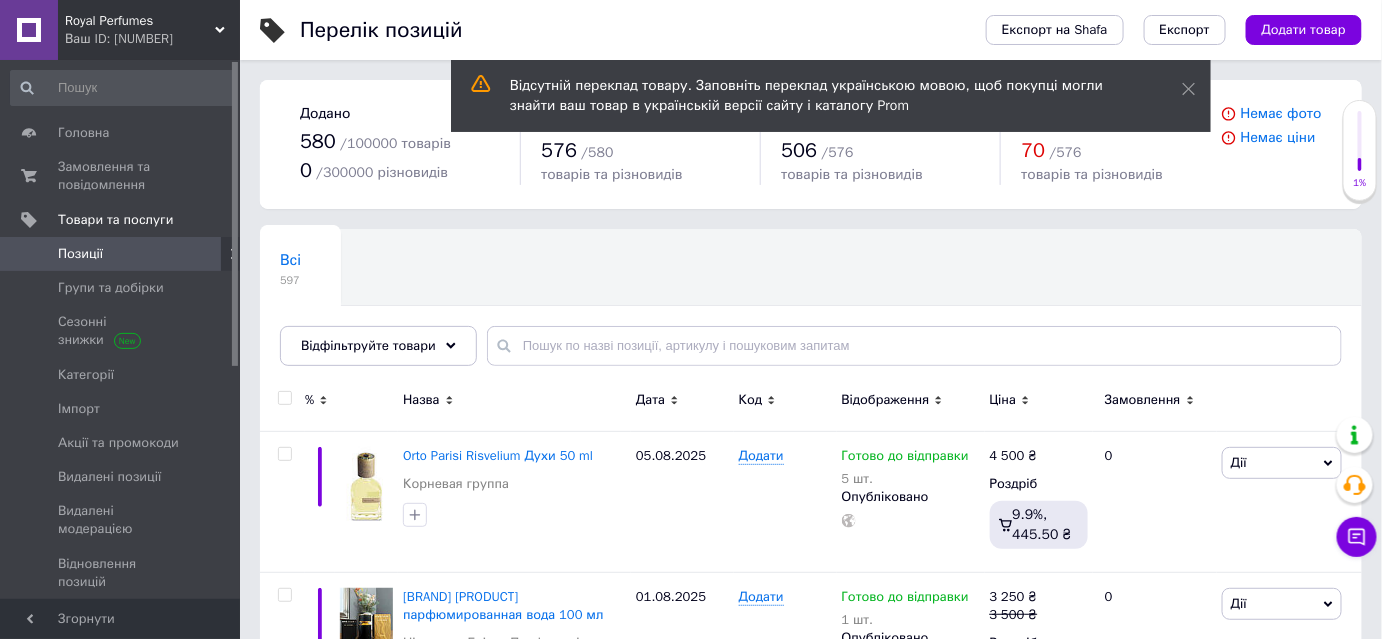 scroll, scrollTop: 28, scrollLeft: 0, axis: vertical 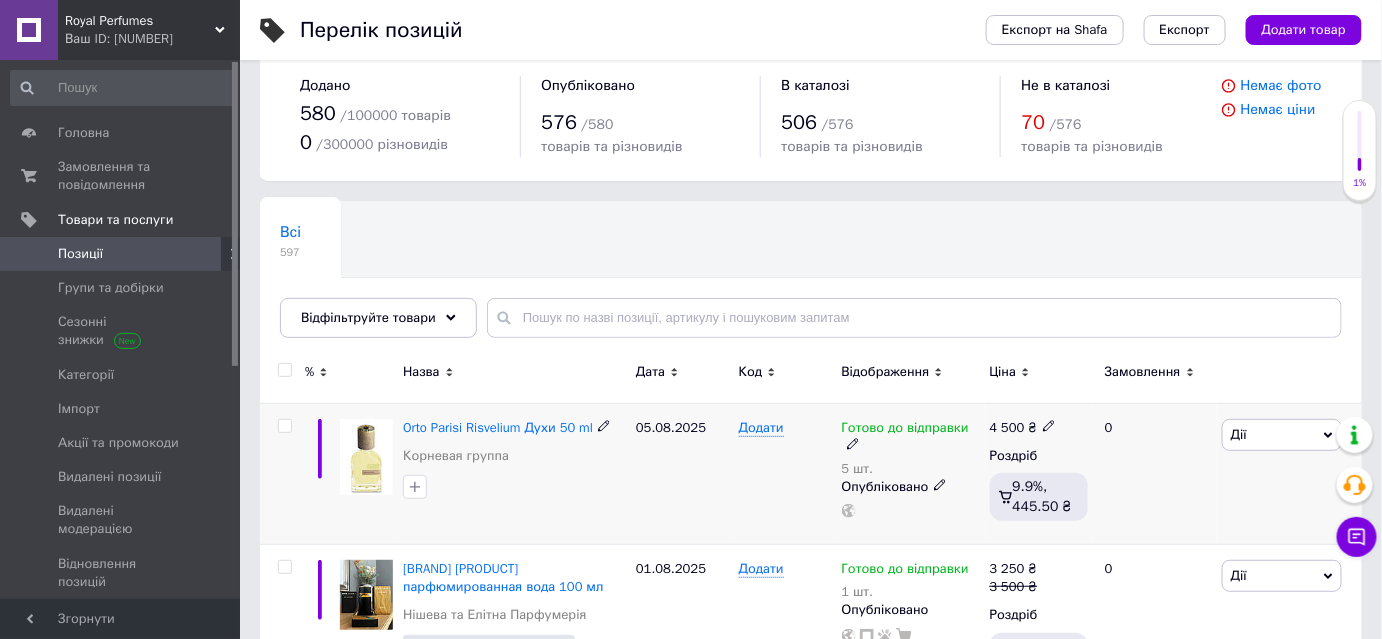click on "Дії" at bounding box center [1282, 435] 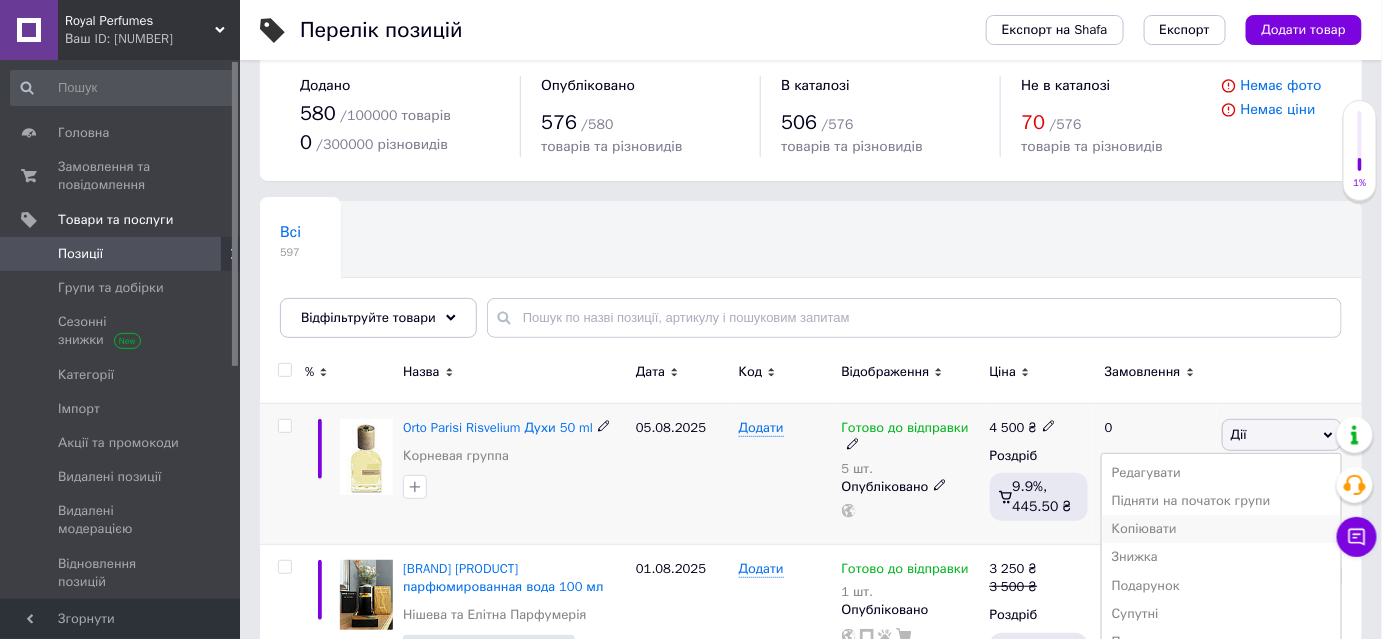 click on "Копіювати" at bounding box center [1221, 529] 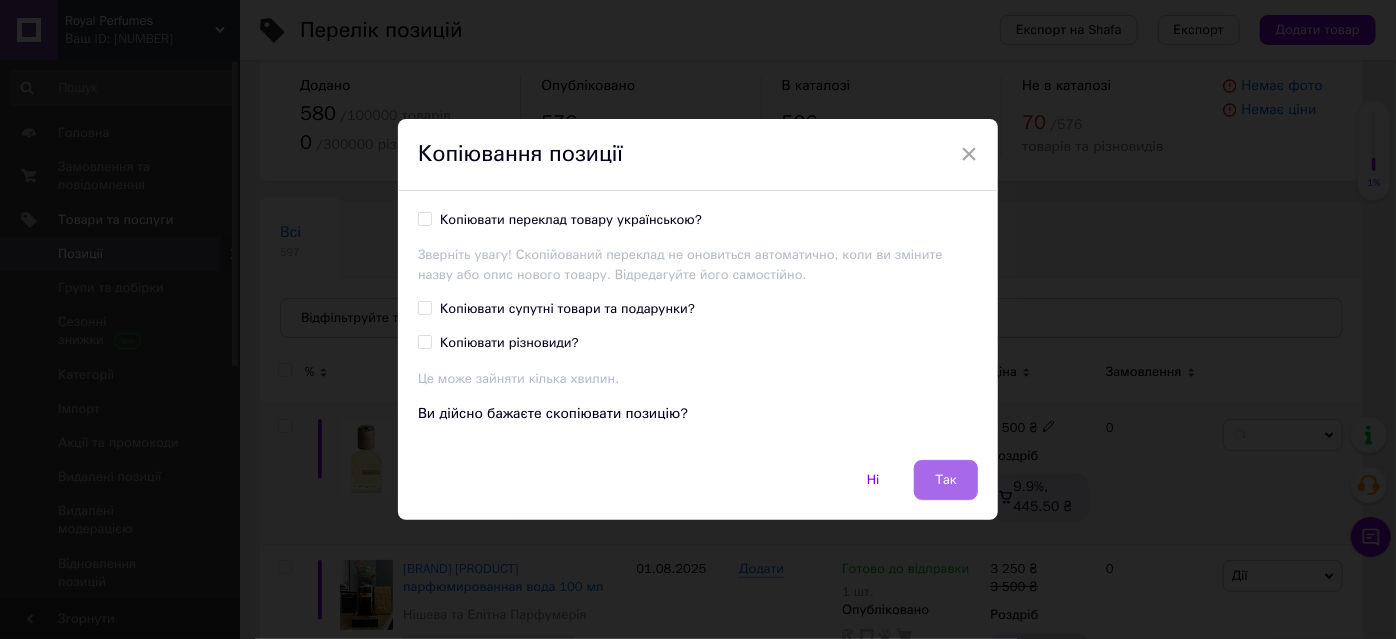 click on "Так" at bounding box center [946, 480] 